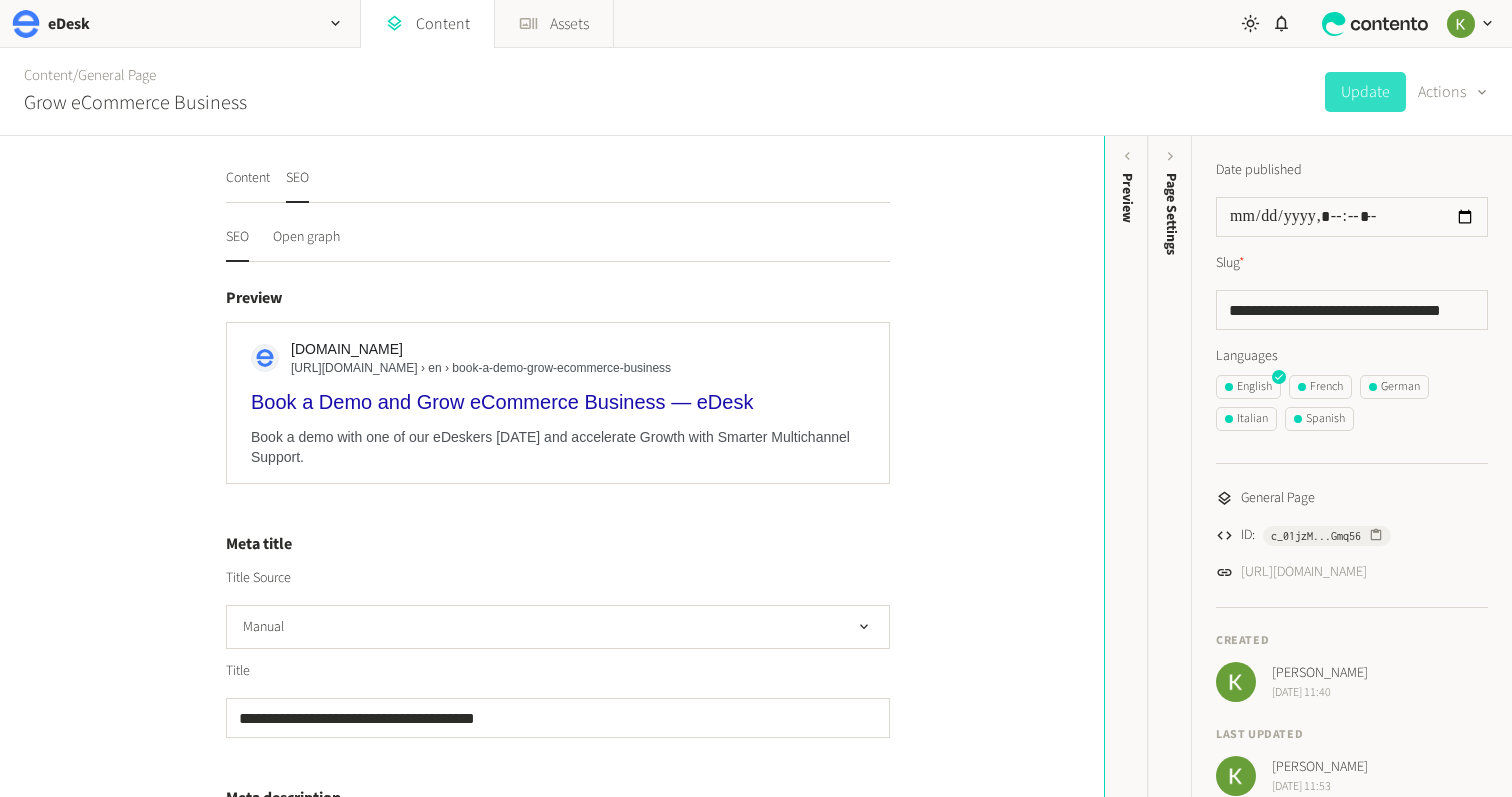 scroll, scrollTop: 0, scrollLeft: 0, axis: both 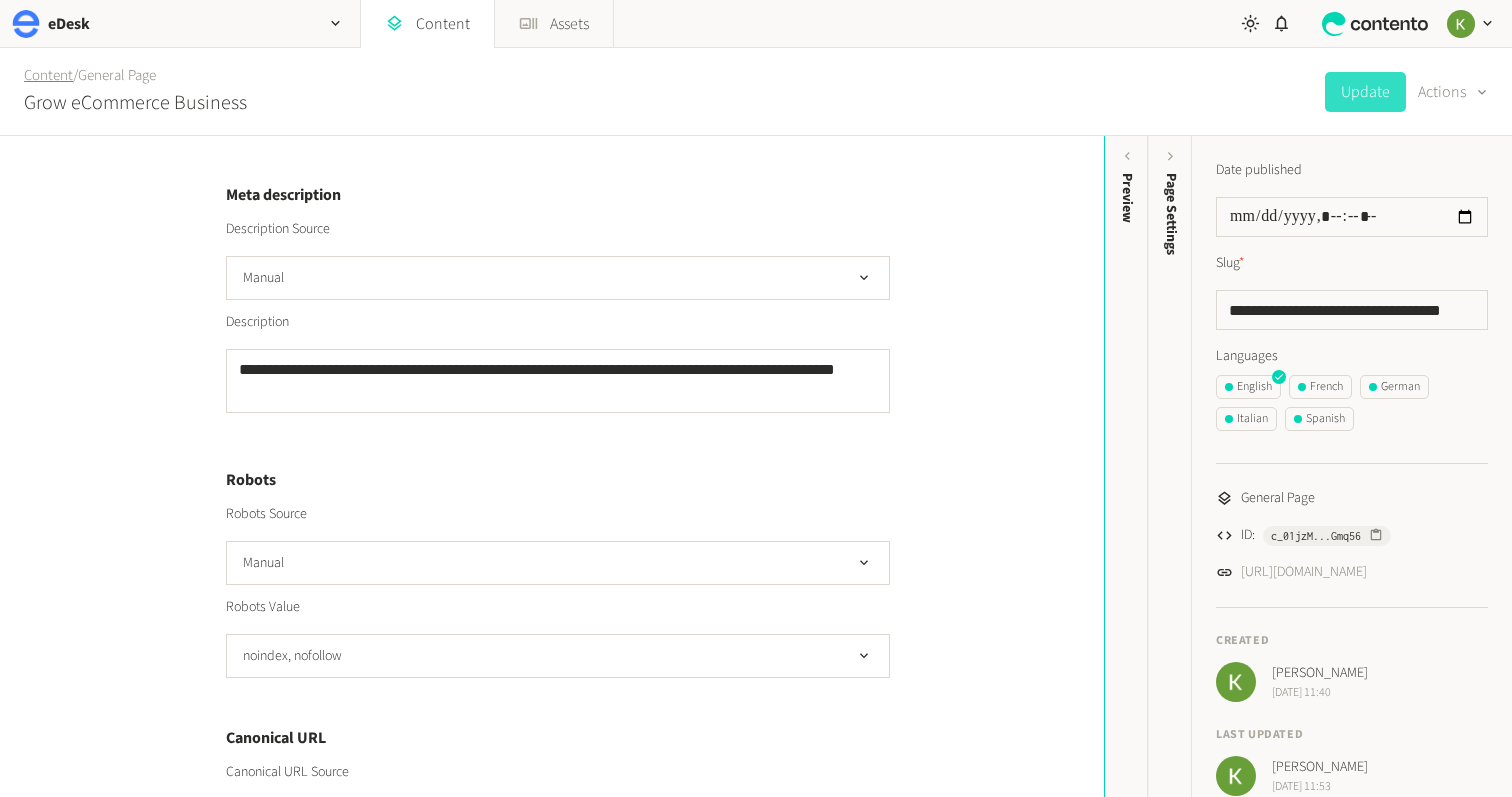 click on "Content" 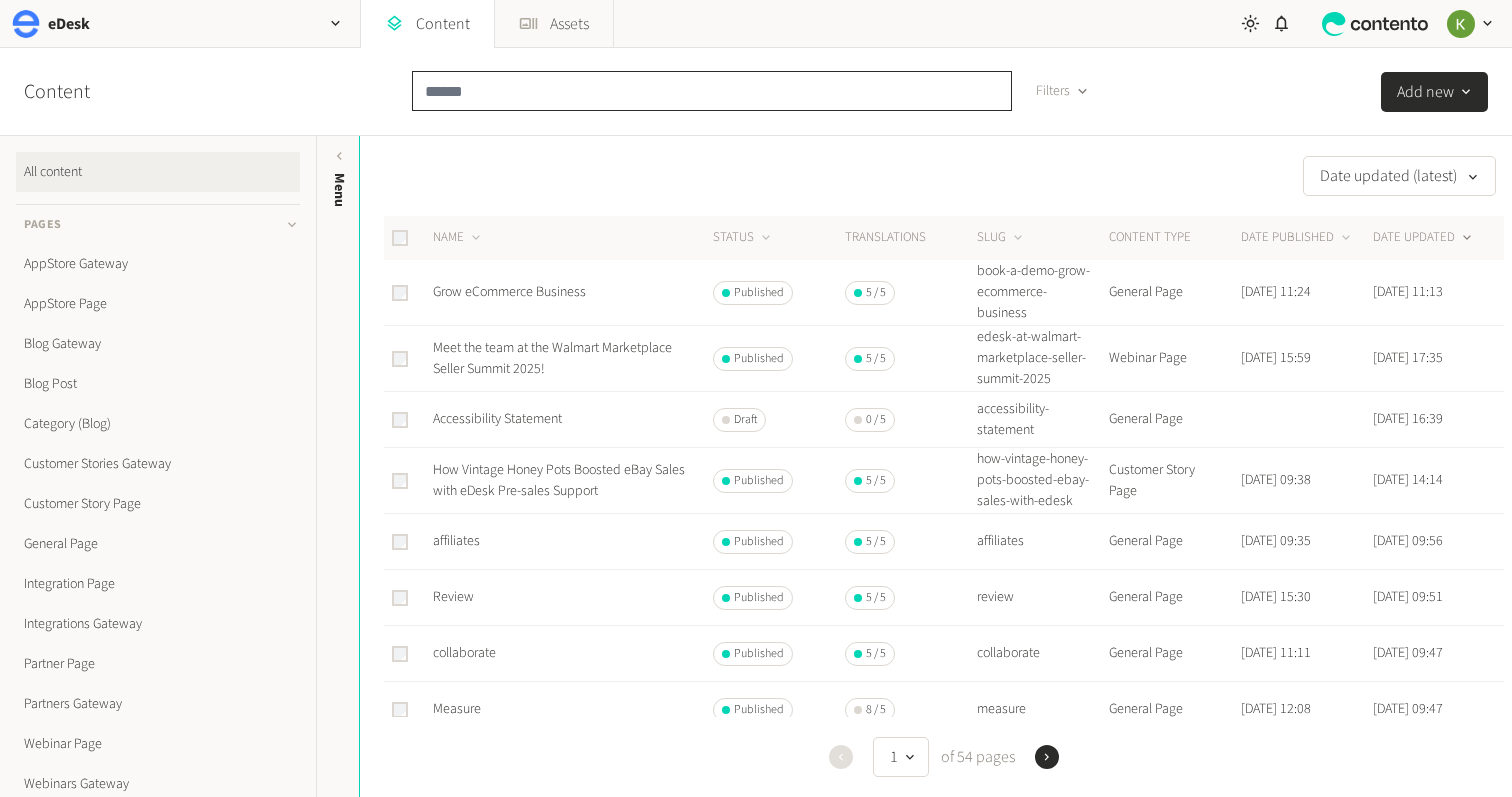 click 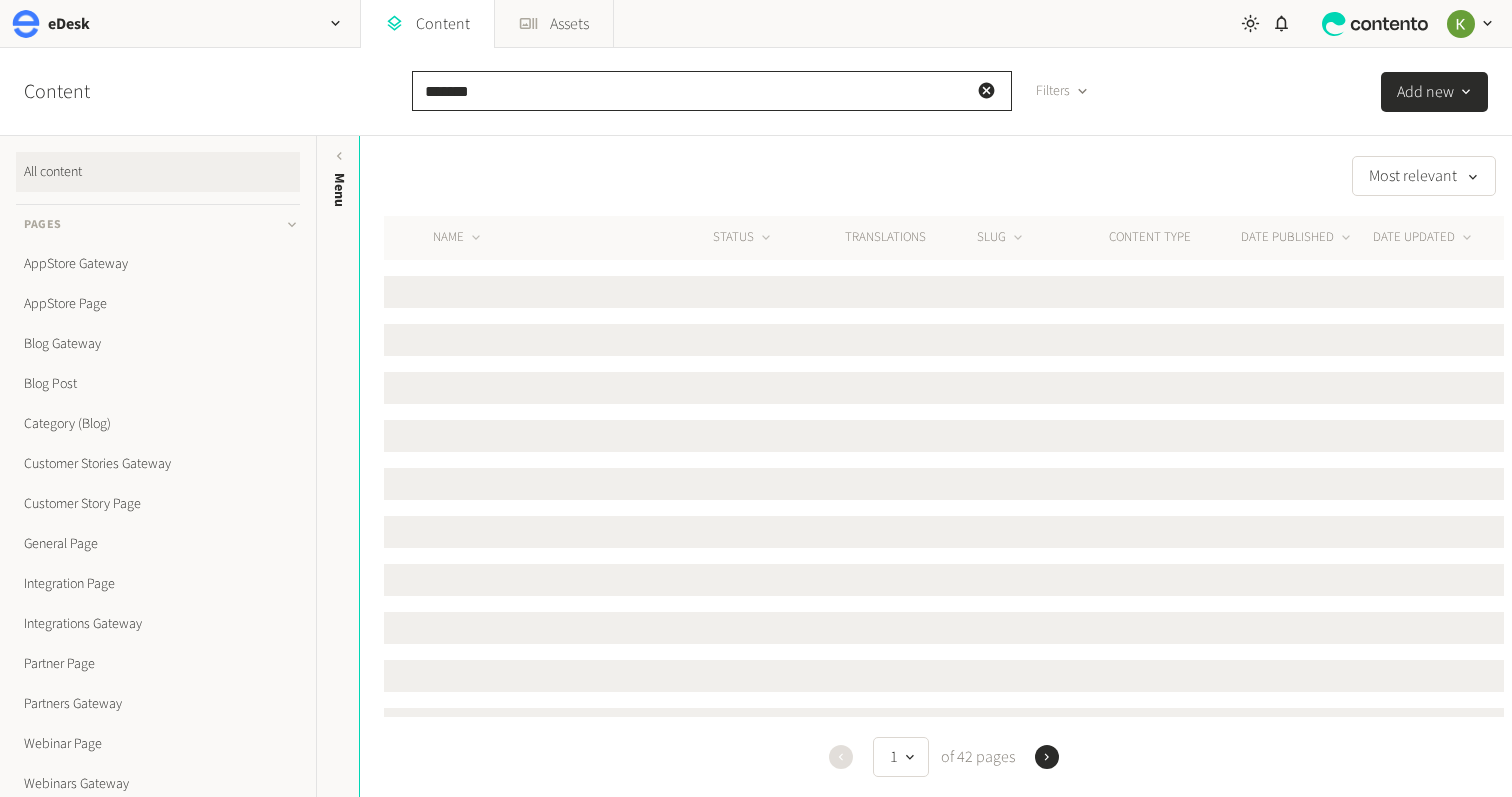 type on "*******" 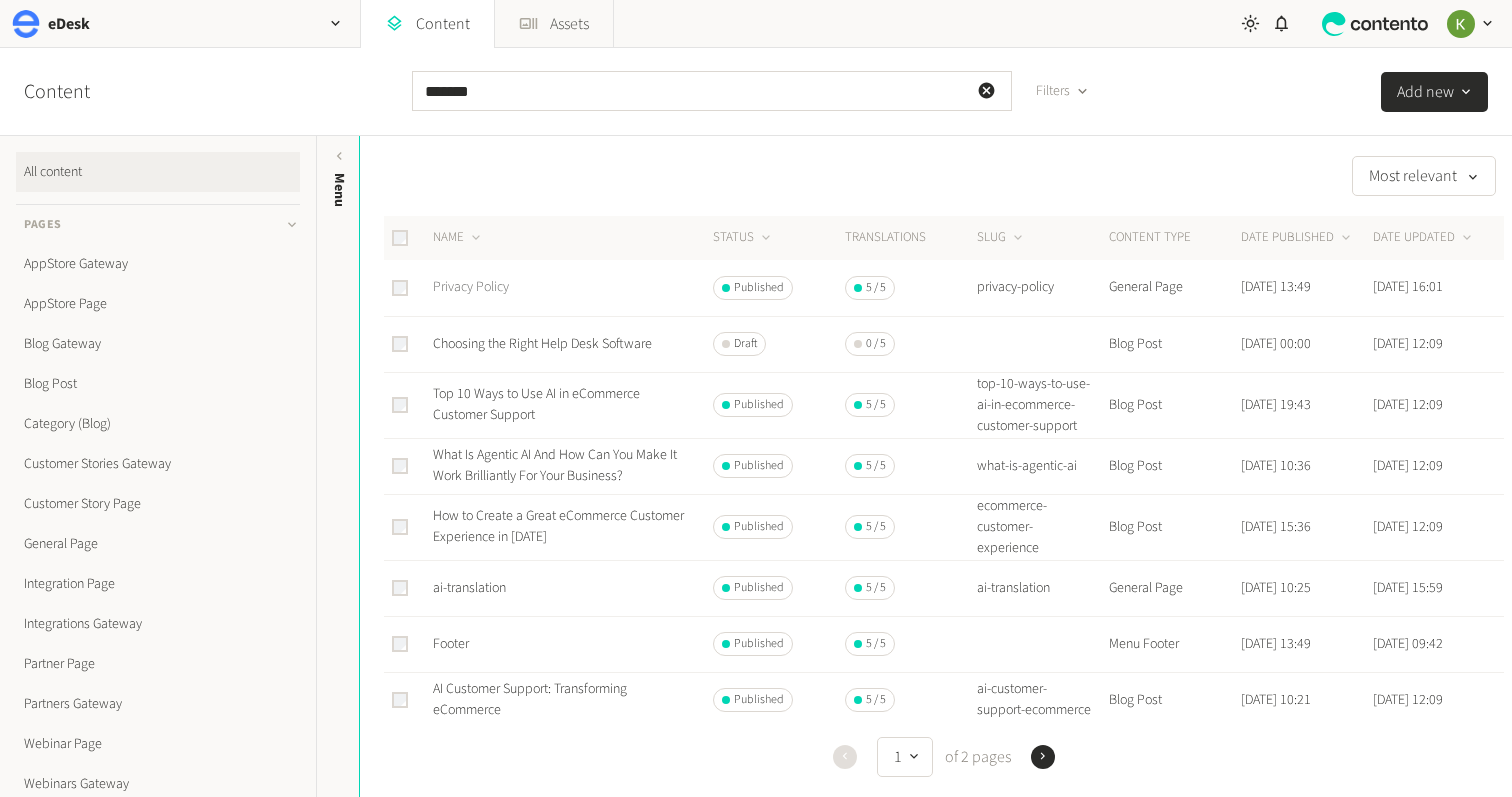 click on "Privacy Policy" 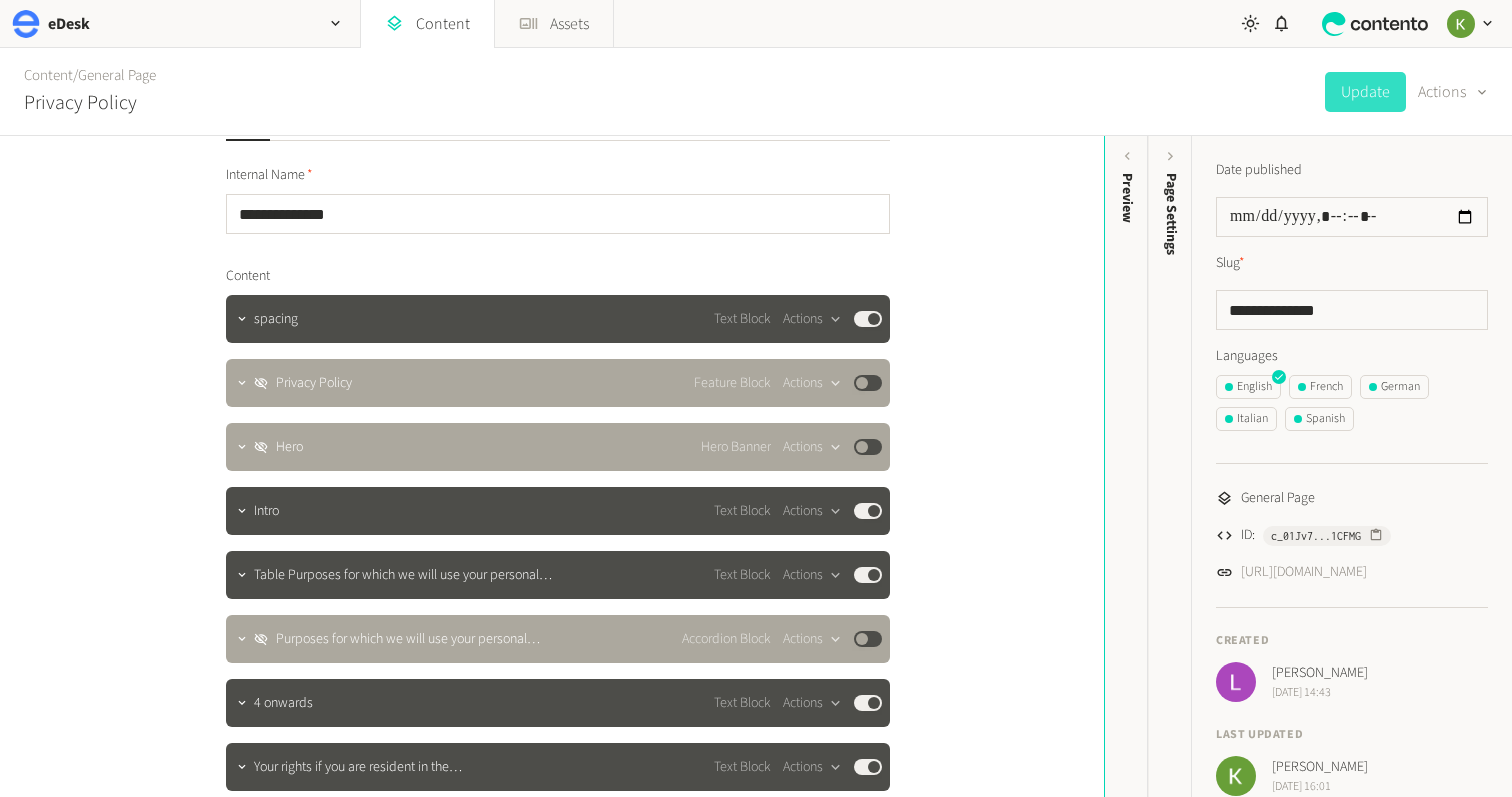 scroll, scrollTop: 83, scrollLeft: 0, axis: vertical 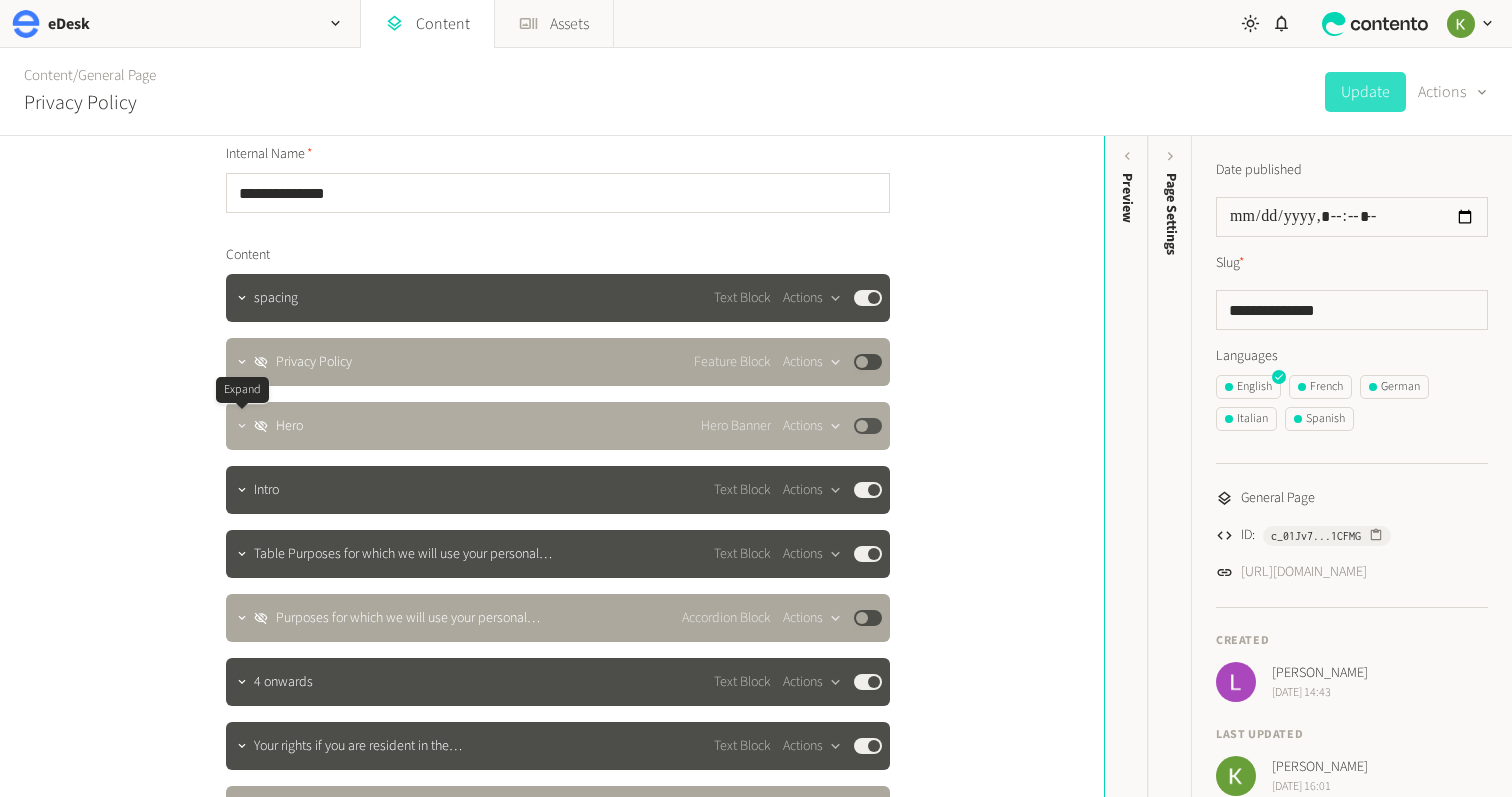 click 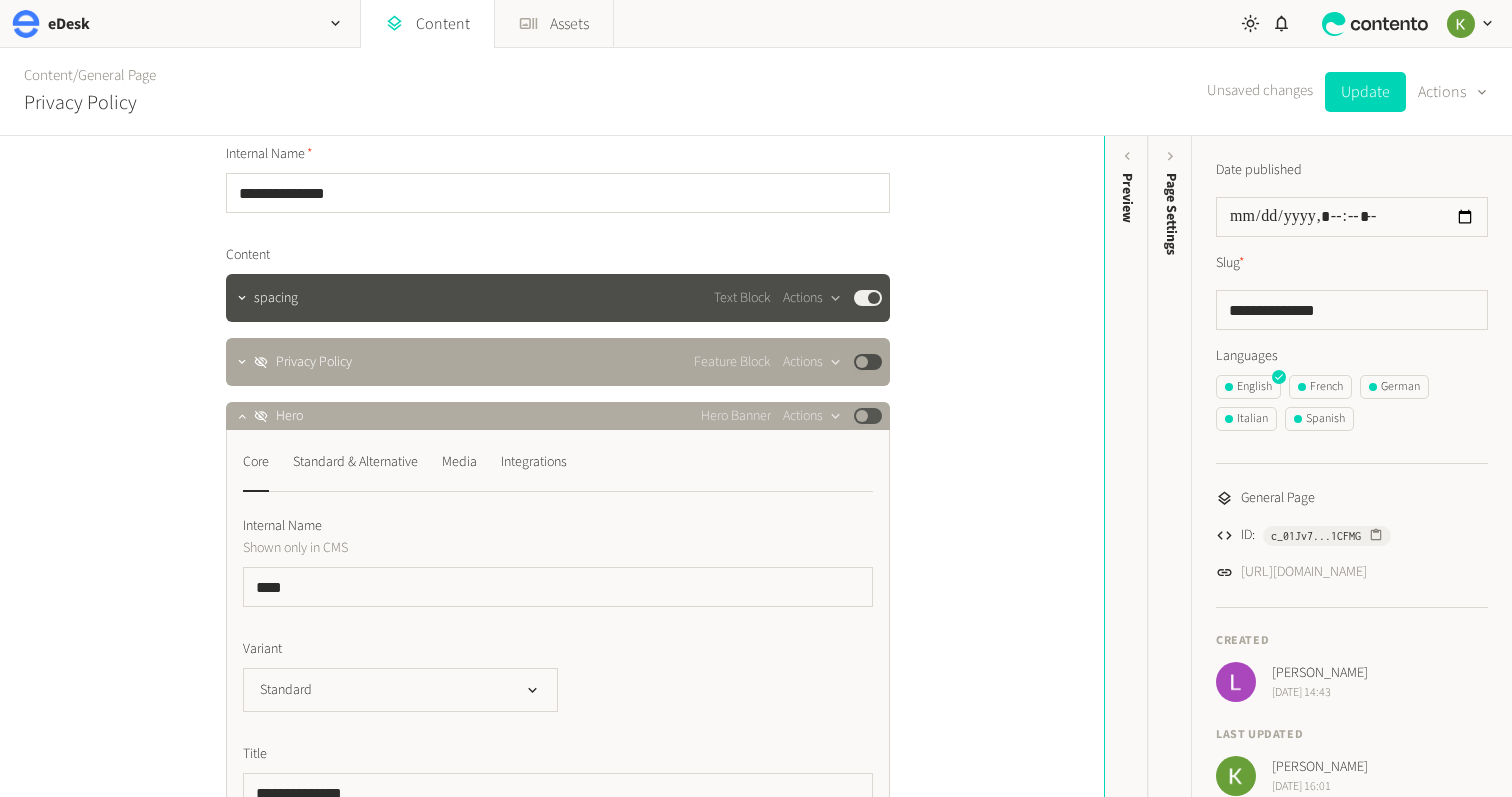 click on "Published" 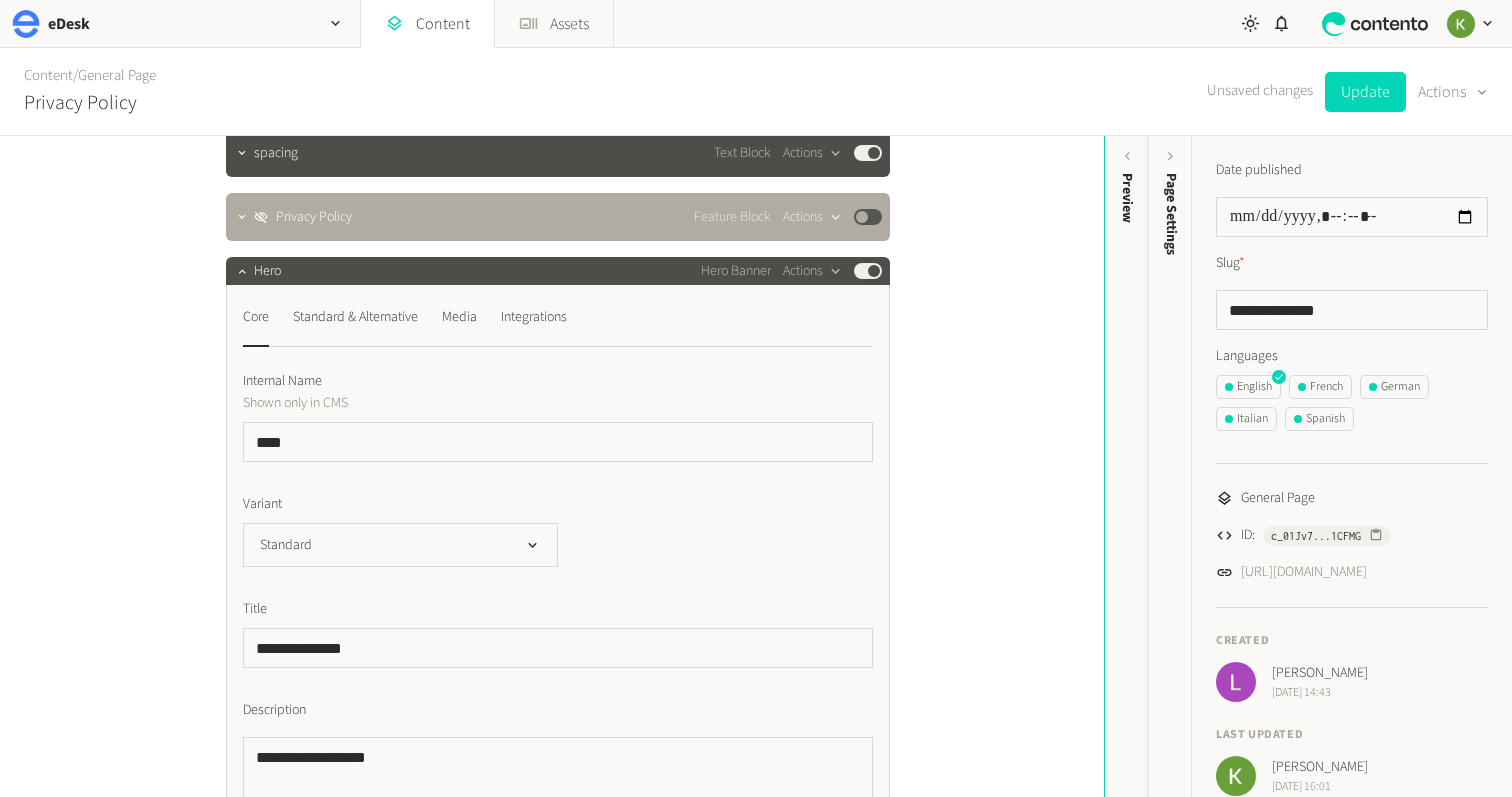scroll, scrollTop: 154, scrollLeft: 0, axis: vertical 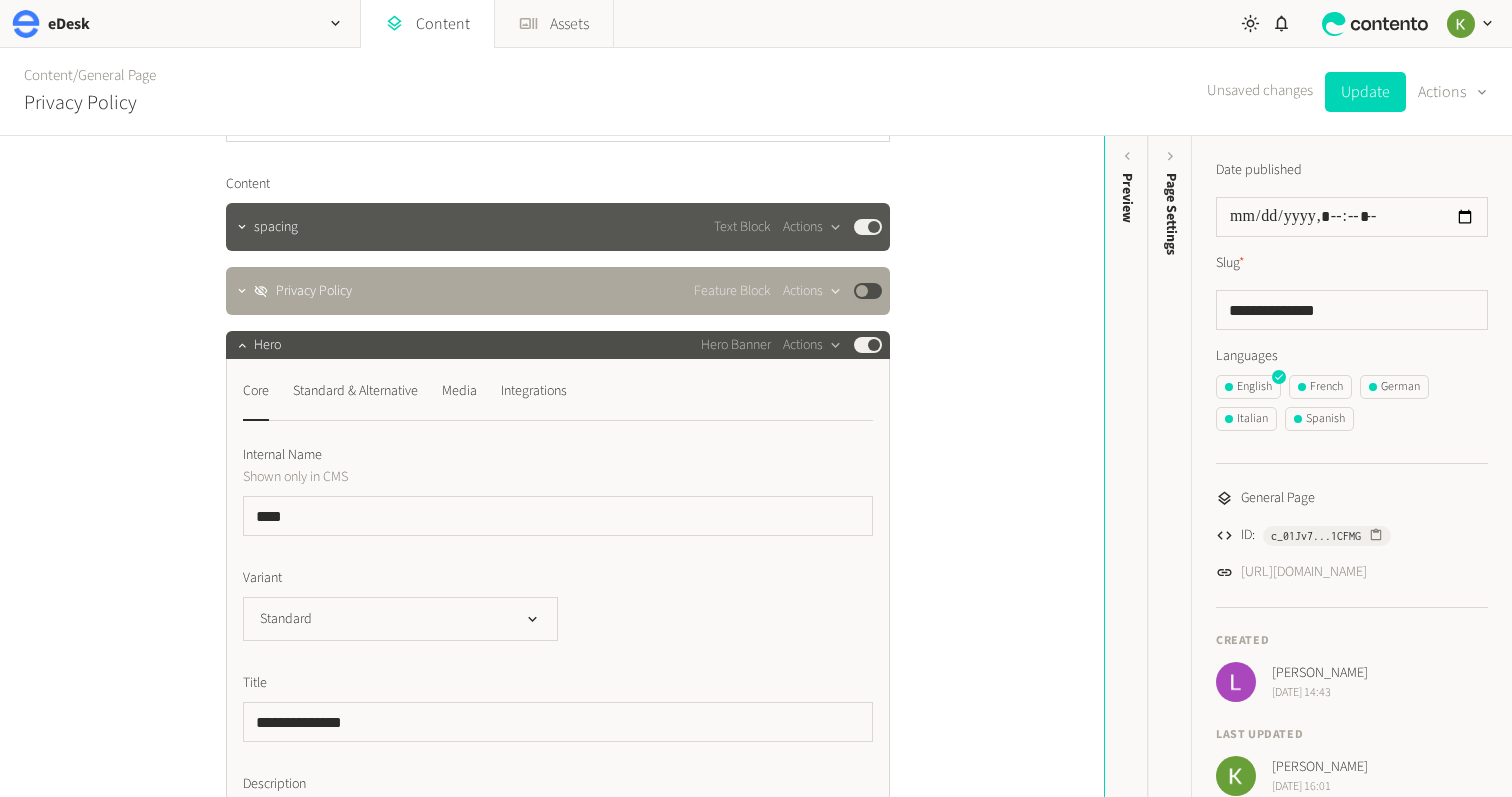 click on "Published" 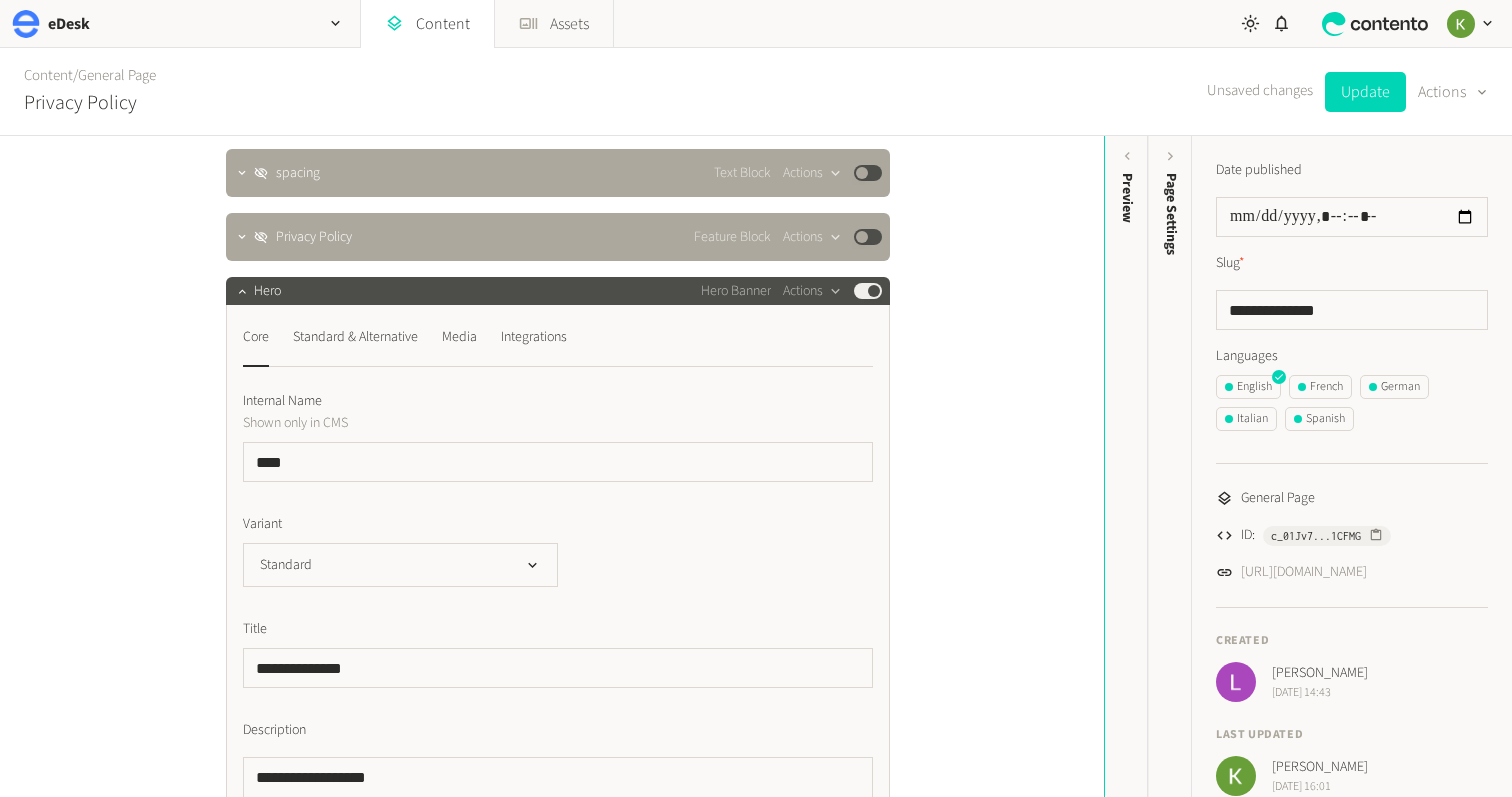 scroll, scrollTop: 209, scrollLeft: 0, axis: vertical 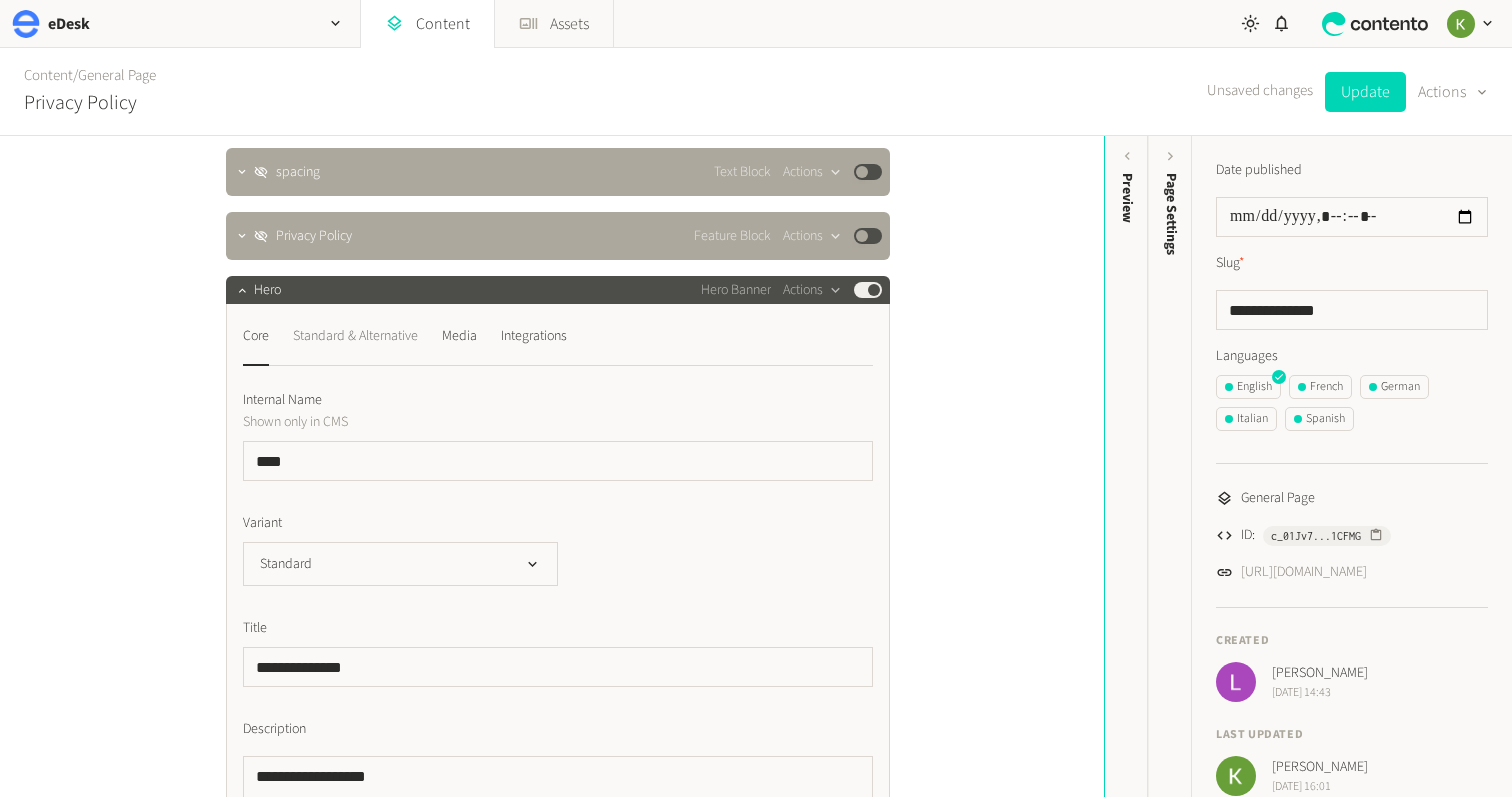click on "Standard & Alternative" 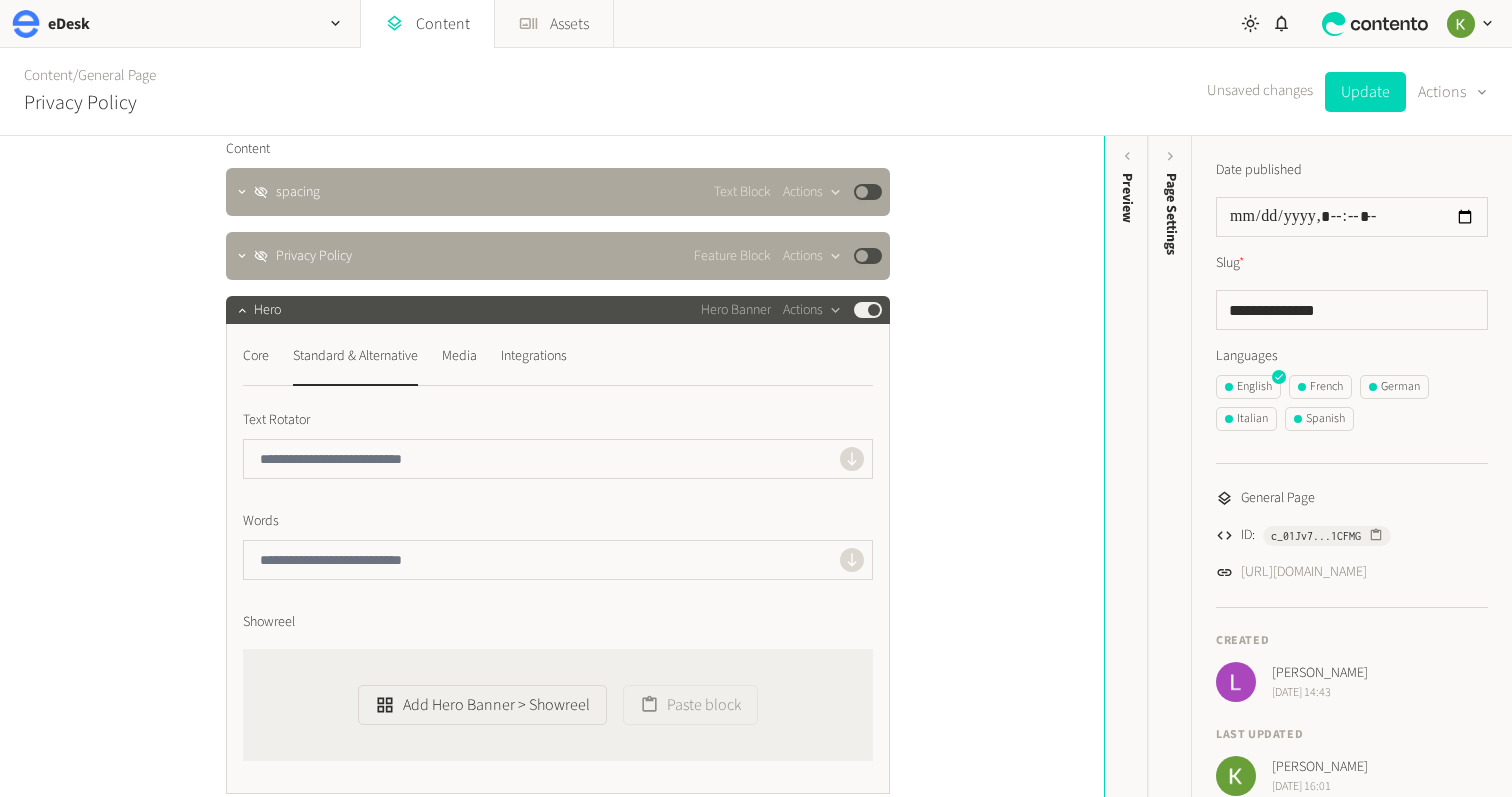 scroll, scrollTop: 164, scrollLeft: 0, axis: vertical 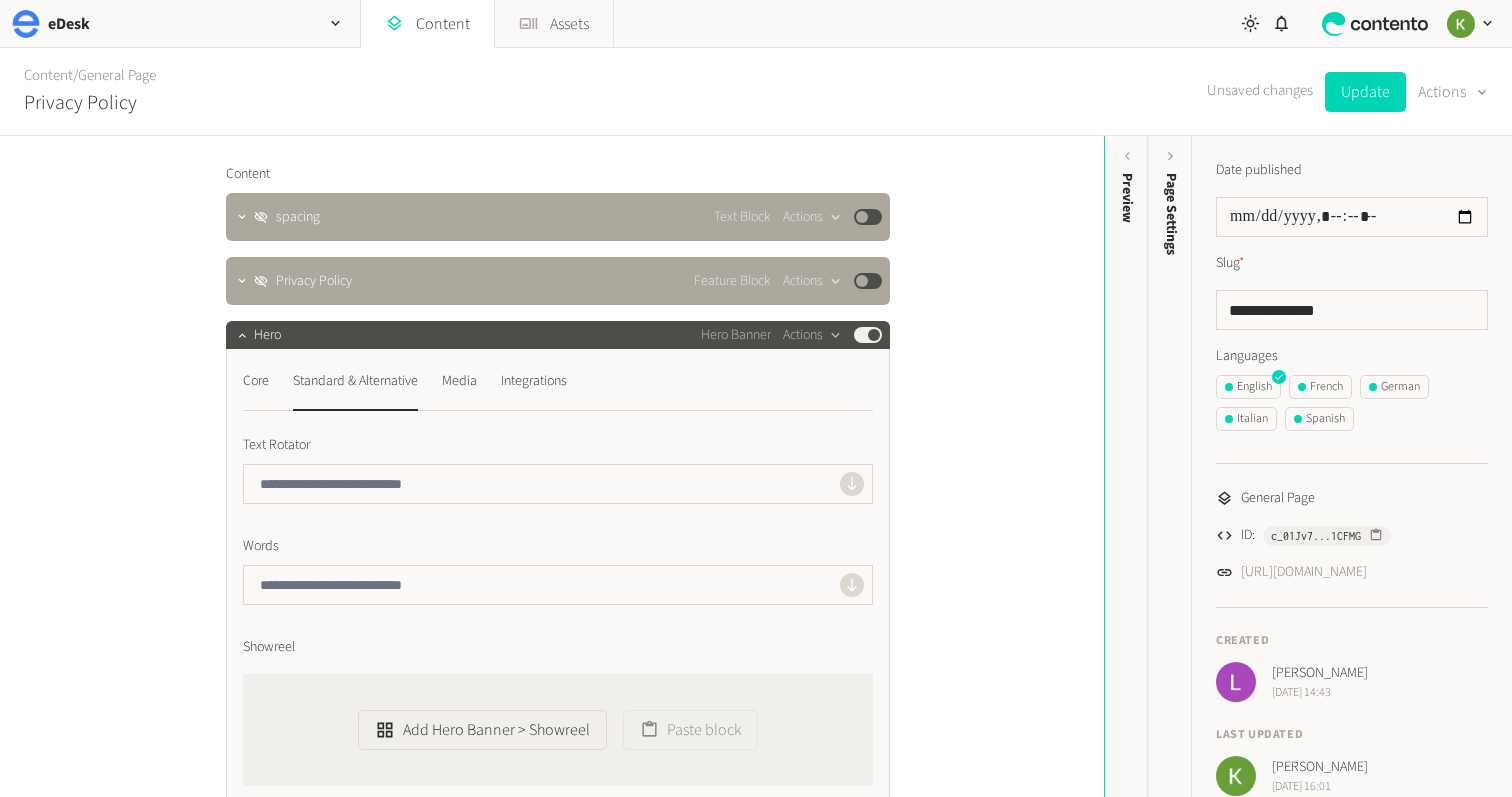 drag, startPoint x: 265, startPoint y: 378, endPoint x: 275, endPoint y: 376, distance: 10.198039 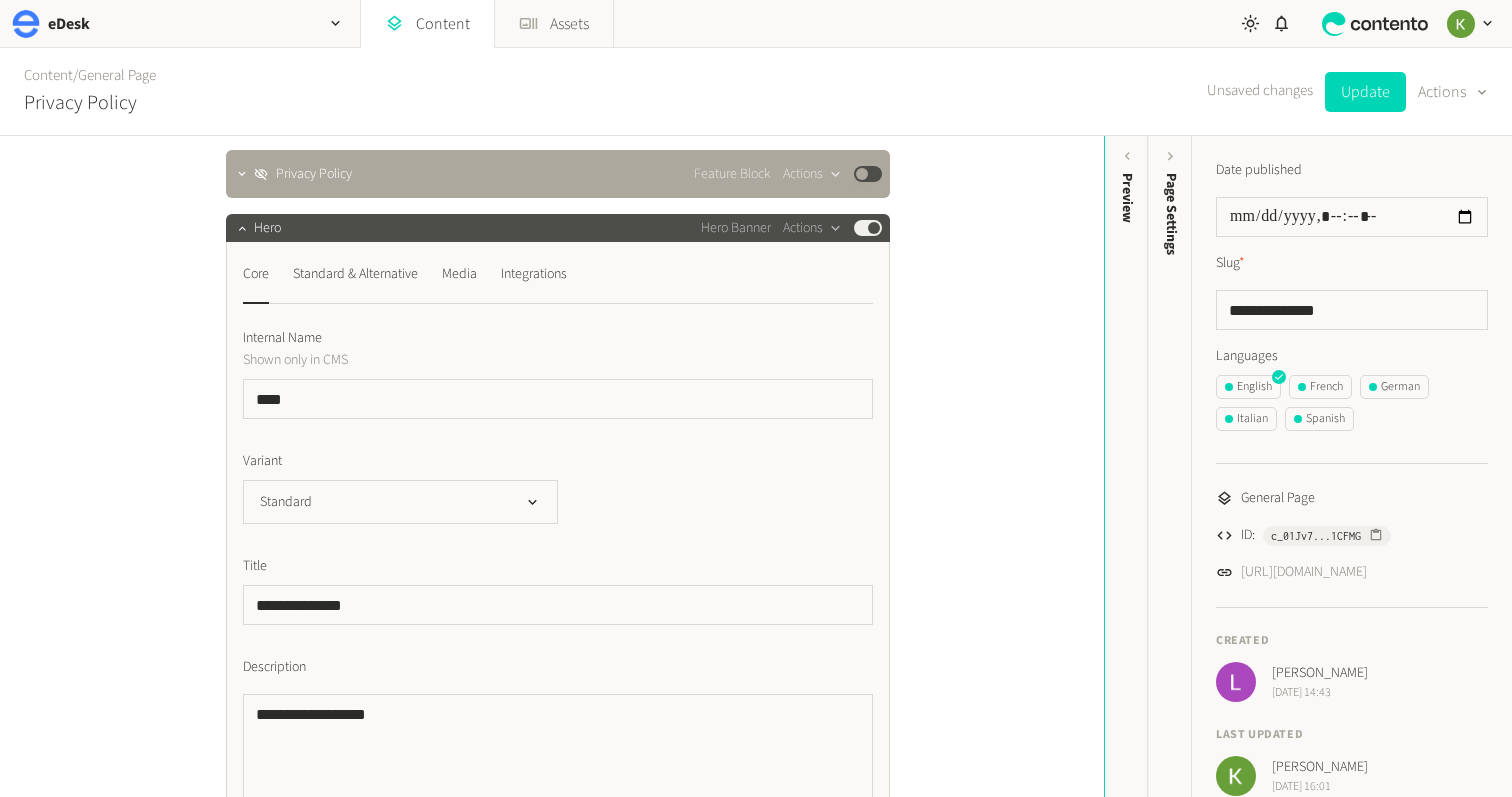 scroll, scrollTop: 327, scrollLeft: 0, axis: vertical 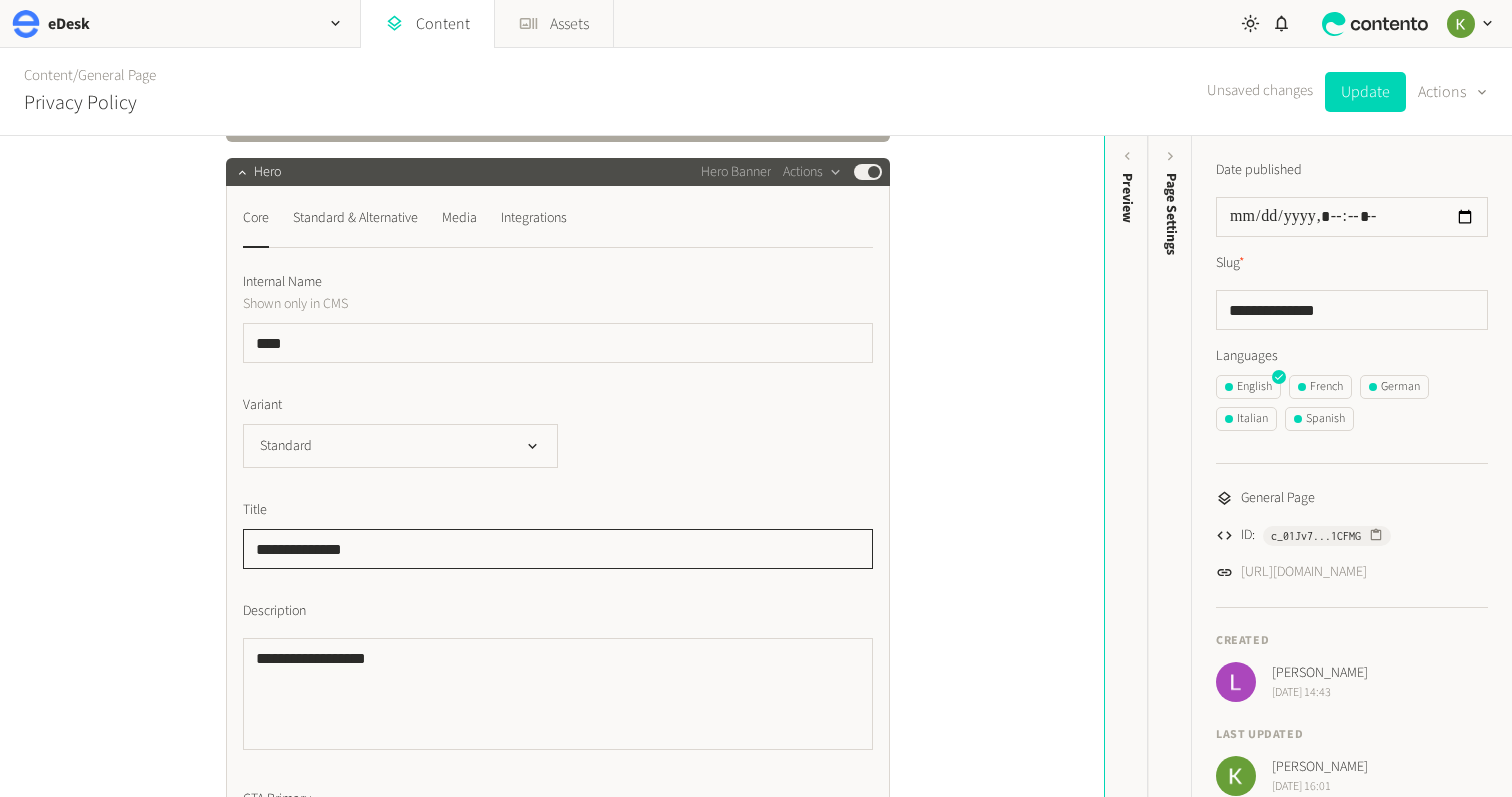 click on "**********" 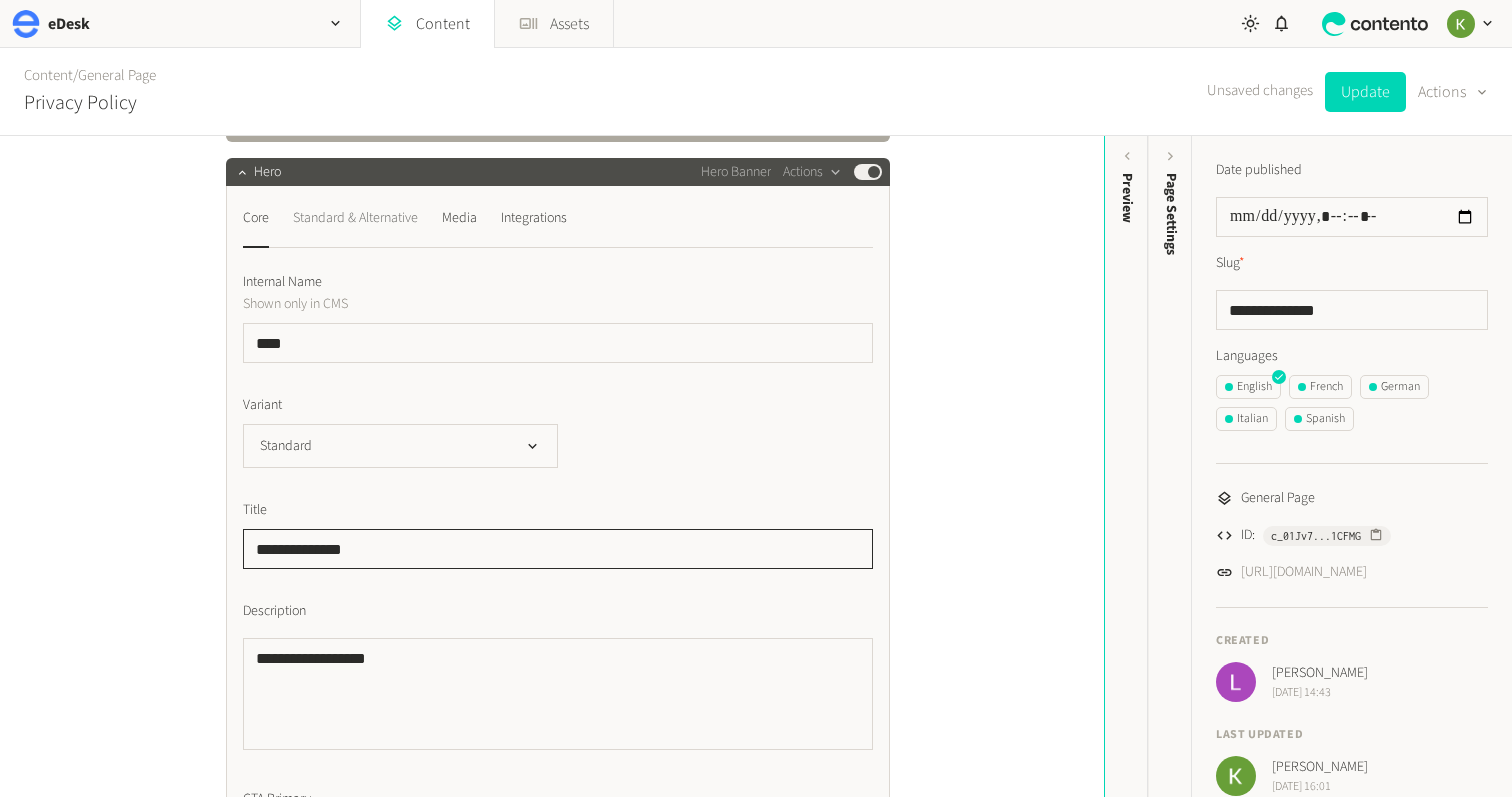 click on "Standard & Alternative" 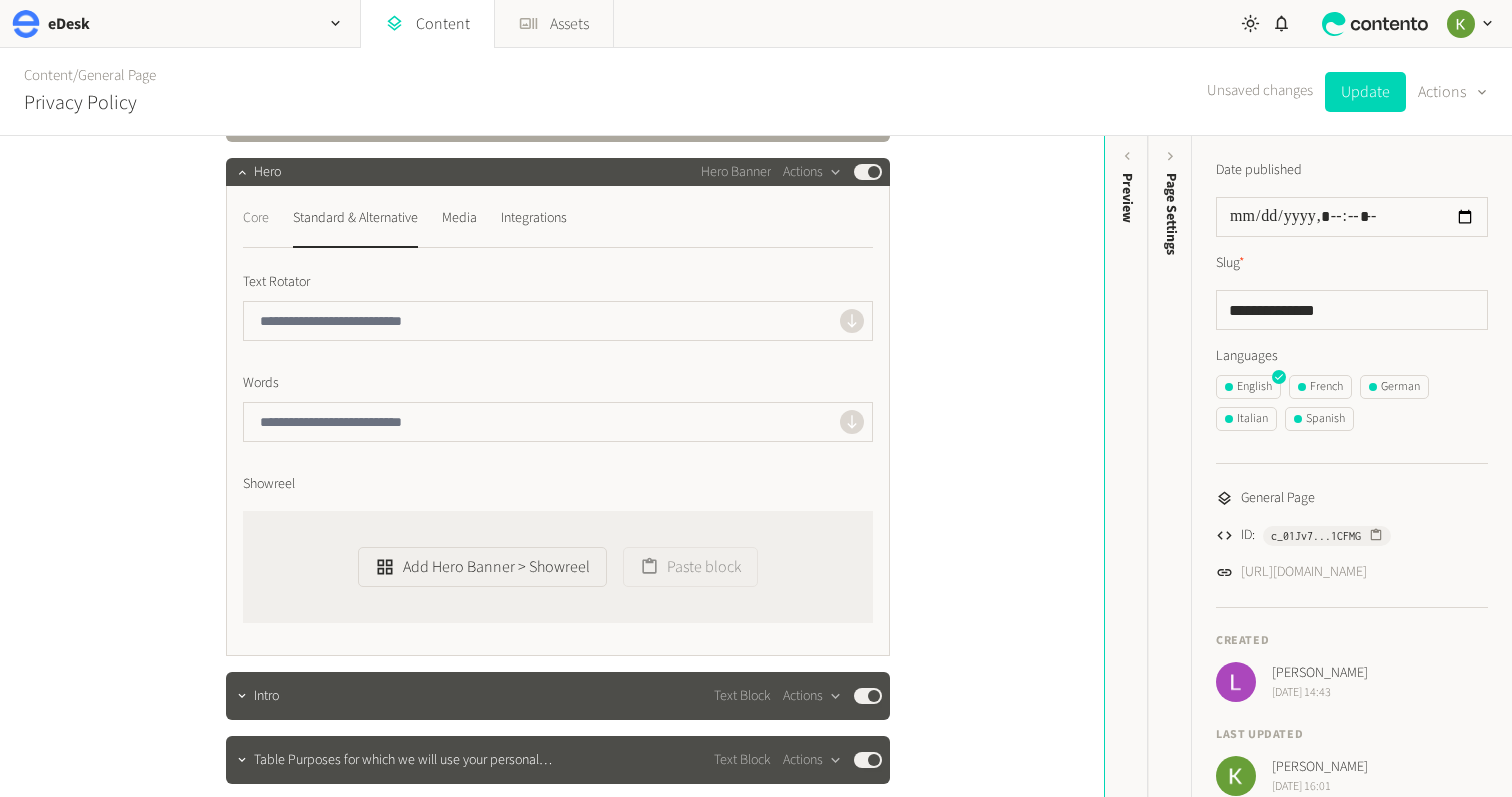 click on "Core" 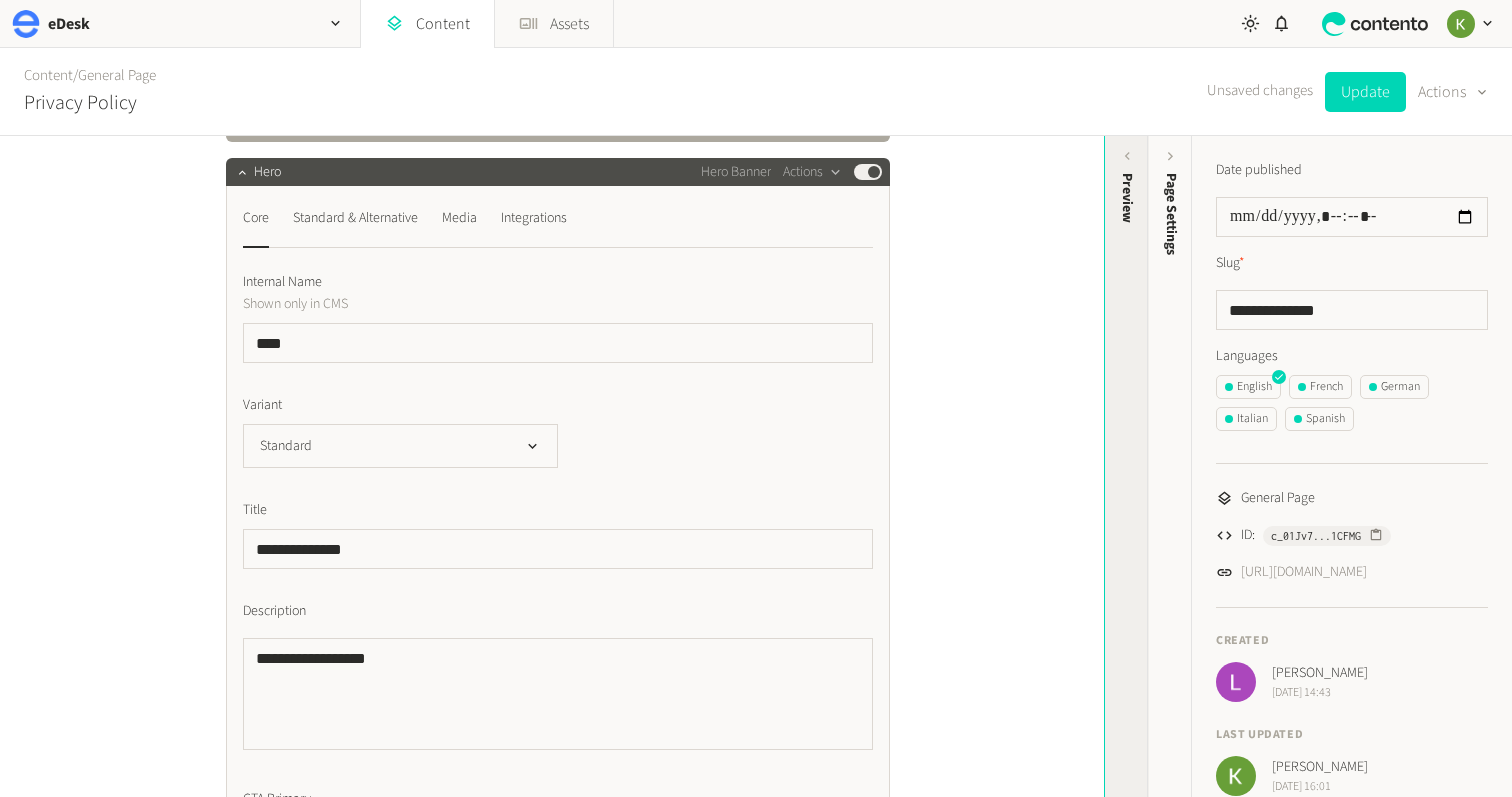 click on "Preview" 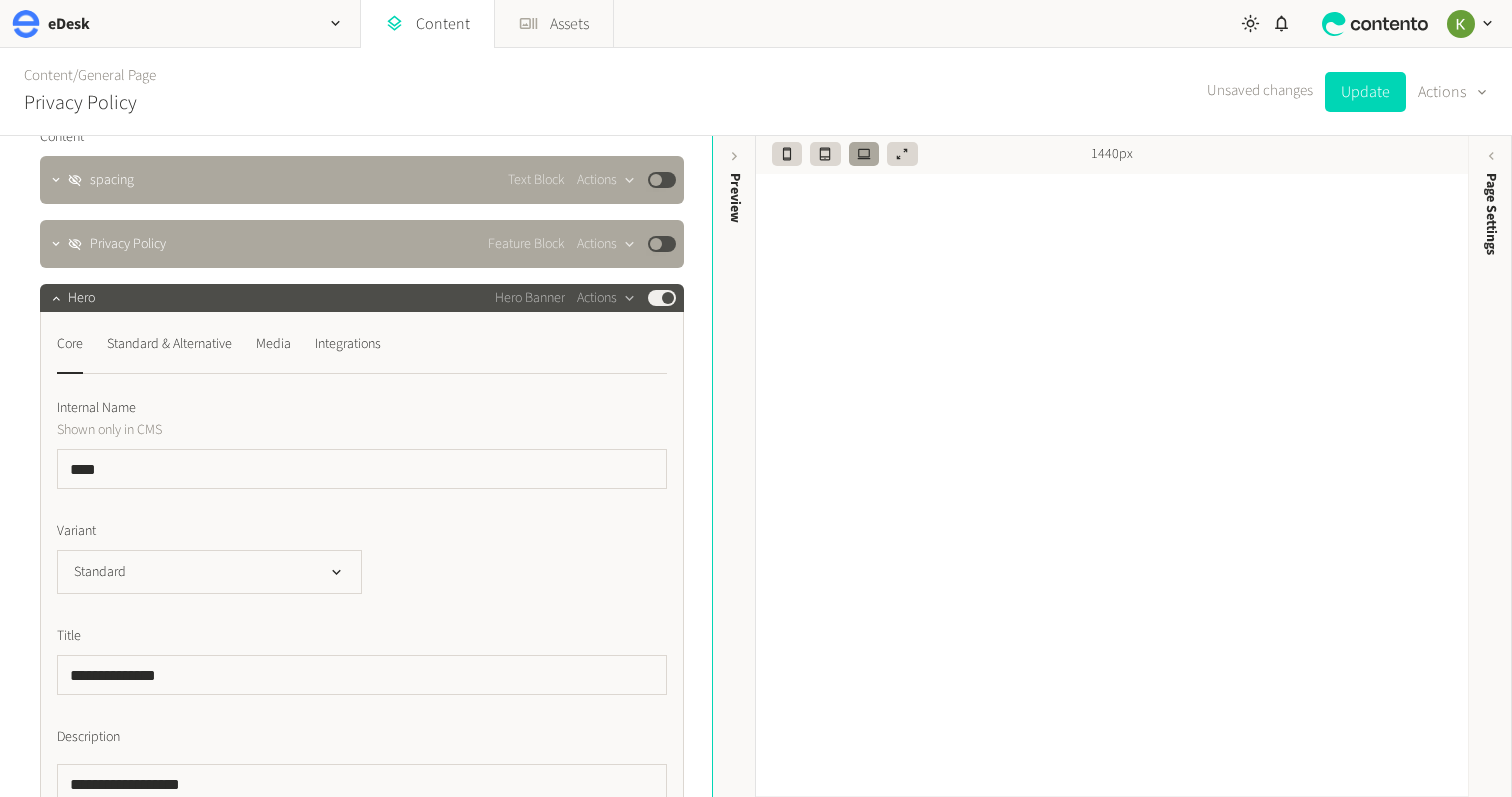 scroll, scrollTop: 340, scrollLeft: 0, axis: vertical 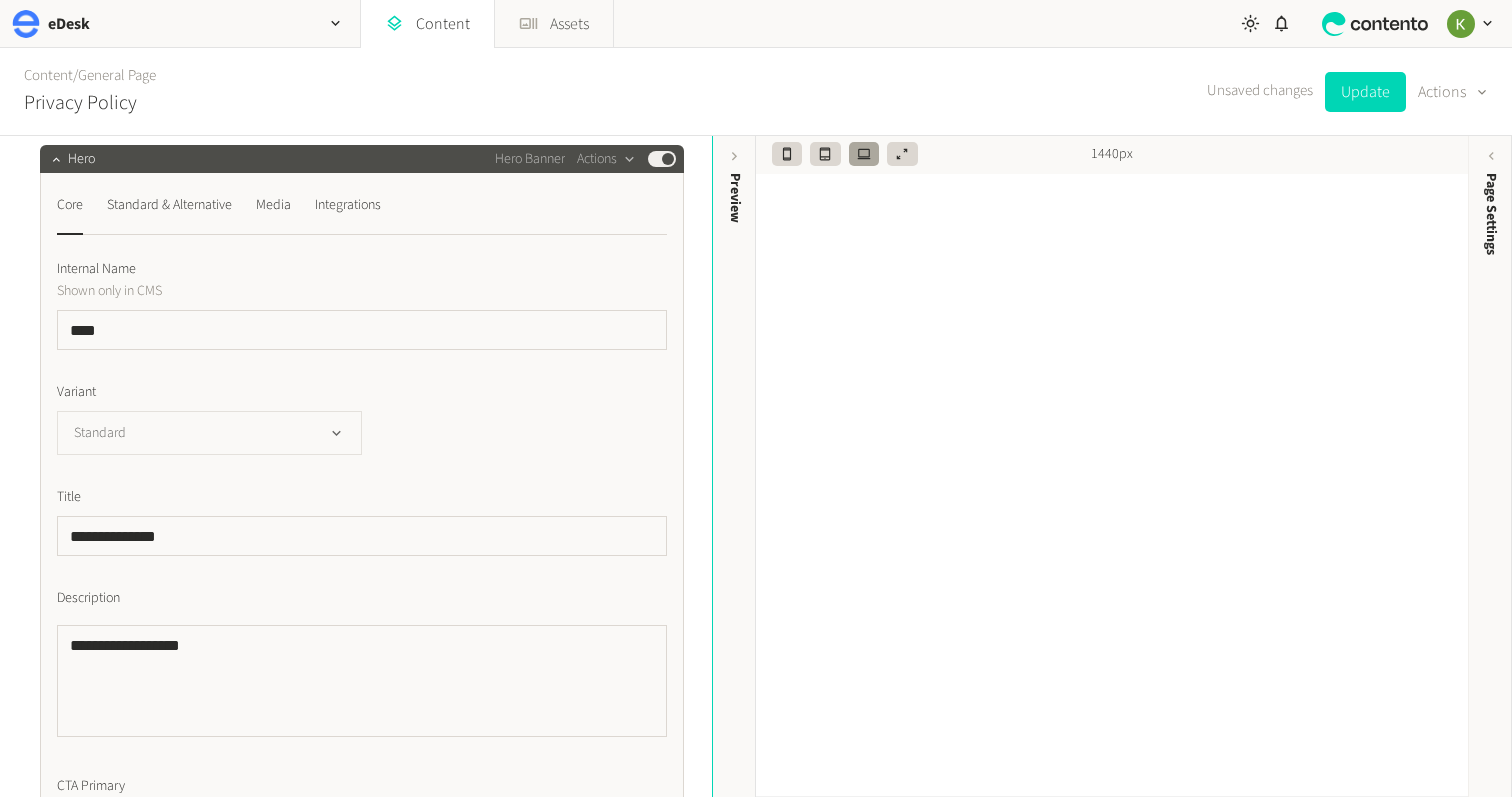click on "Standard" 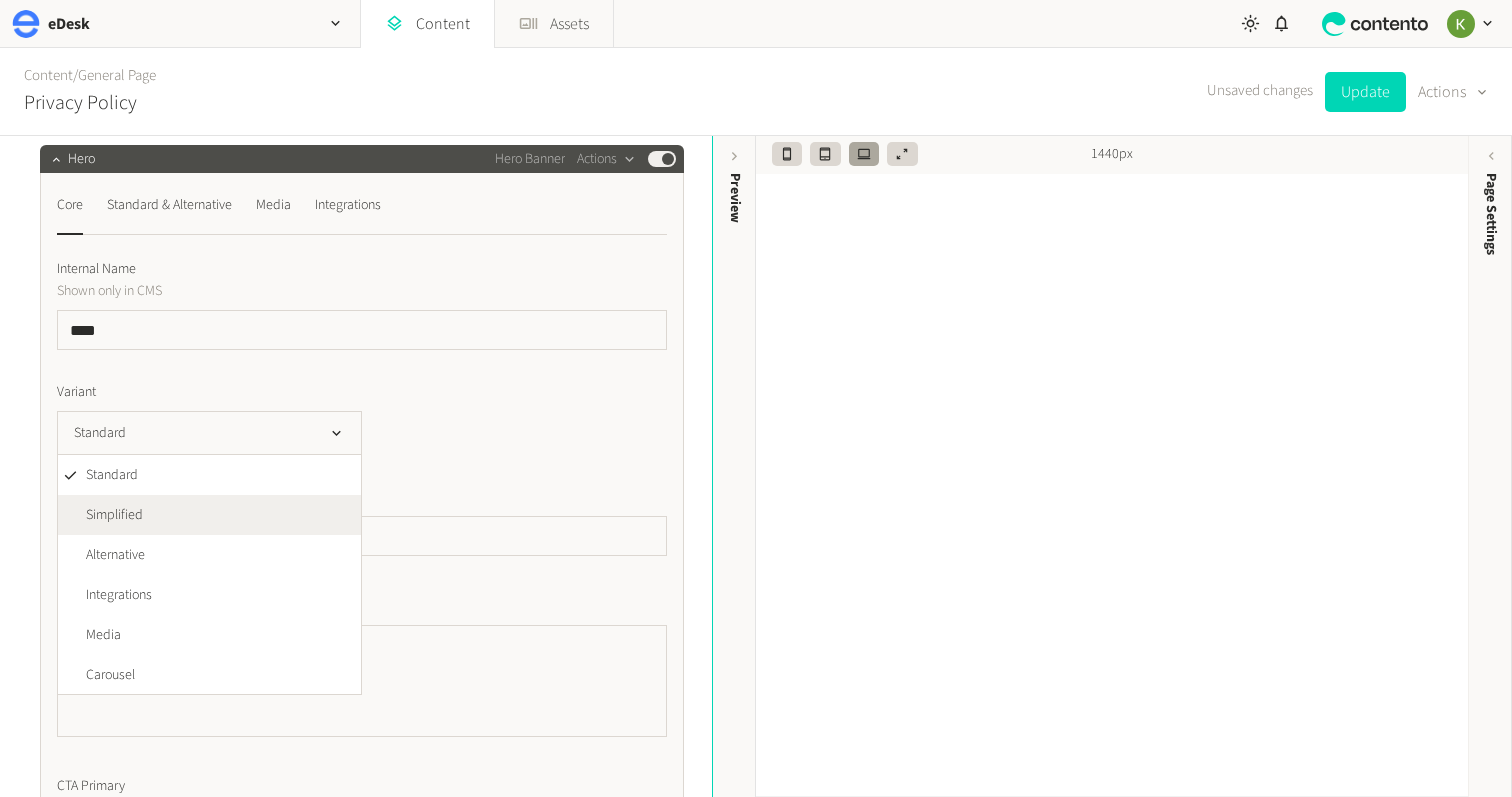 click on "Simplified" 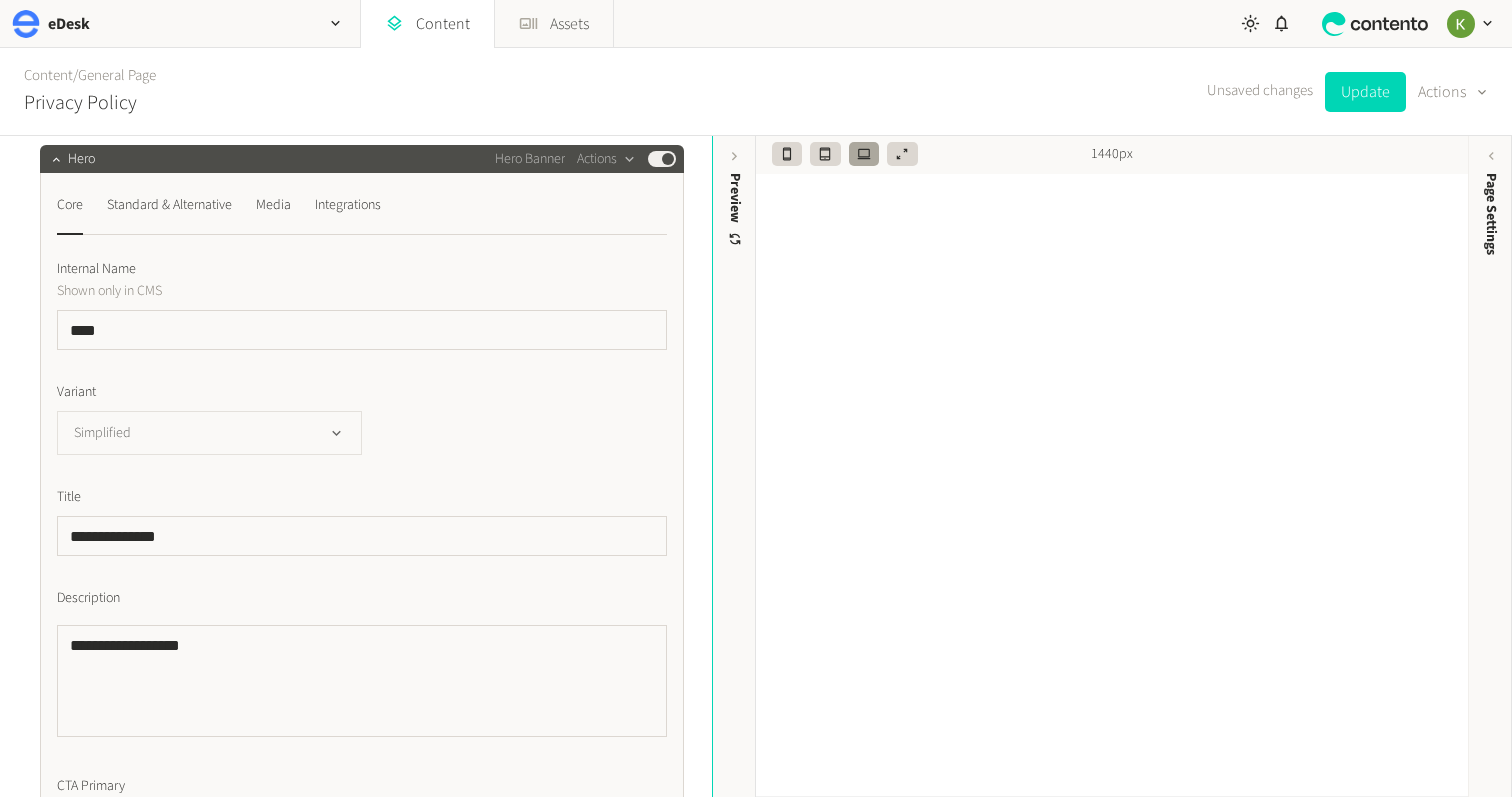 click on "Simplified" 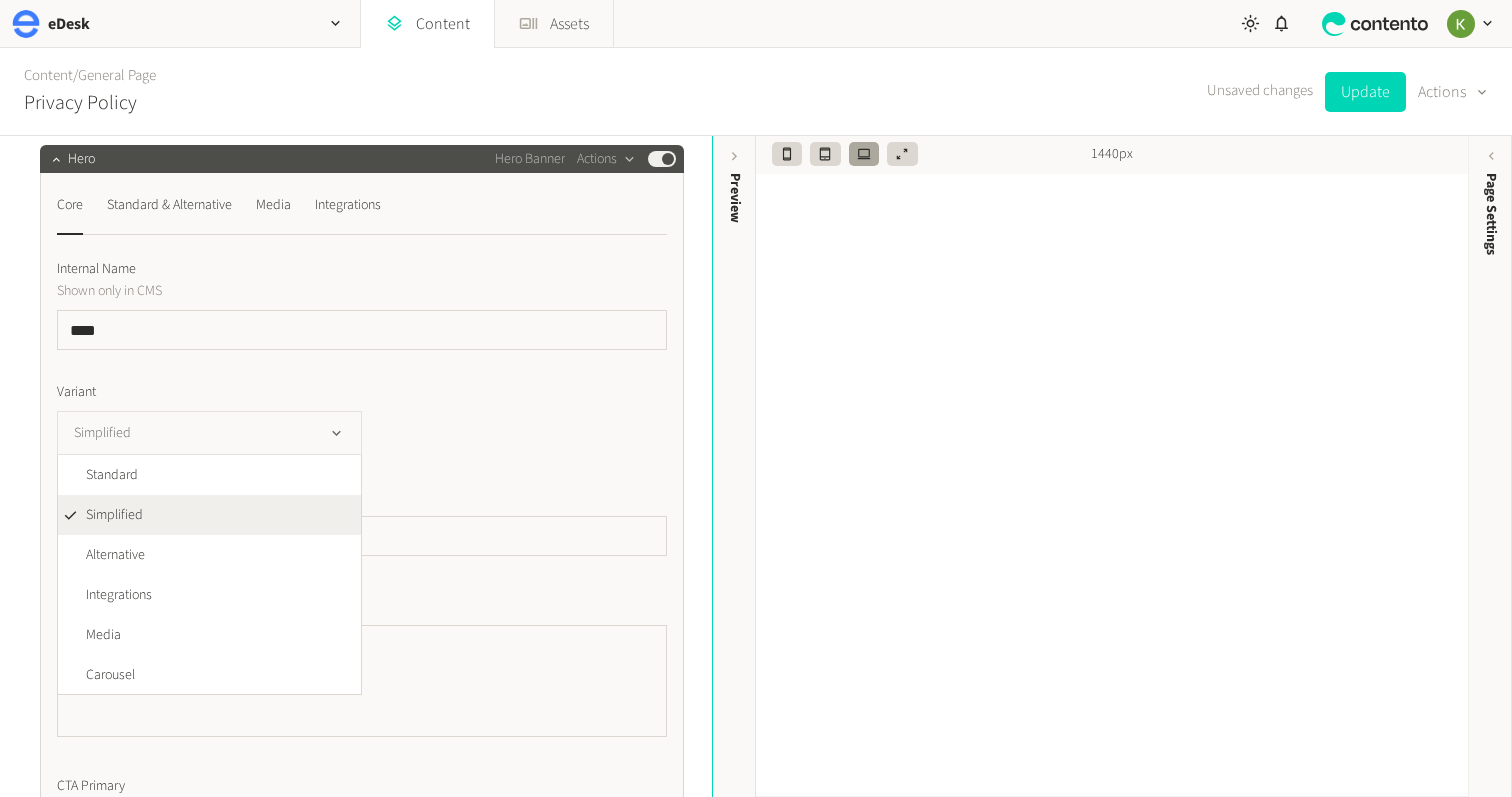 click on "Simplified" 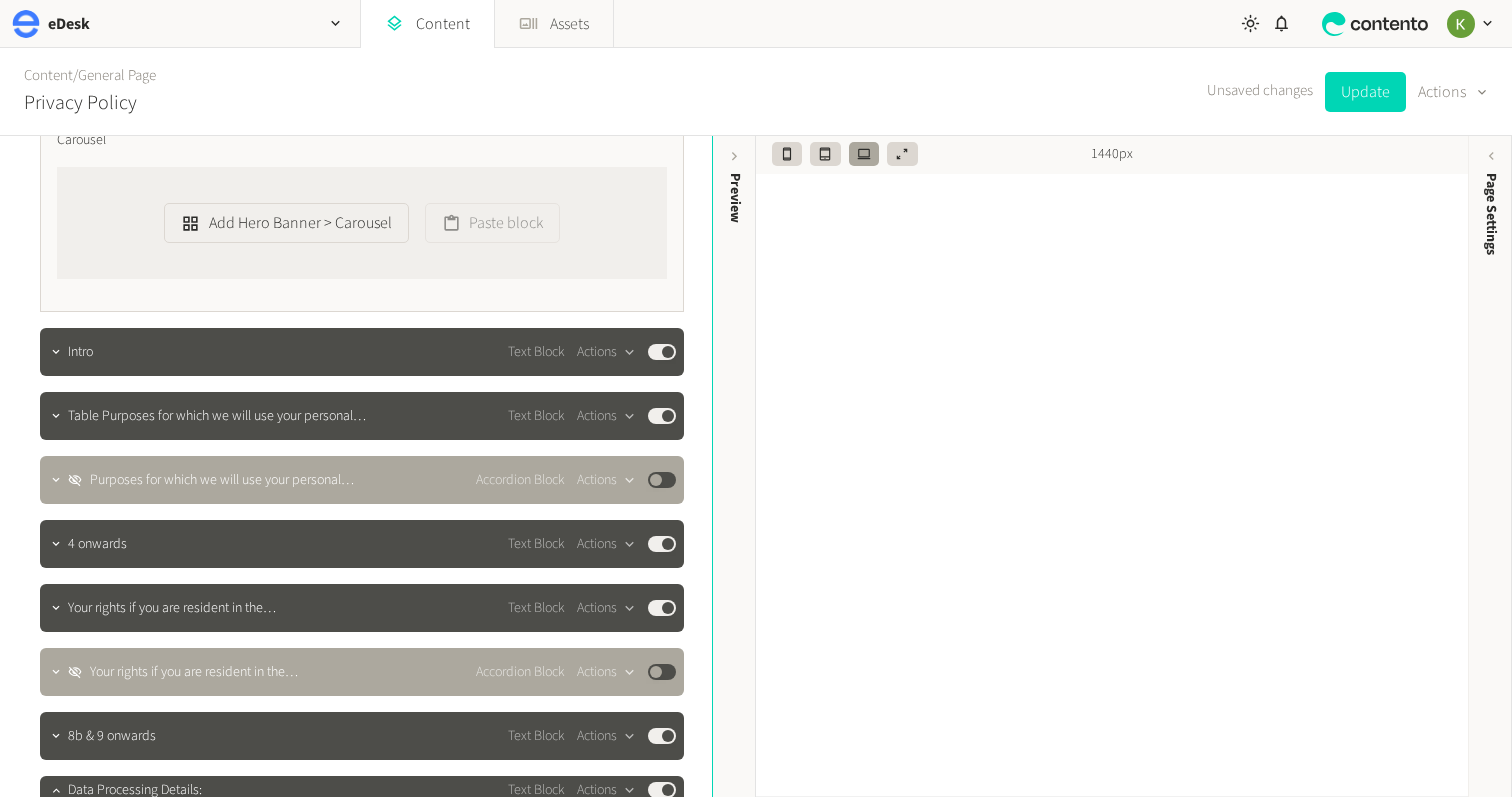 scroll, scrollTop: 1498, scrollLeft: 0, axis: vertical 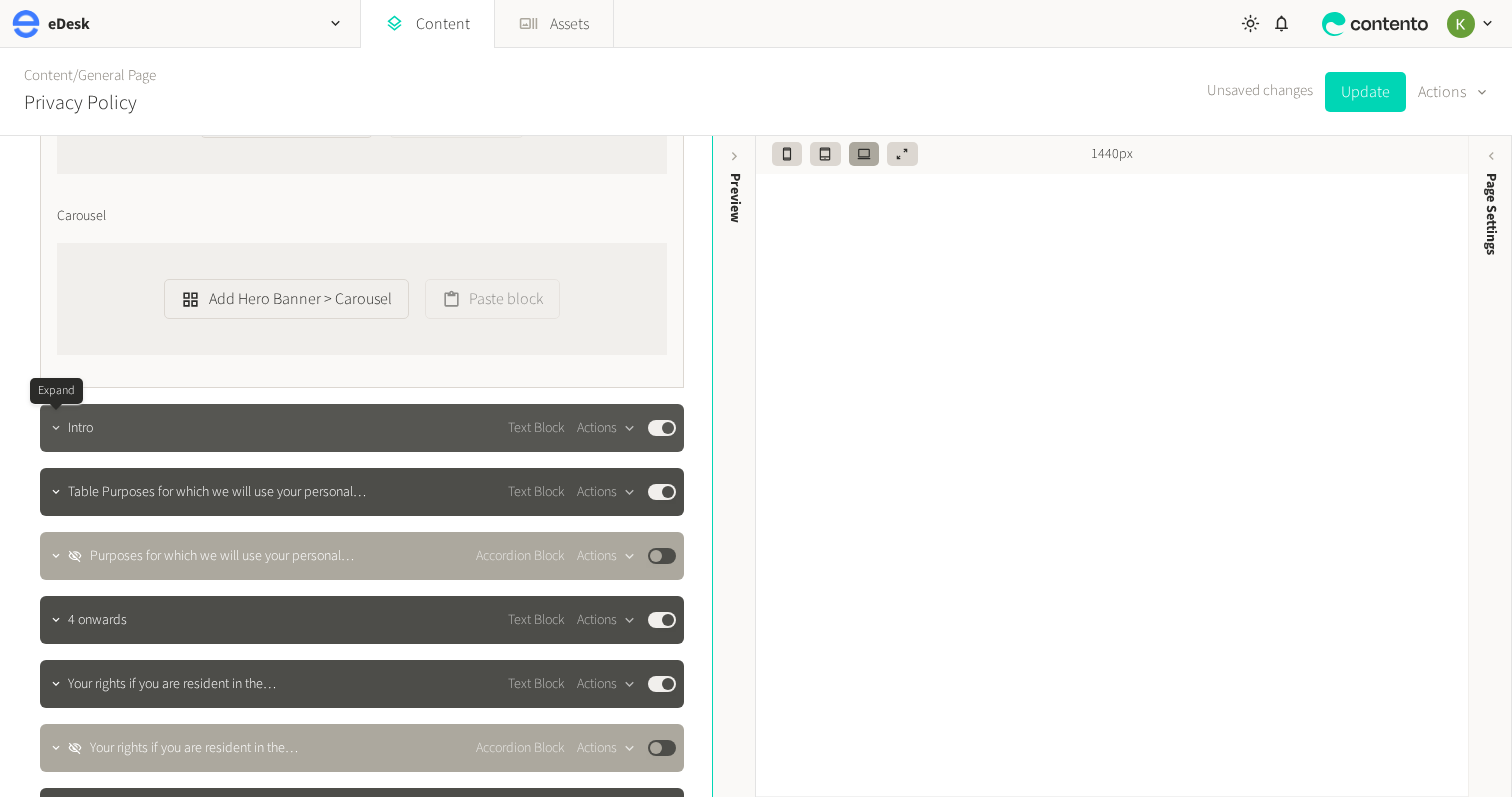 click 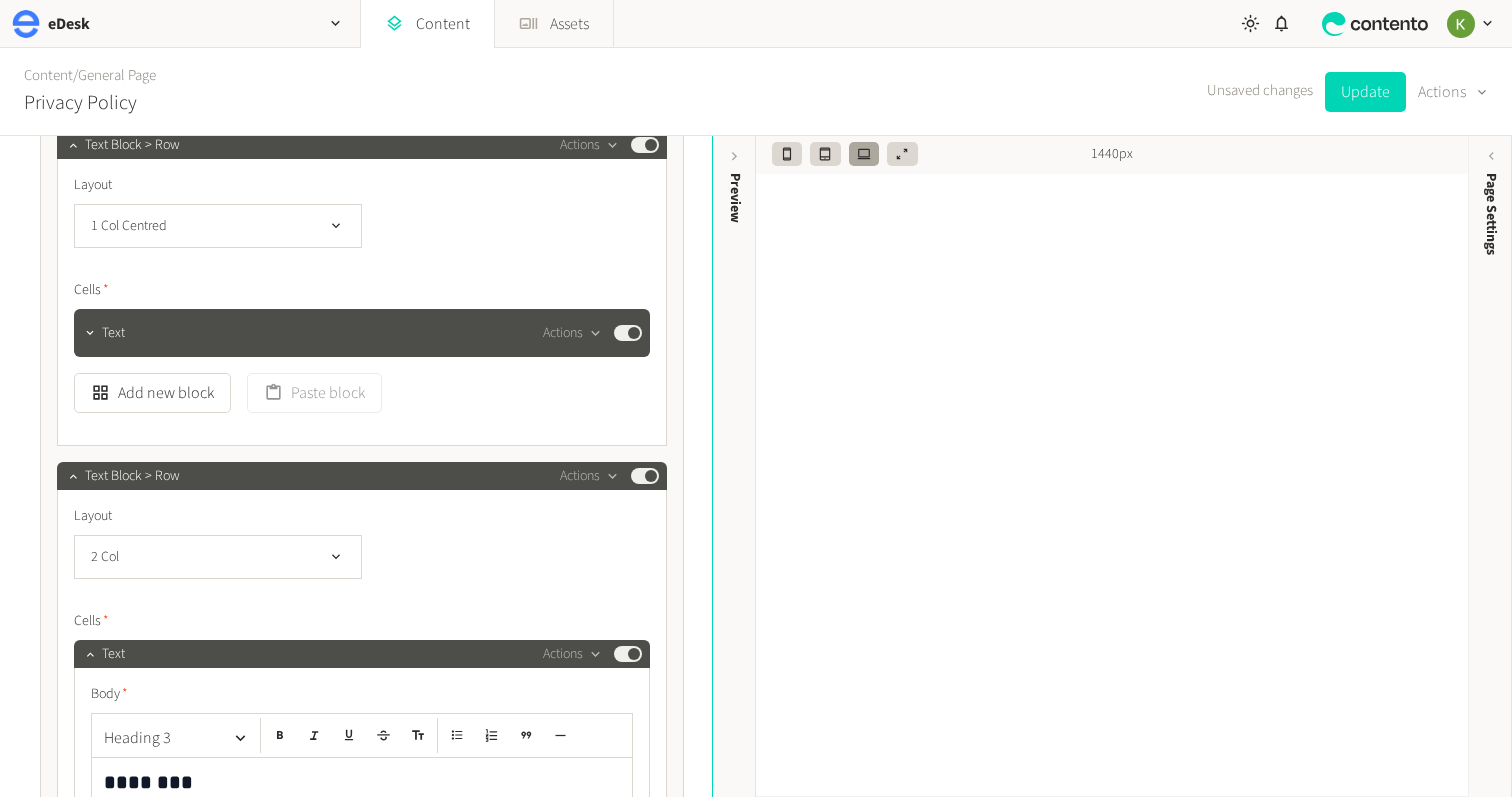 scroll, scrollTop: 2307, scrollLeft: 0, axis: vertical 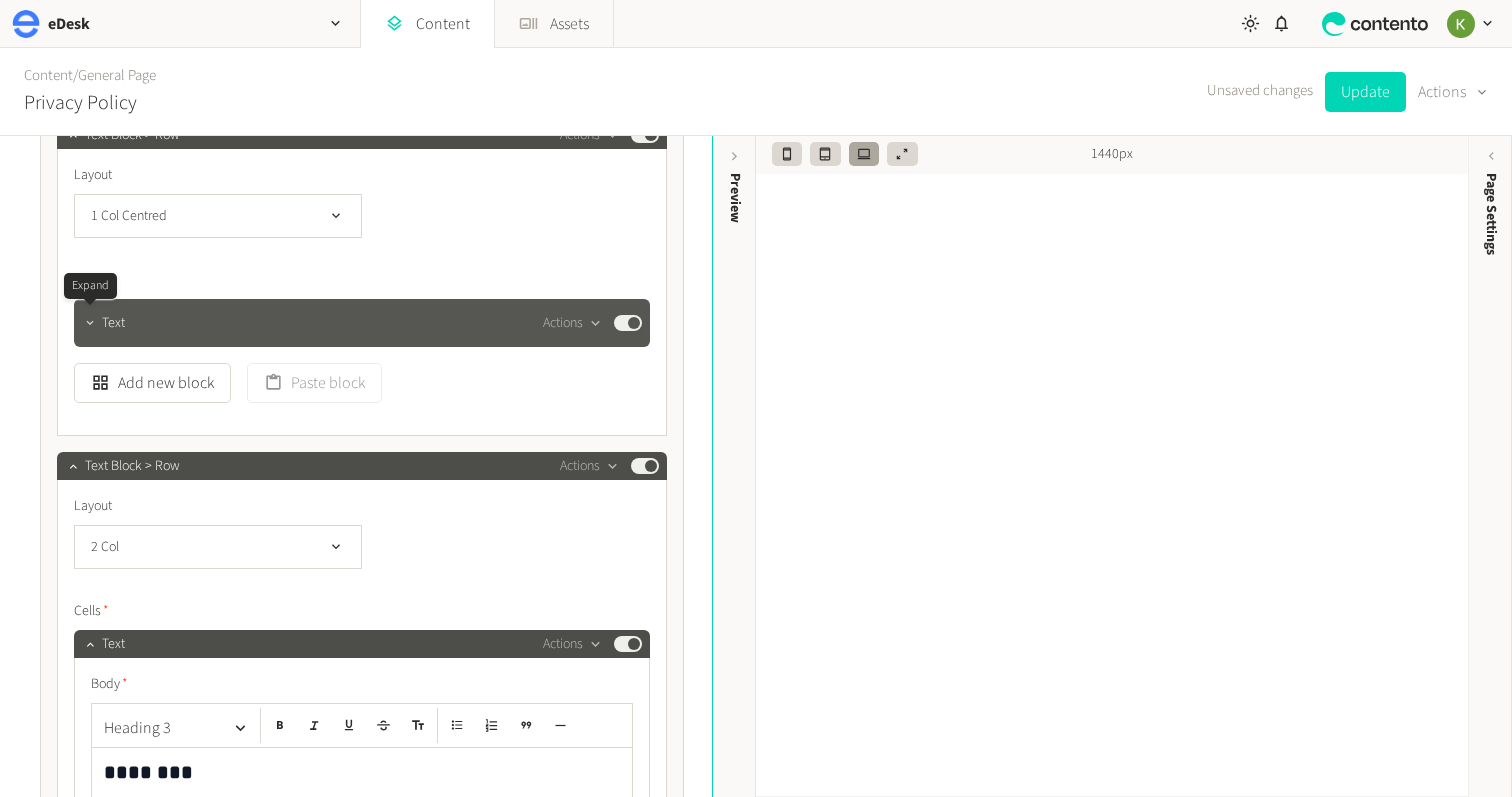 click 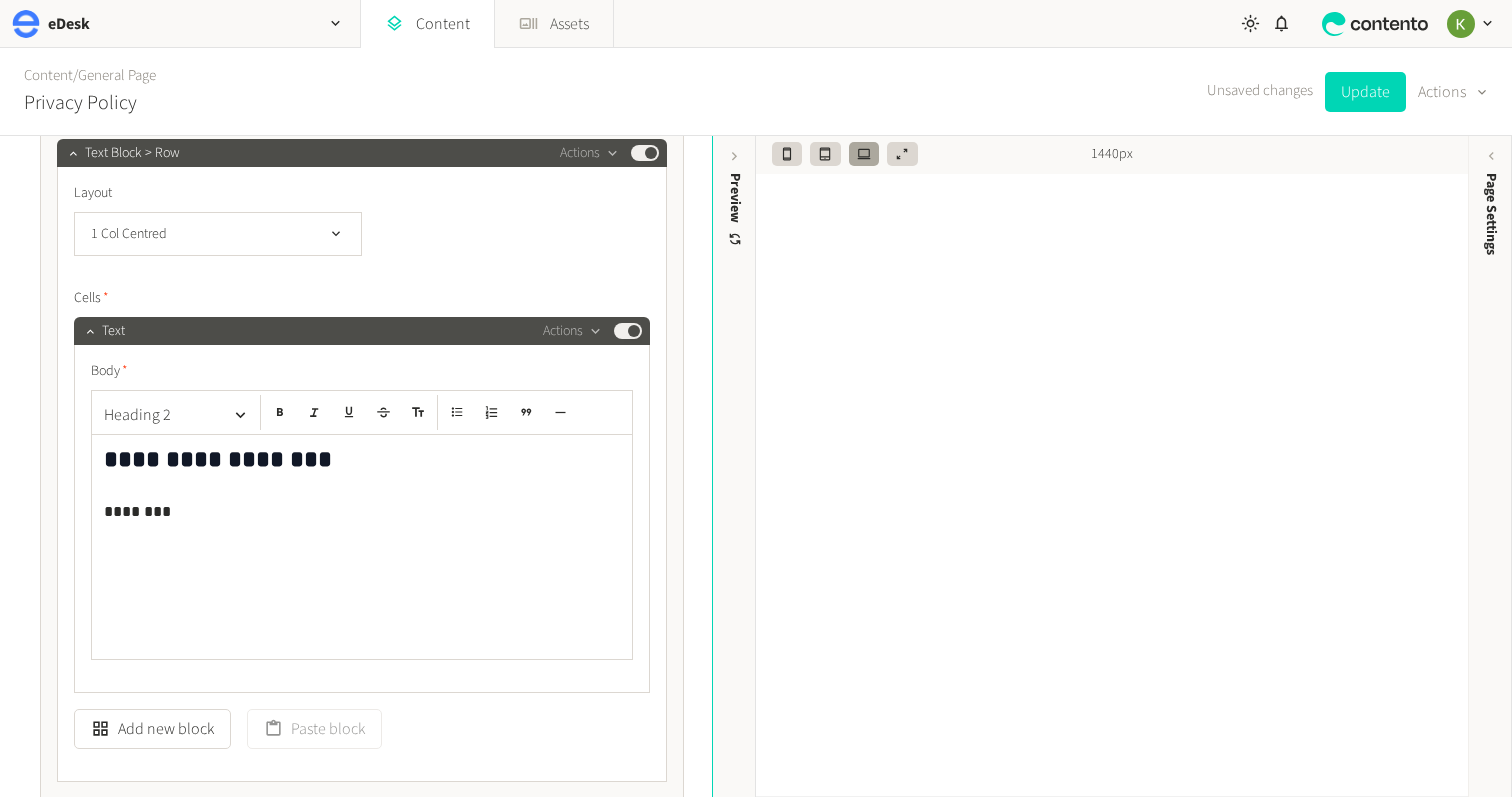 scroll, scrollTop: 2261, scrollLeft: 0, axis: vertical 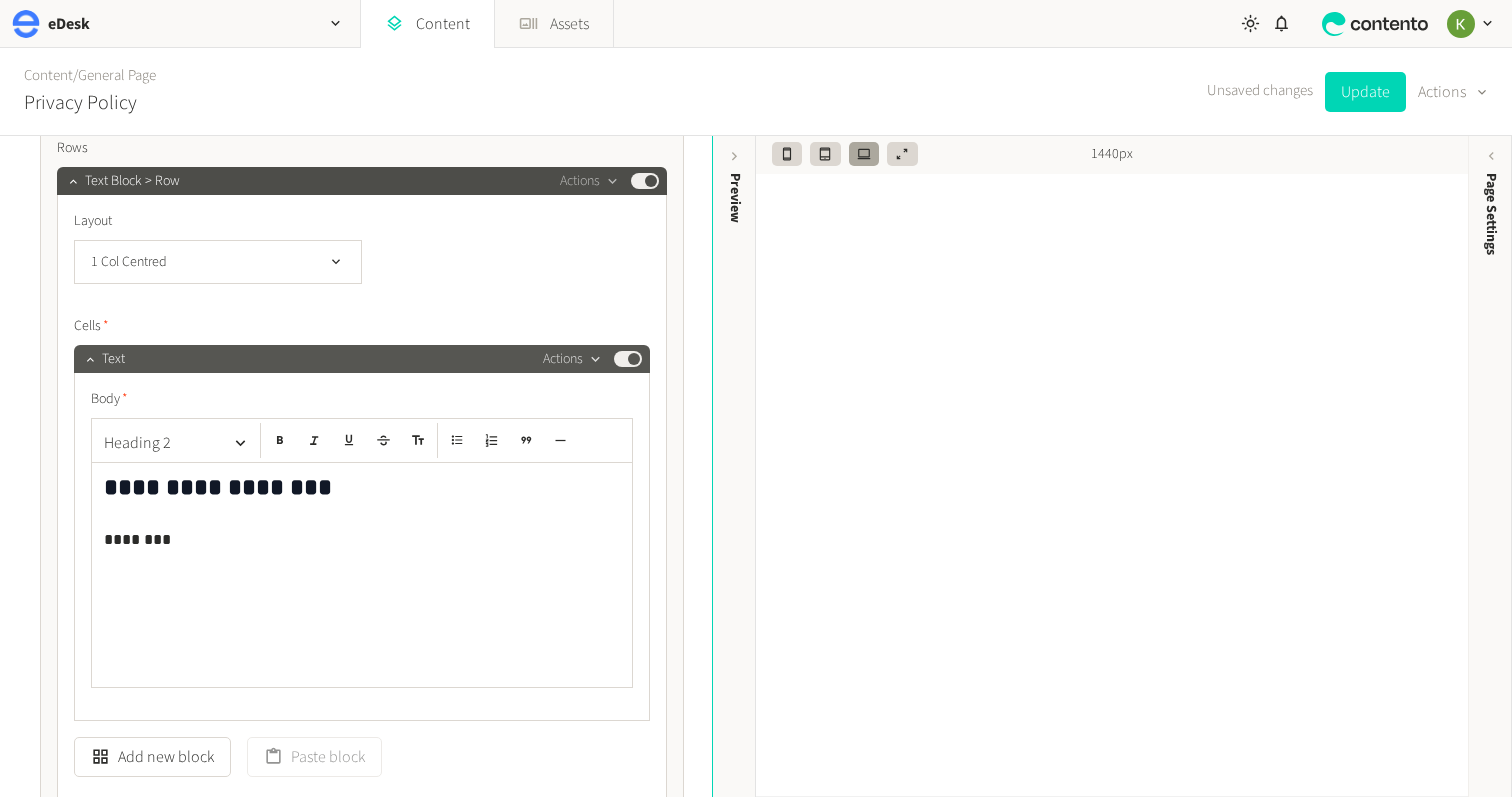 click 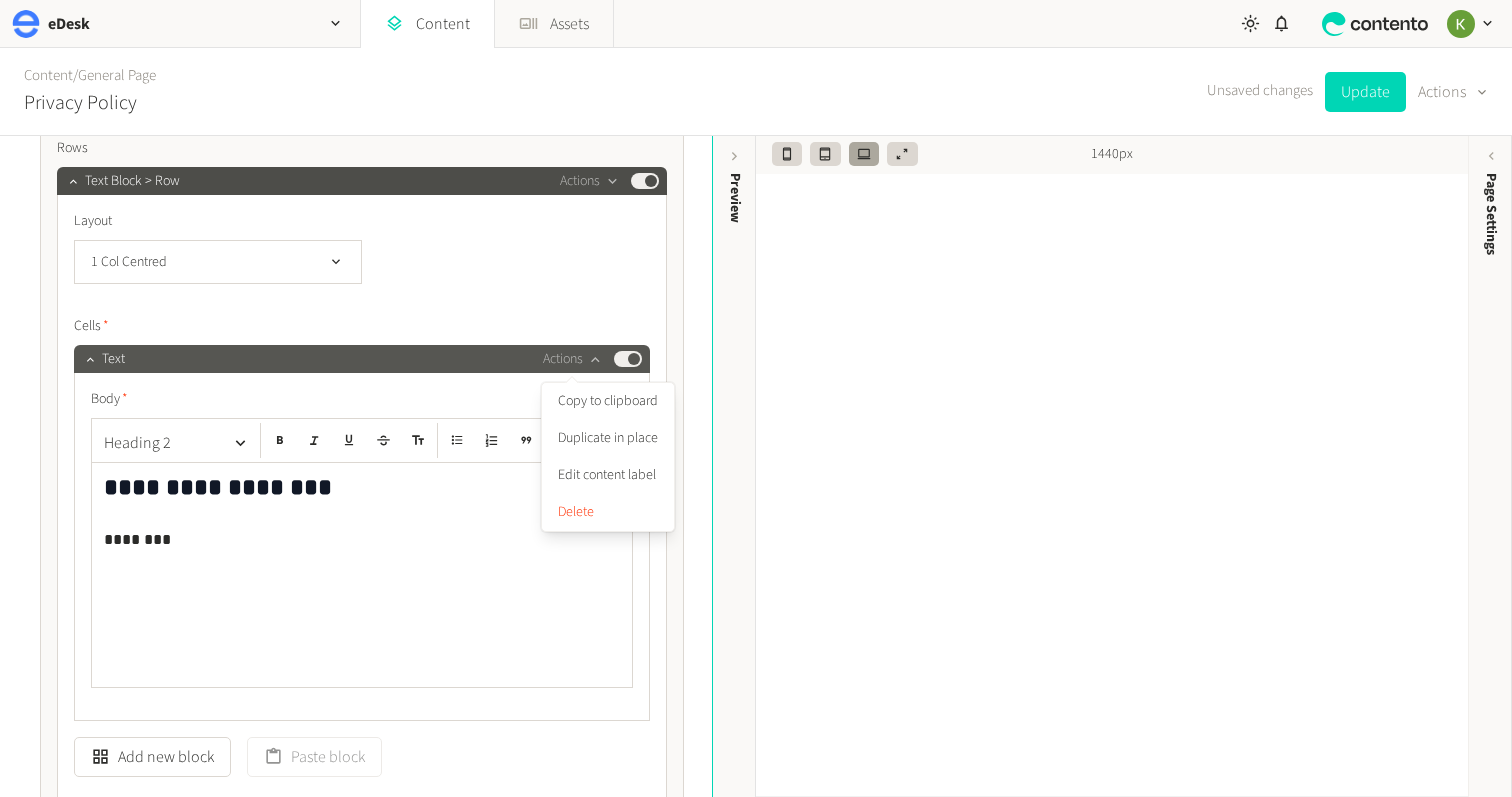 click on "Published" 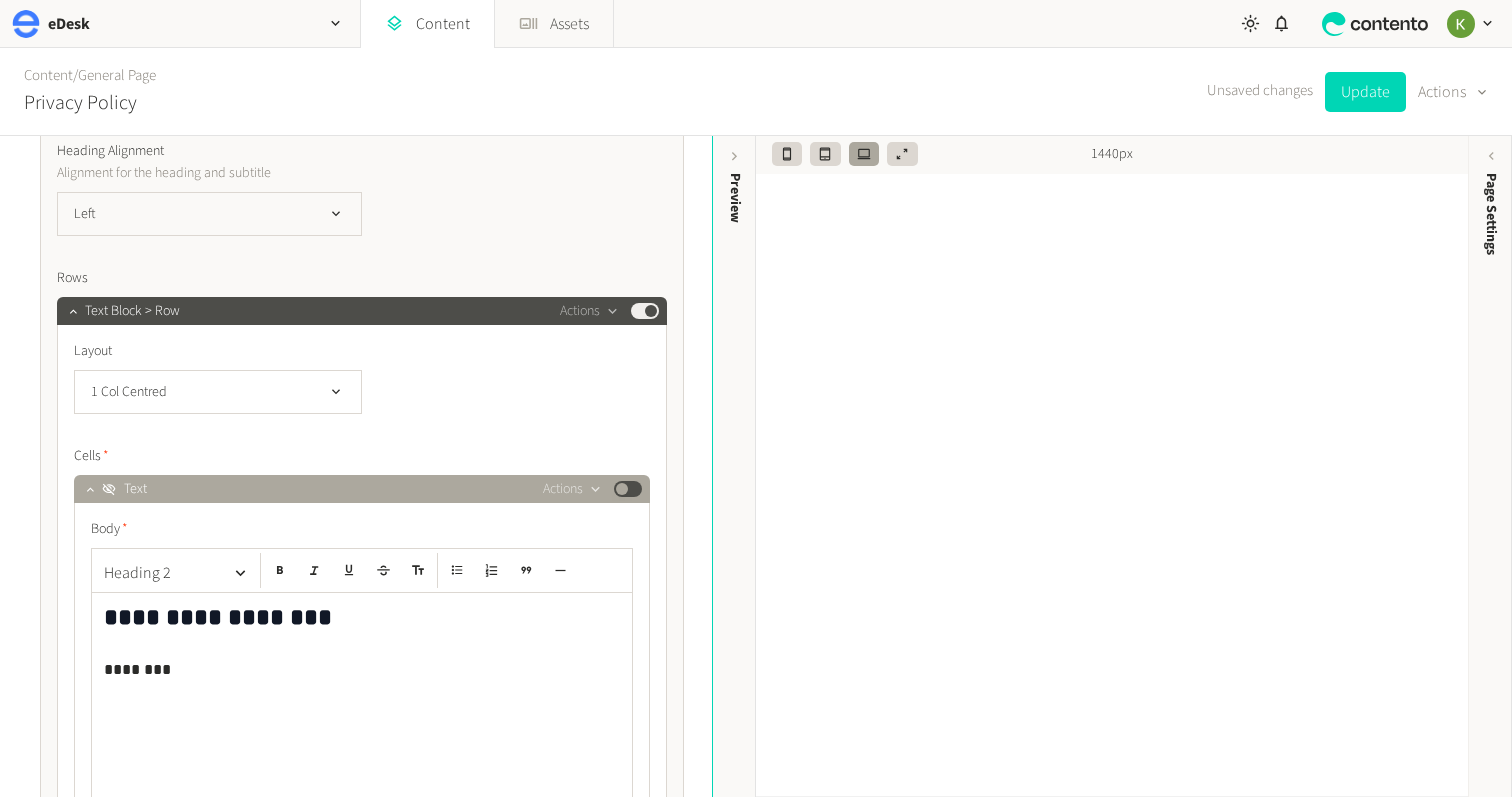 scroll, scrollTop: 2064, scrollLeft: 0, axis: vertical 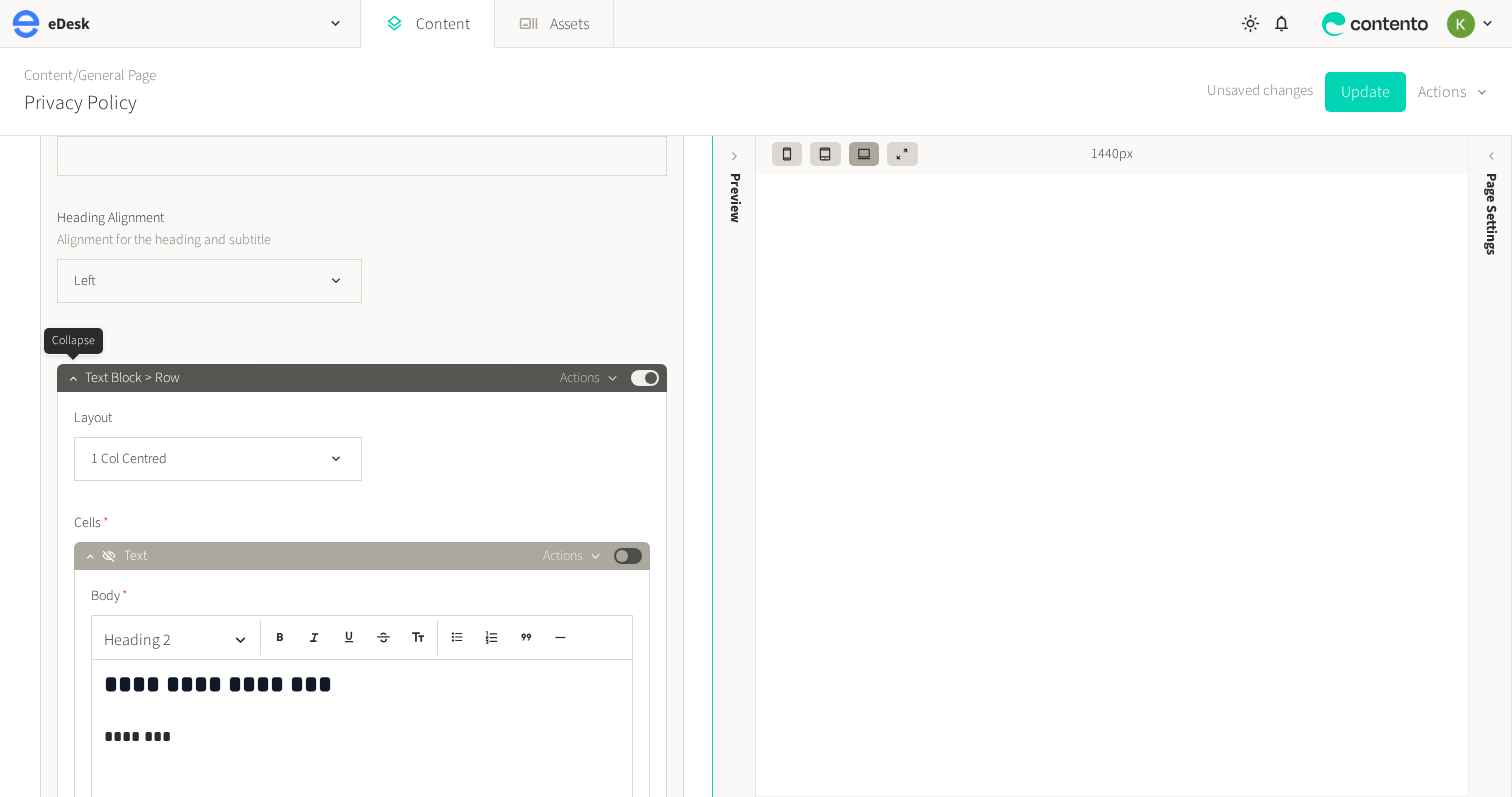 click 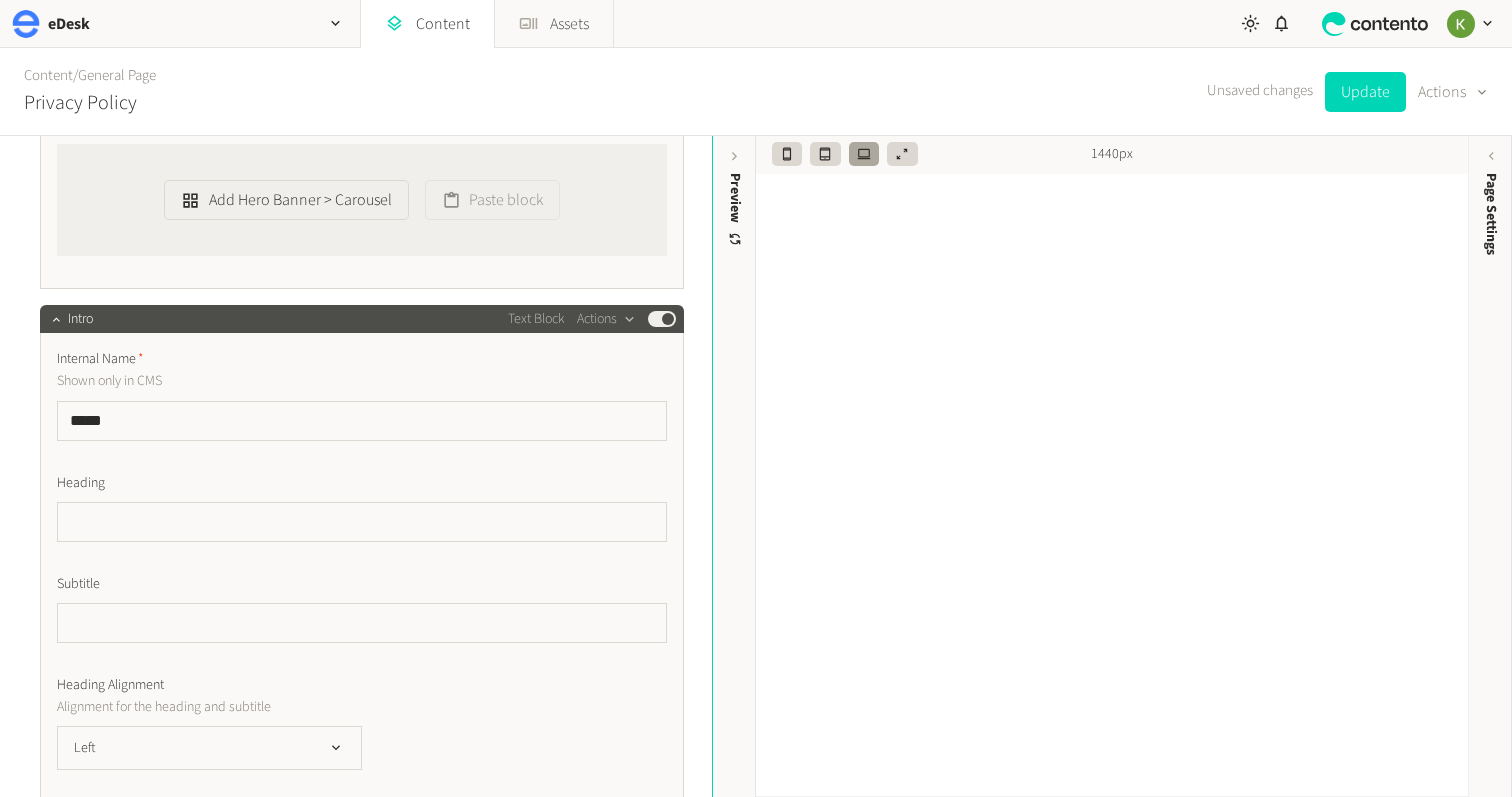 scroll, scrollTop: 1548, scrollLeft: 0, axis: vertical 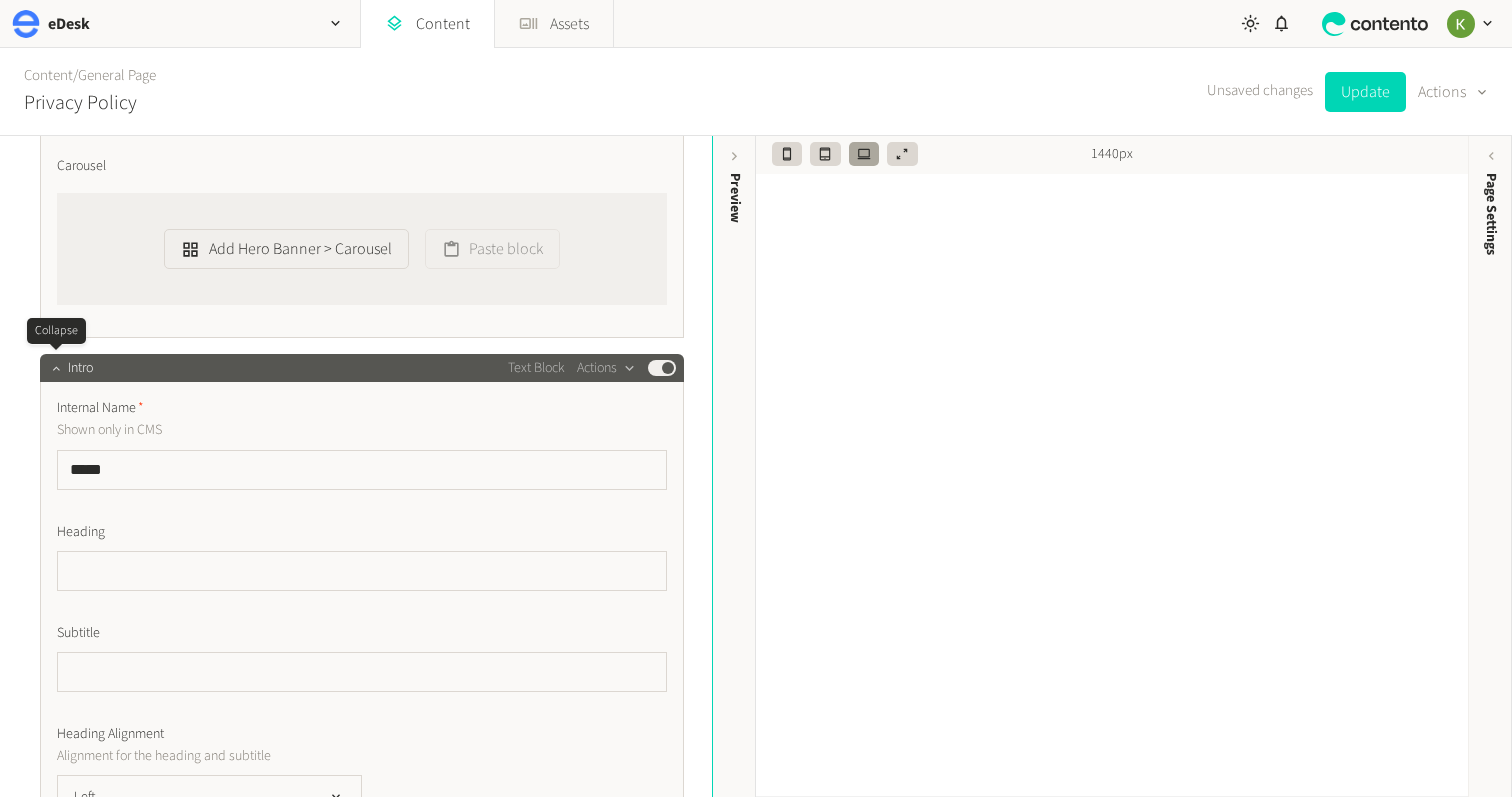 click 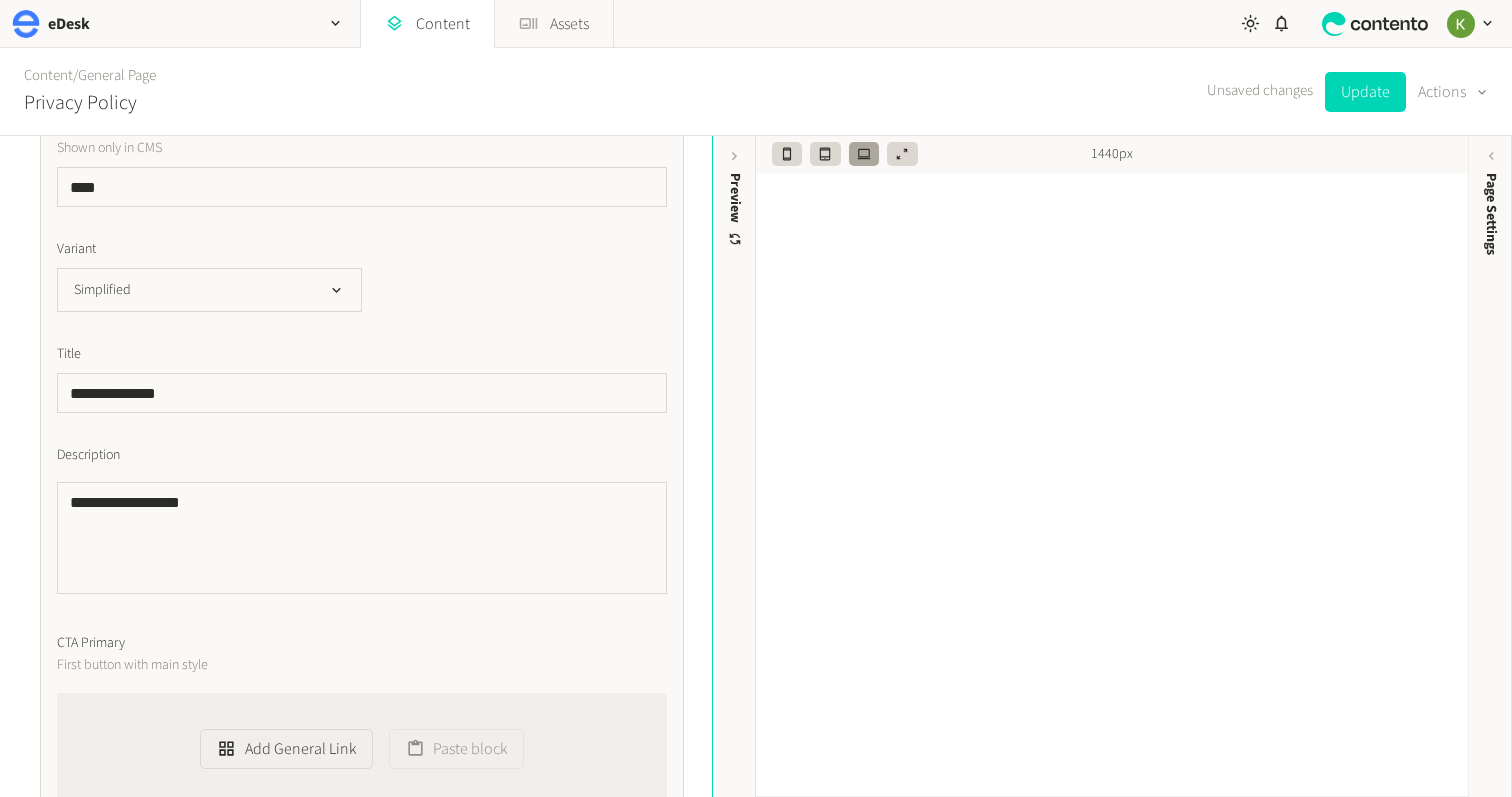 scroll, scrollTop: 489, scrollLeft: 0, axis: vertical 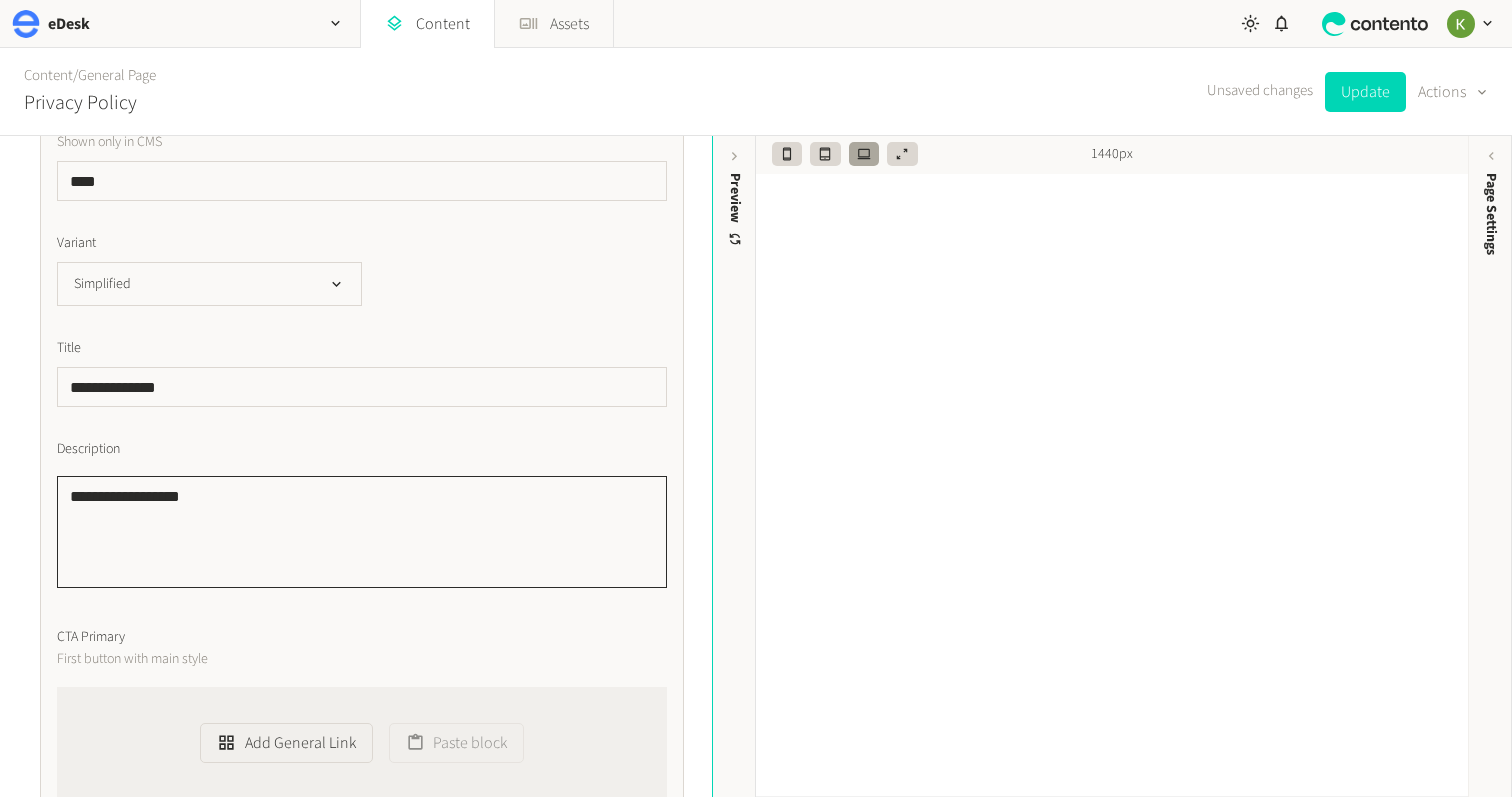 click on "**********" 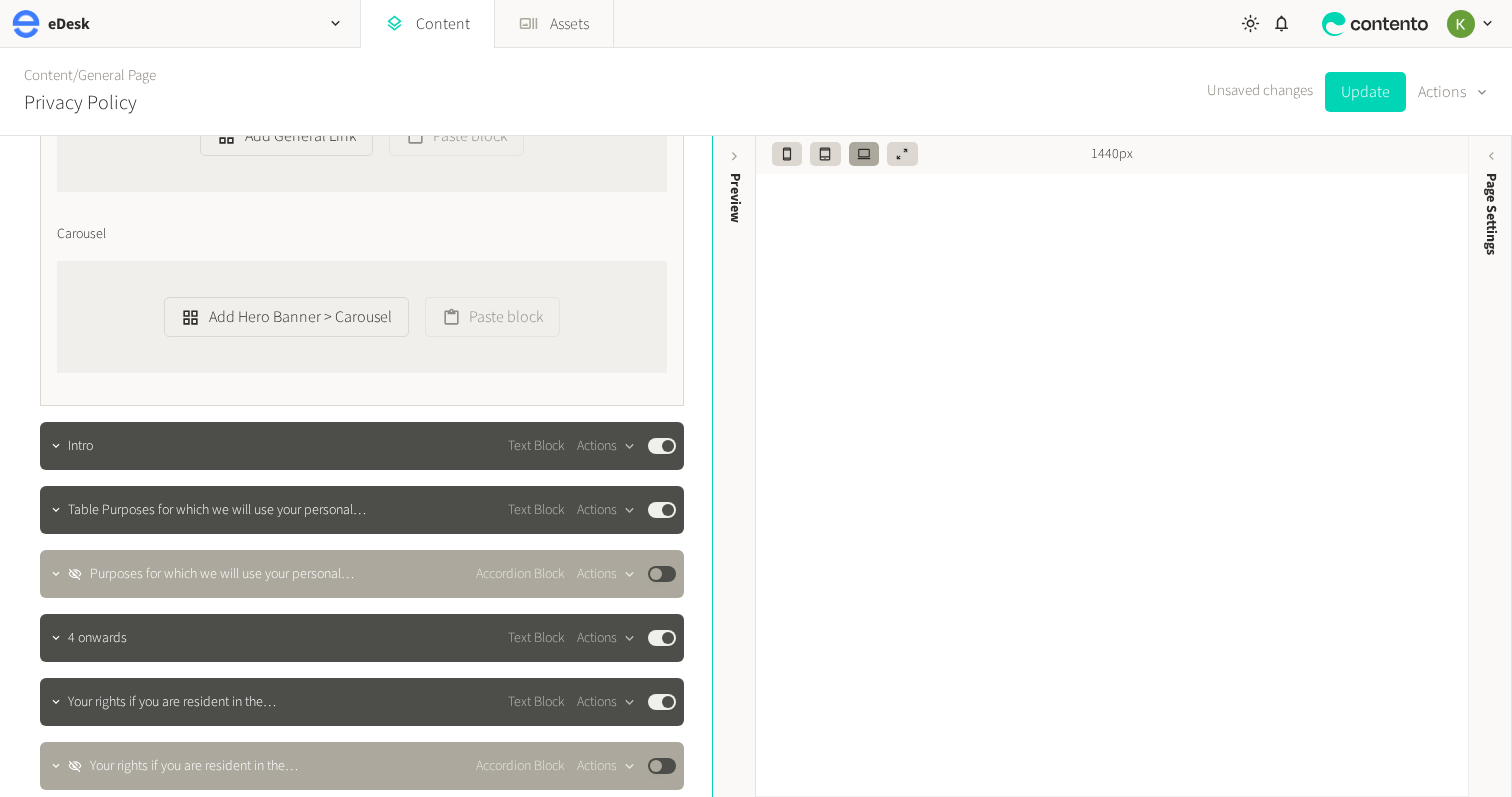 scroll, scrollTop: 1694, scrollLeft: 0, axis: vertical 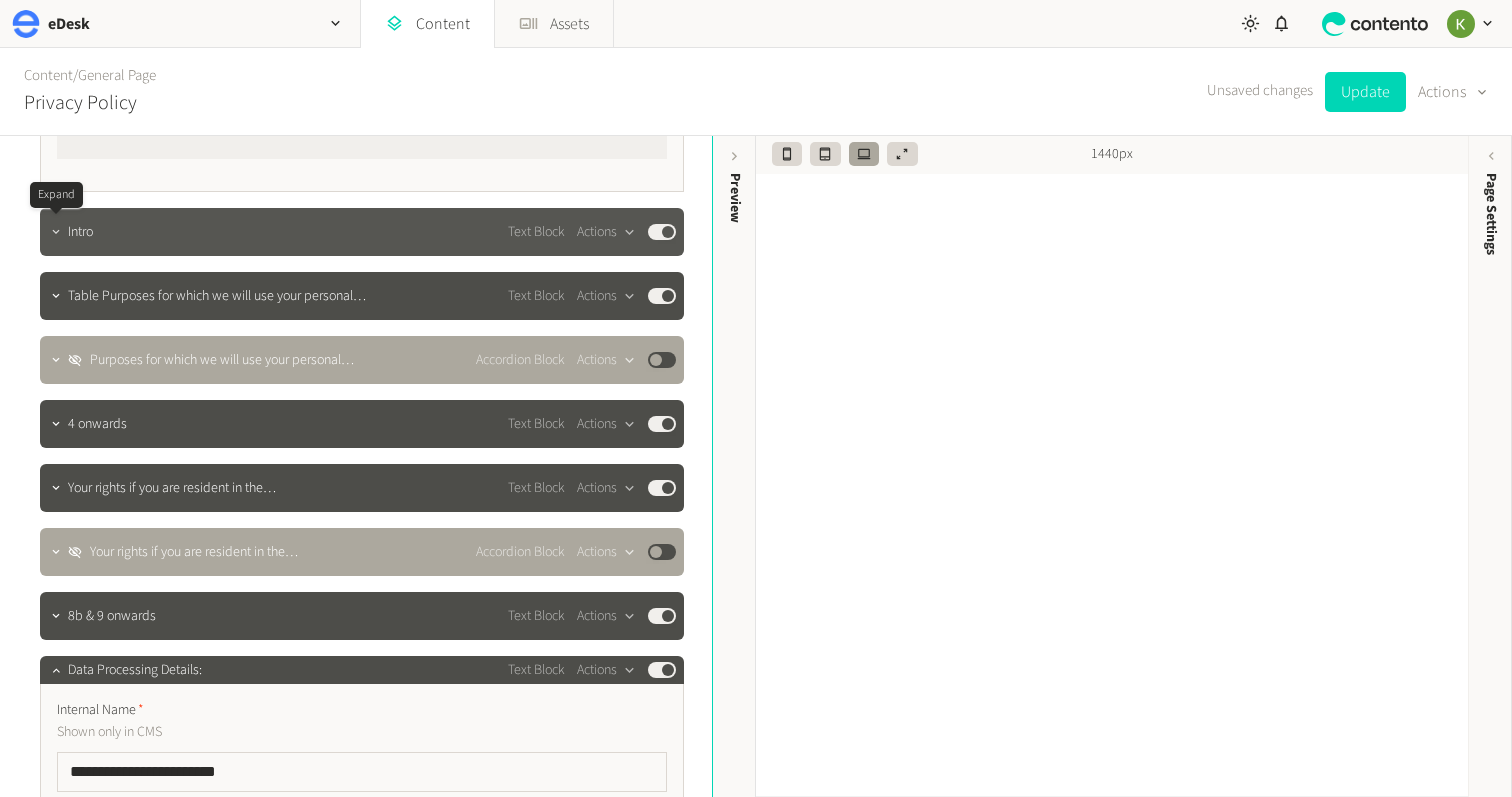 click 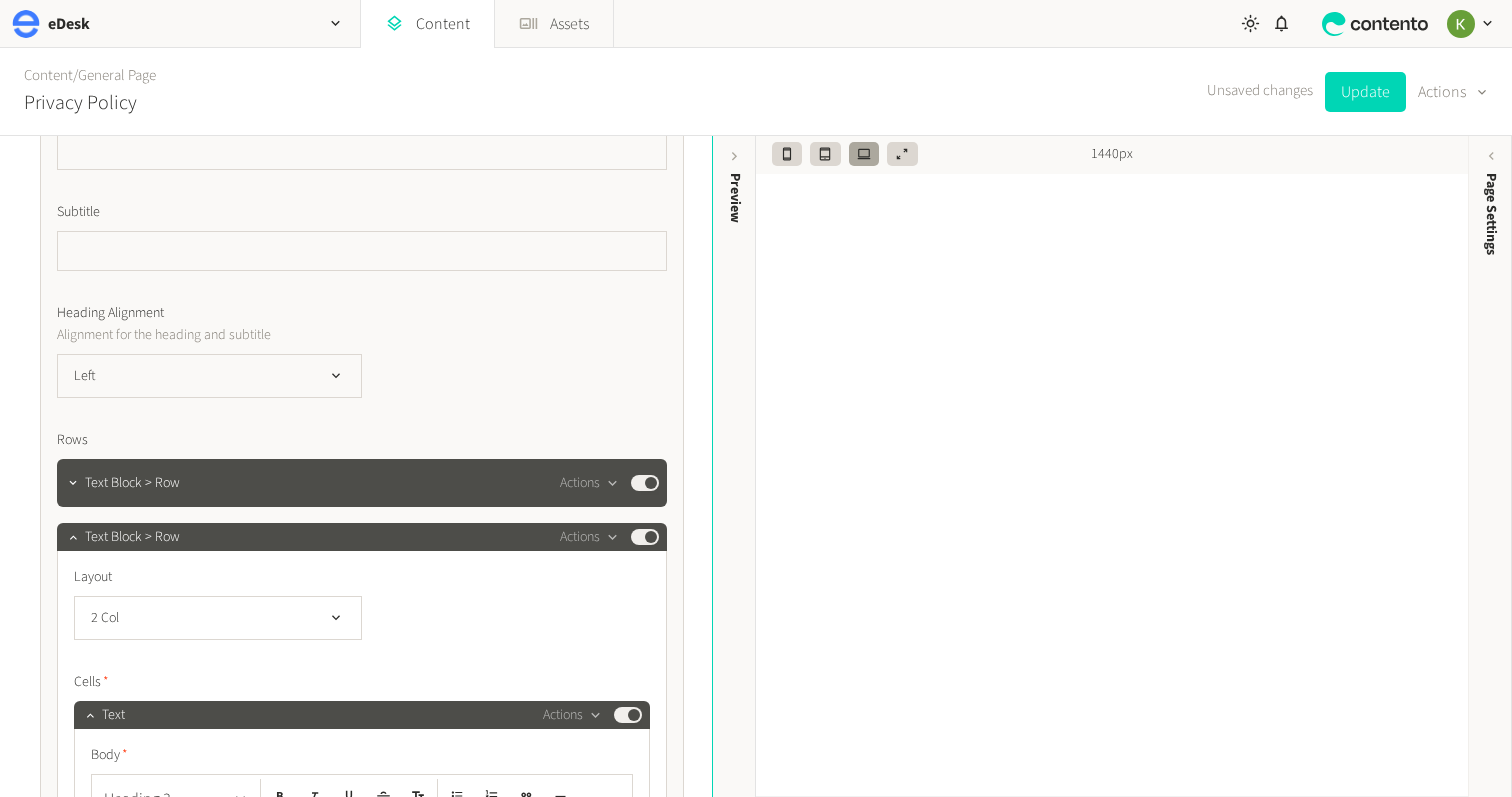 scroll, scrollTop: 1997, scrollLeft: 0, axis: vertical 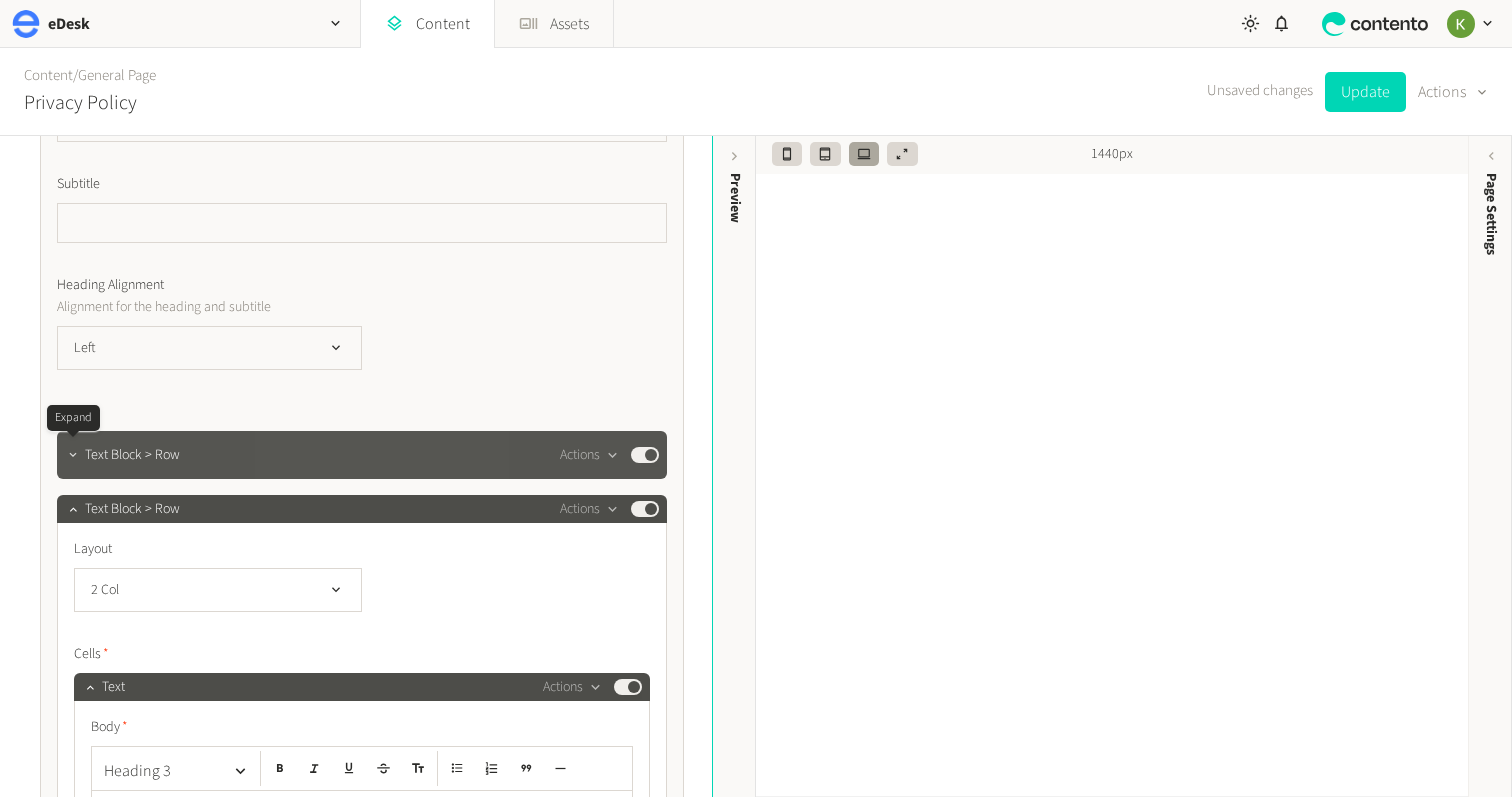 click 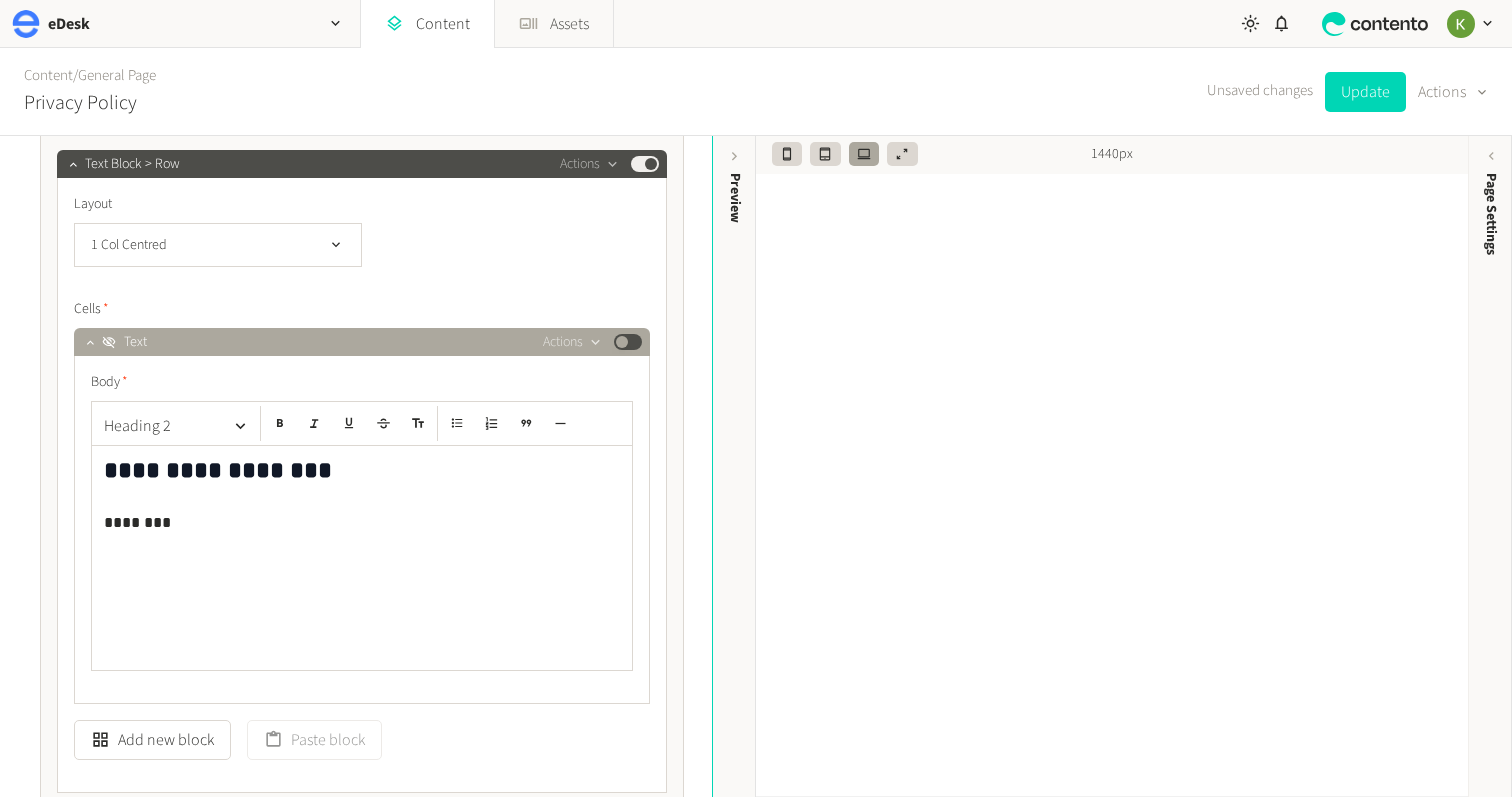 scroll, scrollTop: 2202, scrollLeft: 0, axis: vertical 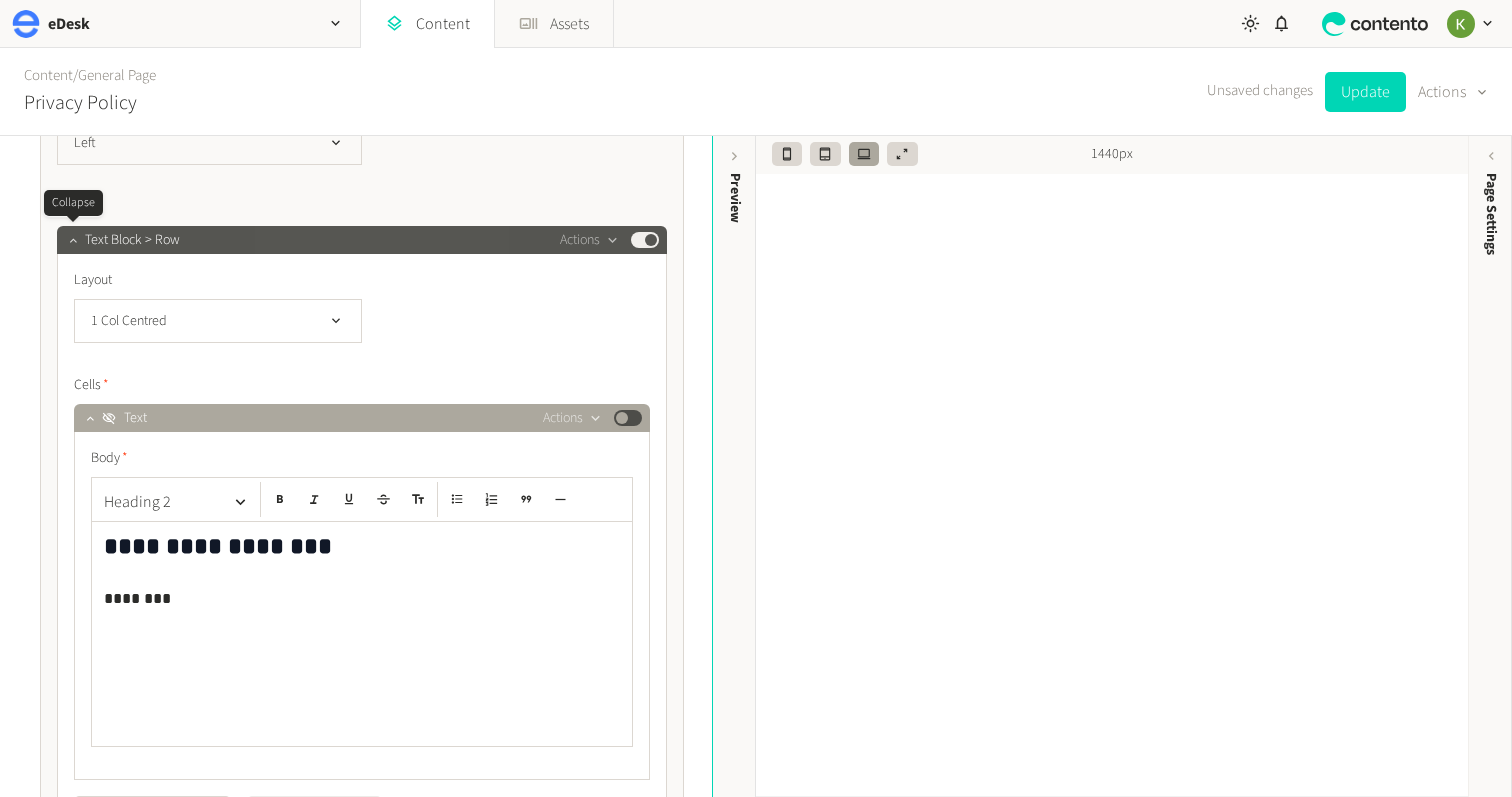click 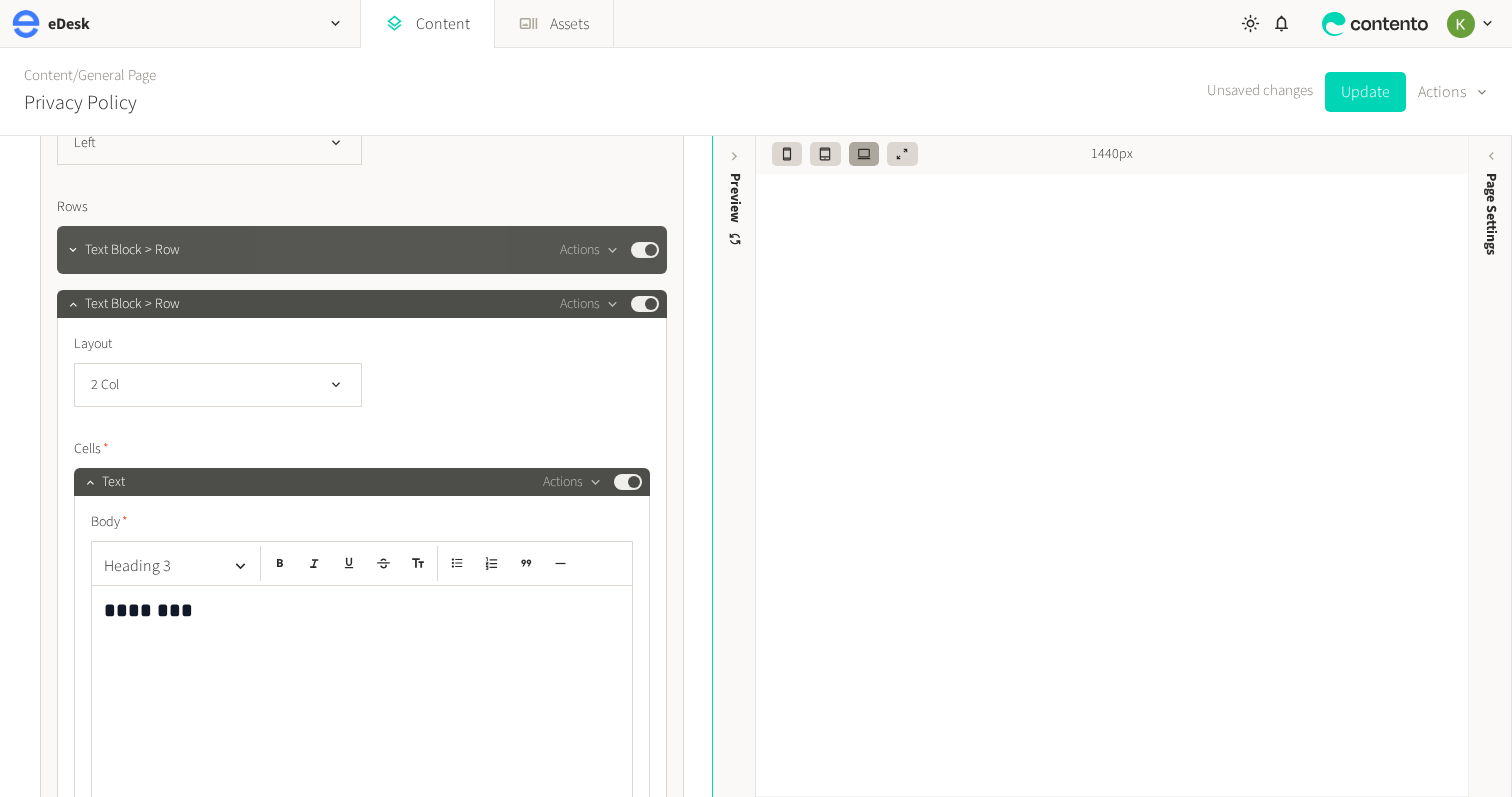click on "Published" 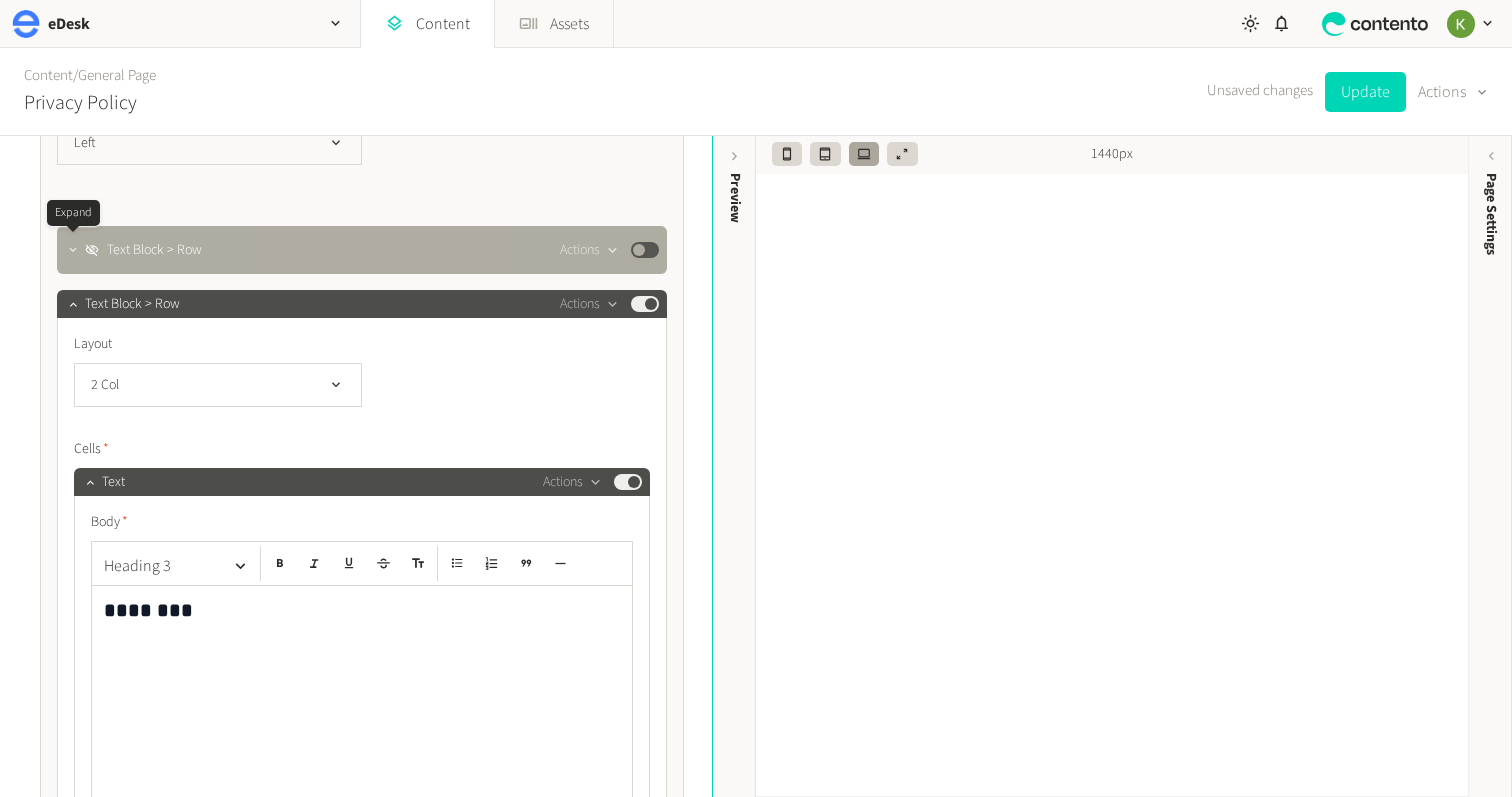 click 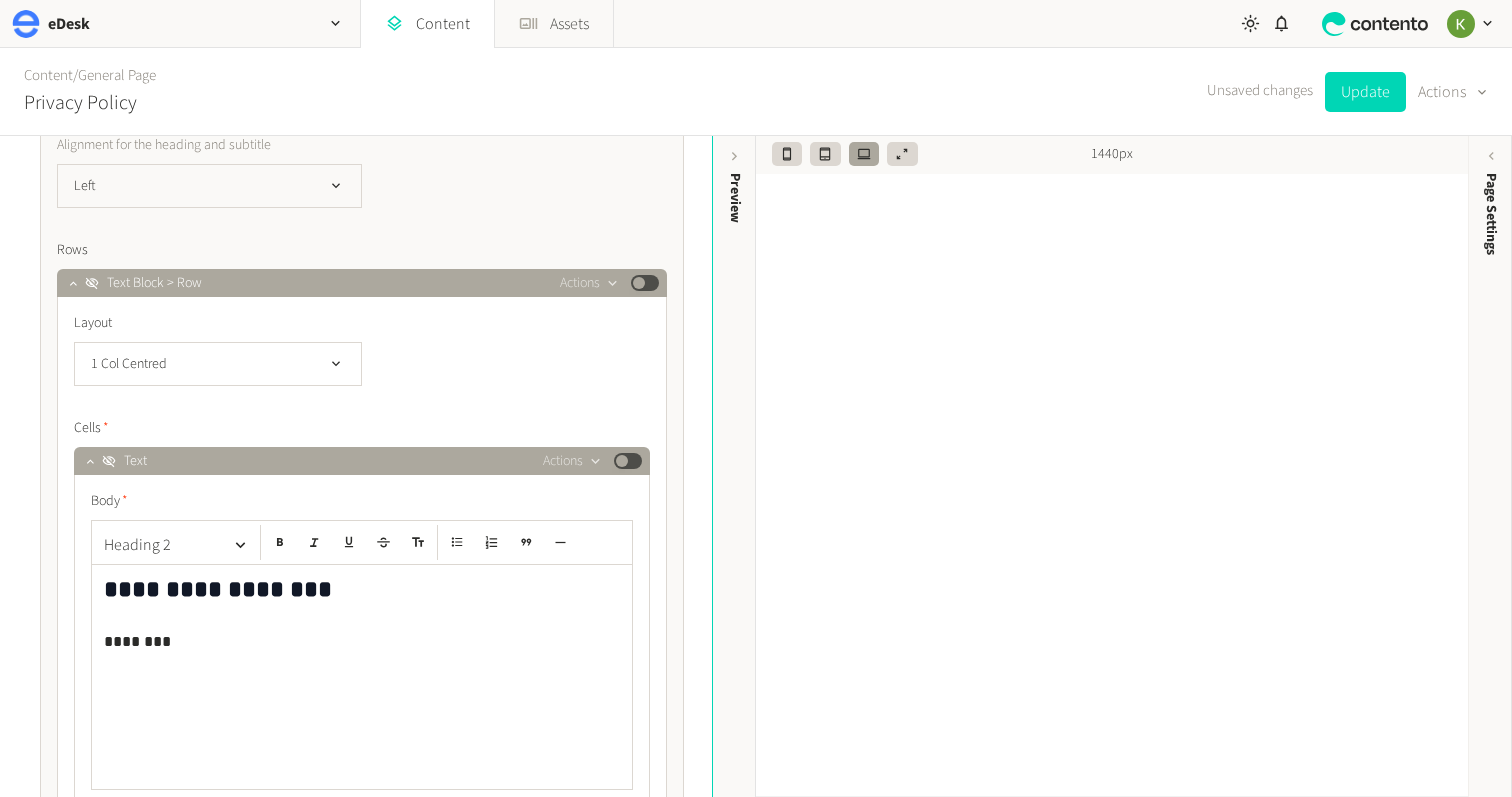 scroll, scrollTop: 2078, scrollLeft: 0, axis: vertical 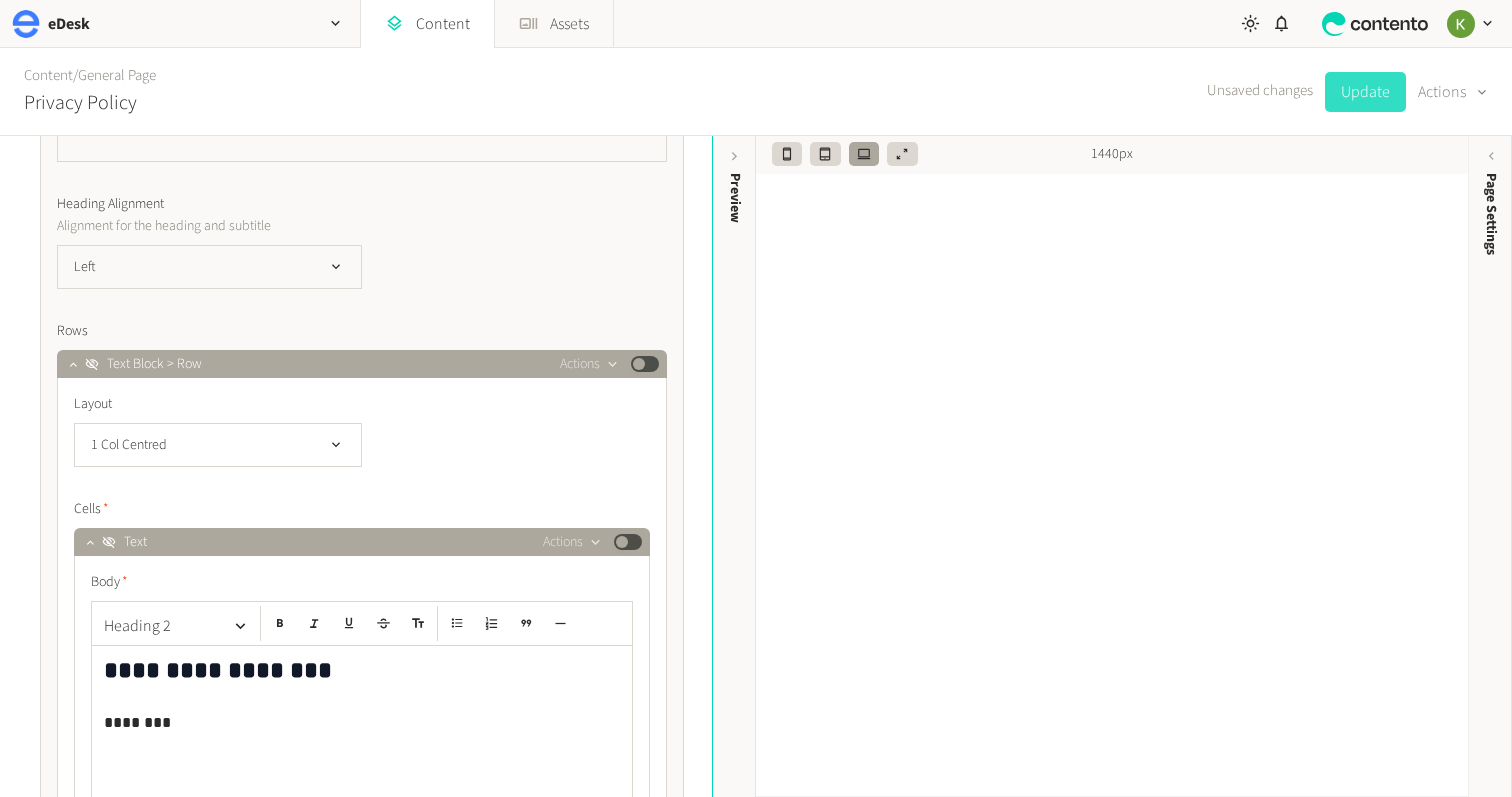 click on "Update" 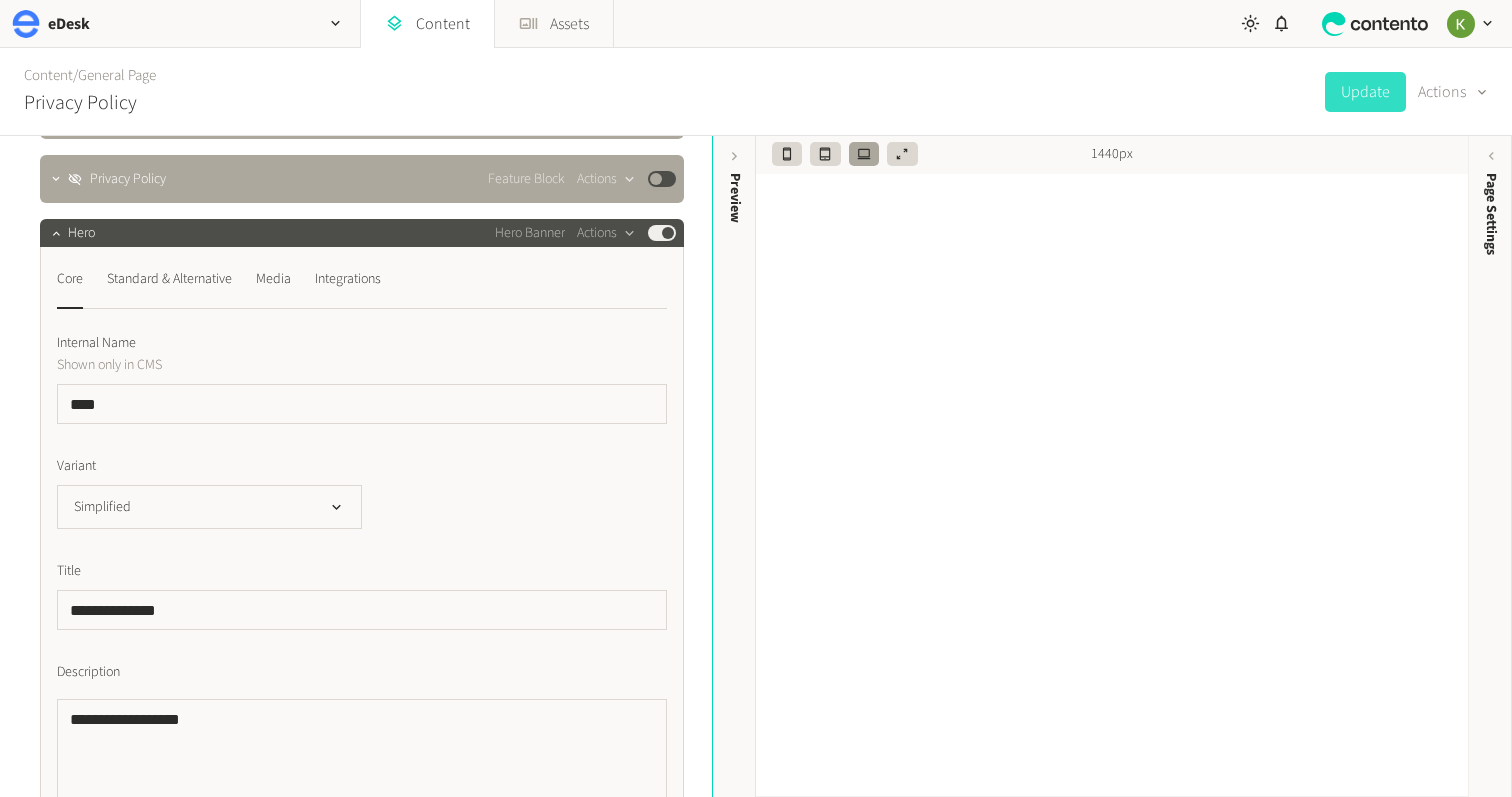 scroll, scrollTop: 304, scrollLeft: 0, axis: vertical 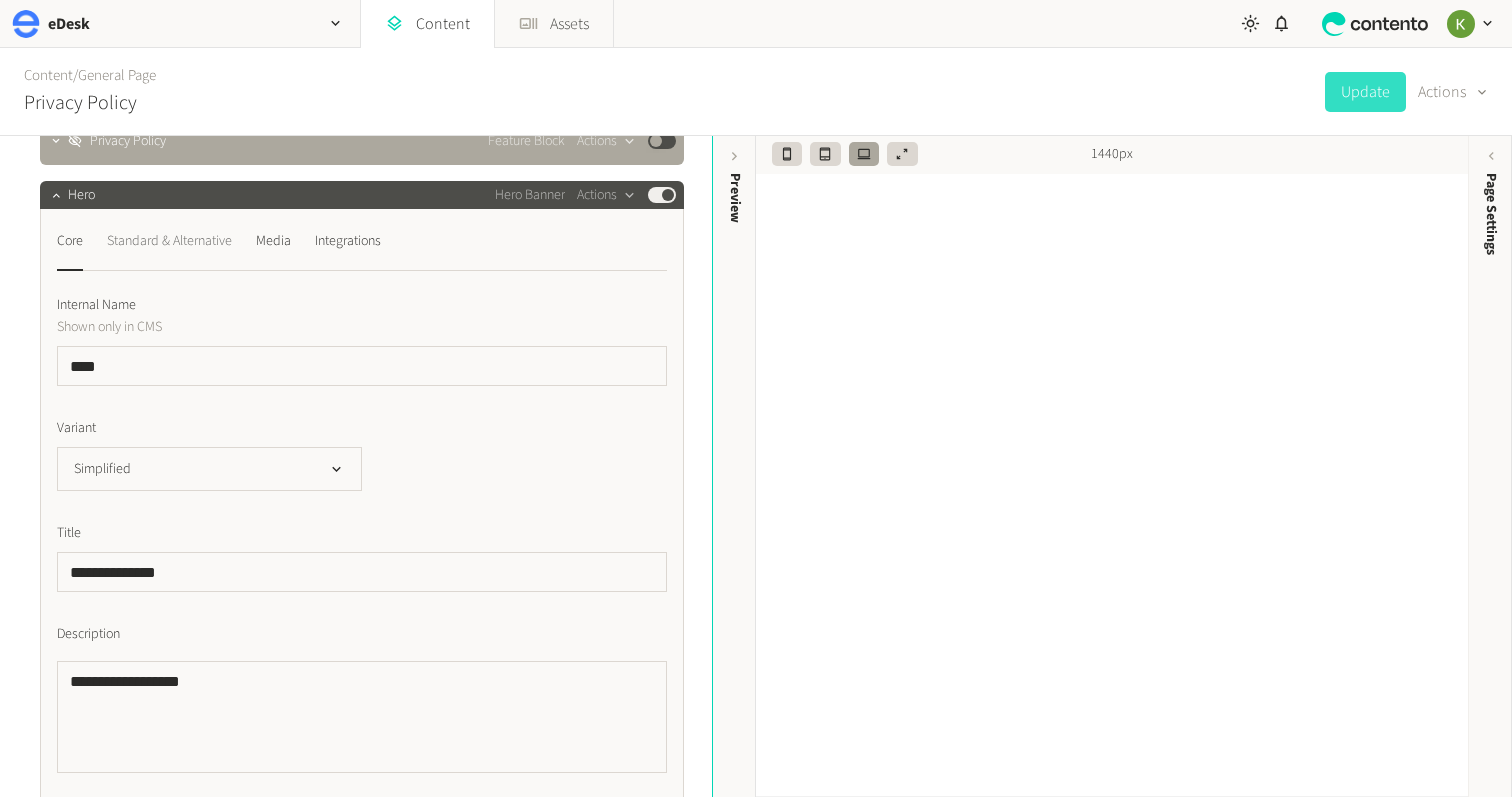 click on "Standard & Alternative" 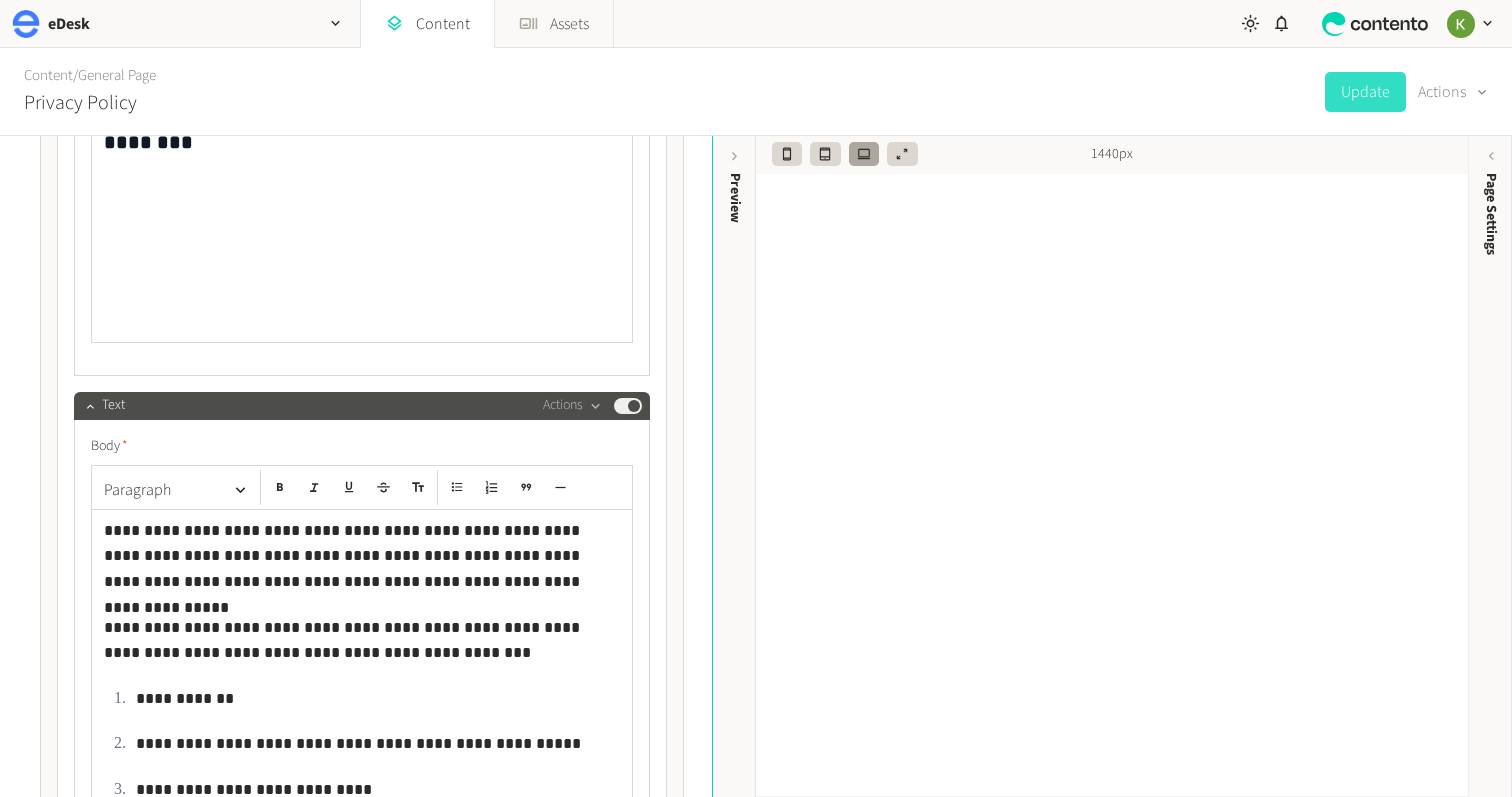 scroll, scrollTop: 2428, scrollLeft: 0, axis: vertical 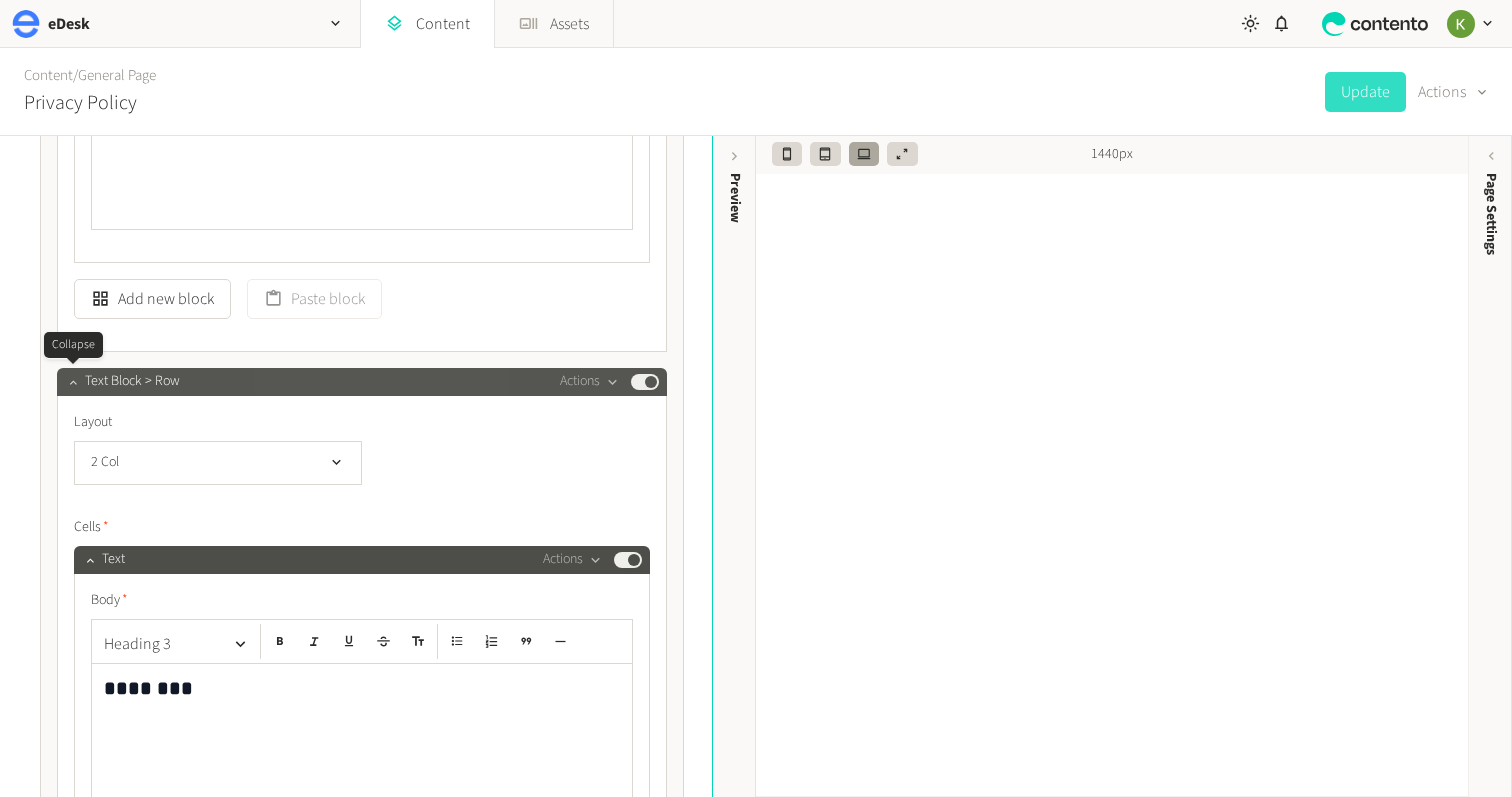 click 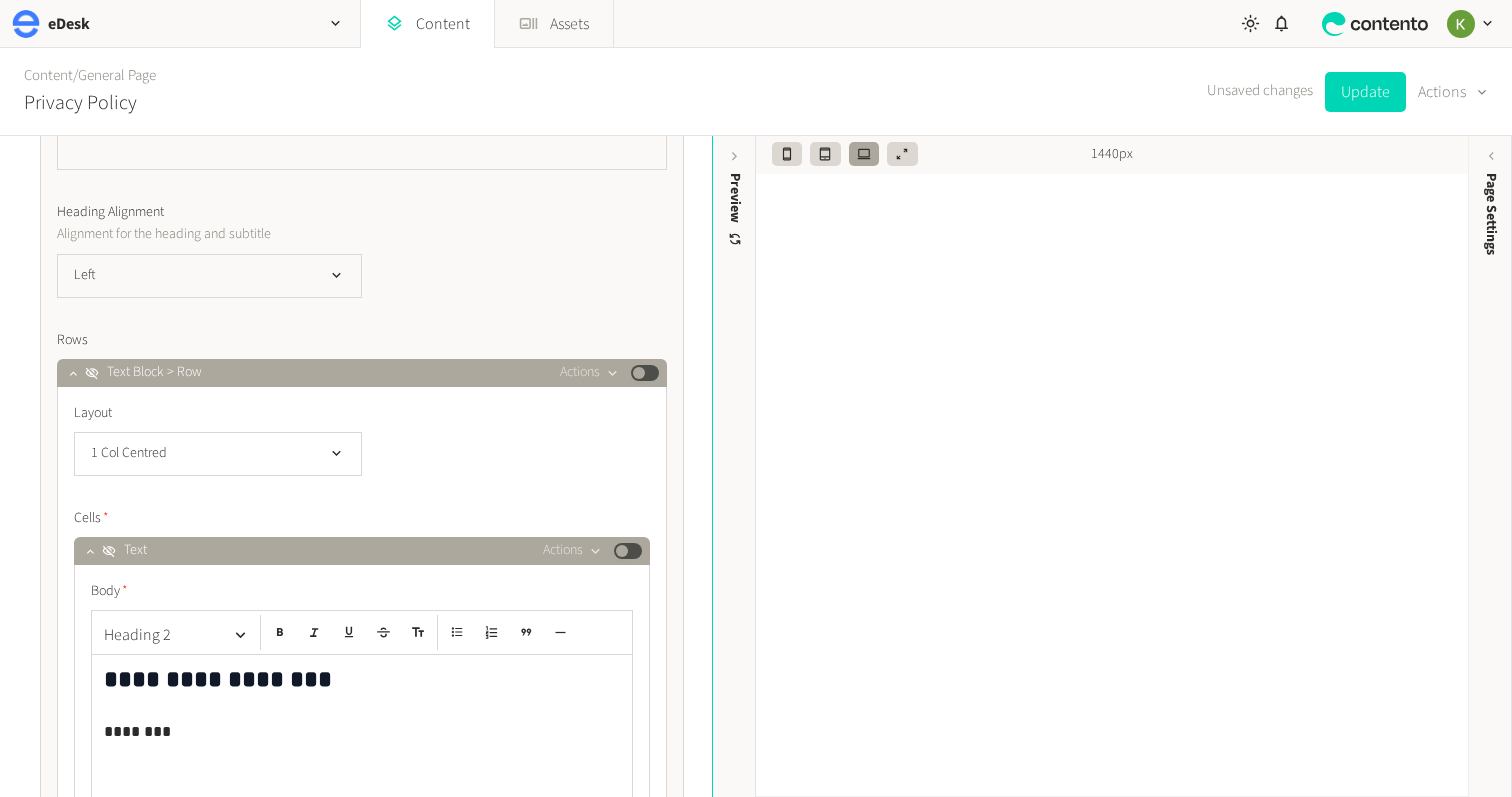 scroll, scrollTop: 1173, scrollLeft: 0, axis: vertical 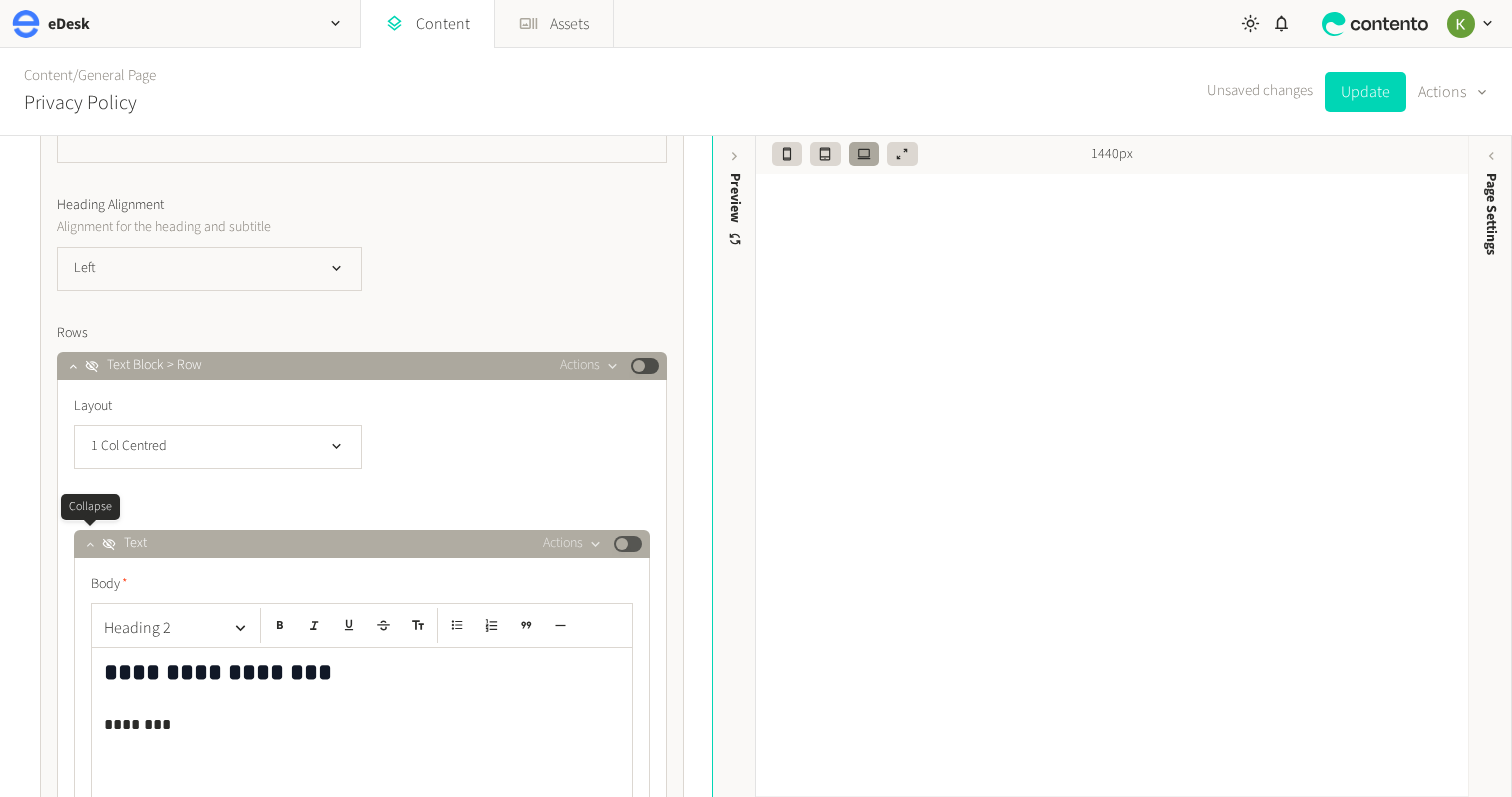 click 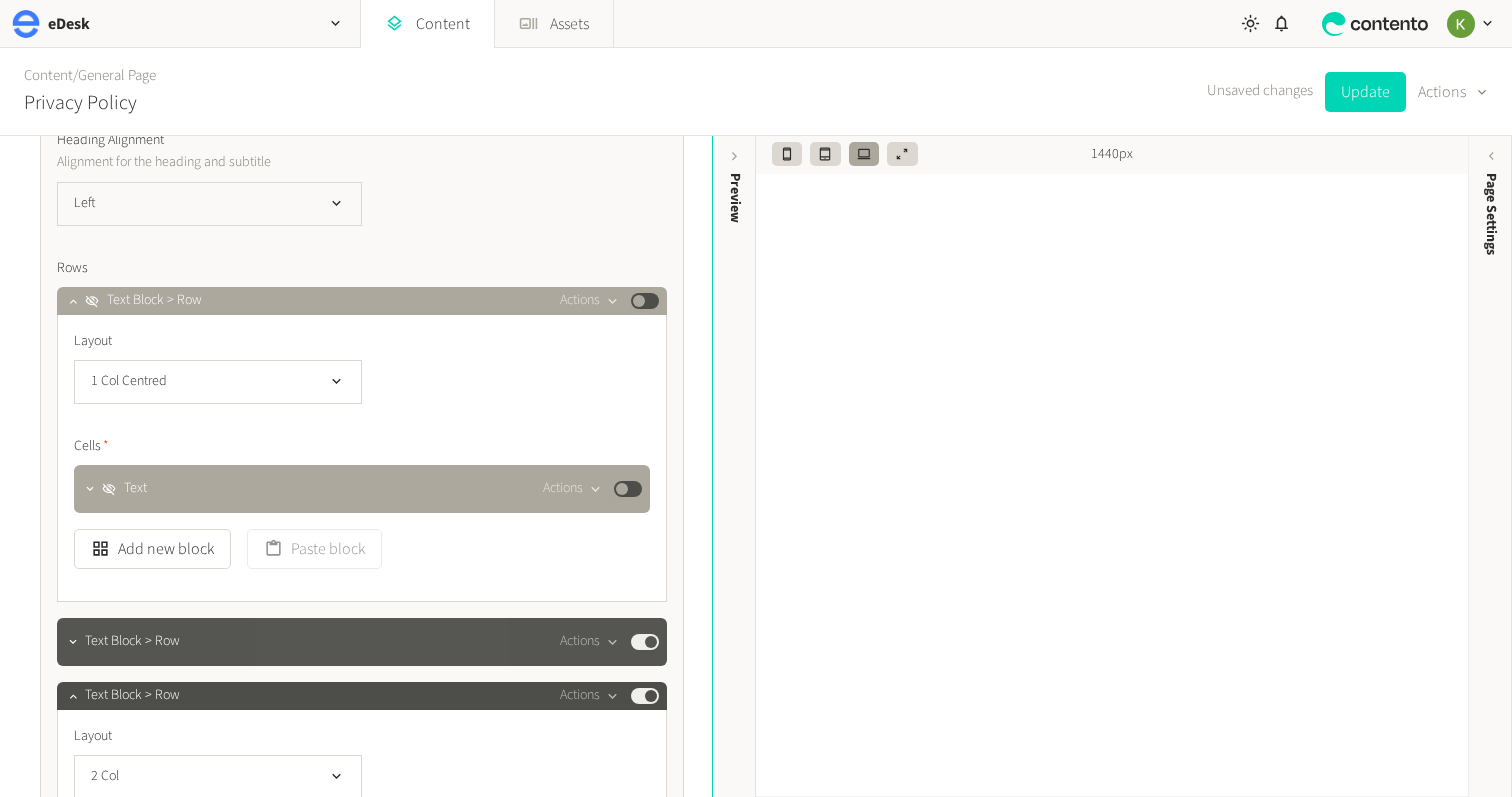 scroll, scrollTop: 1234, scrollLeft: 0, axis: vertical 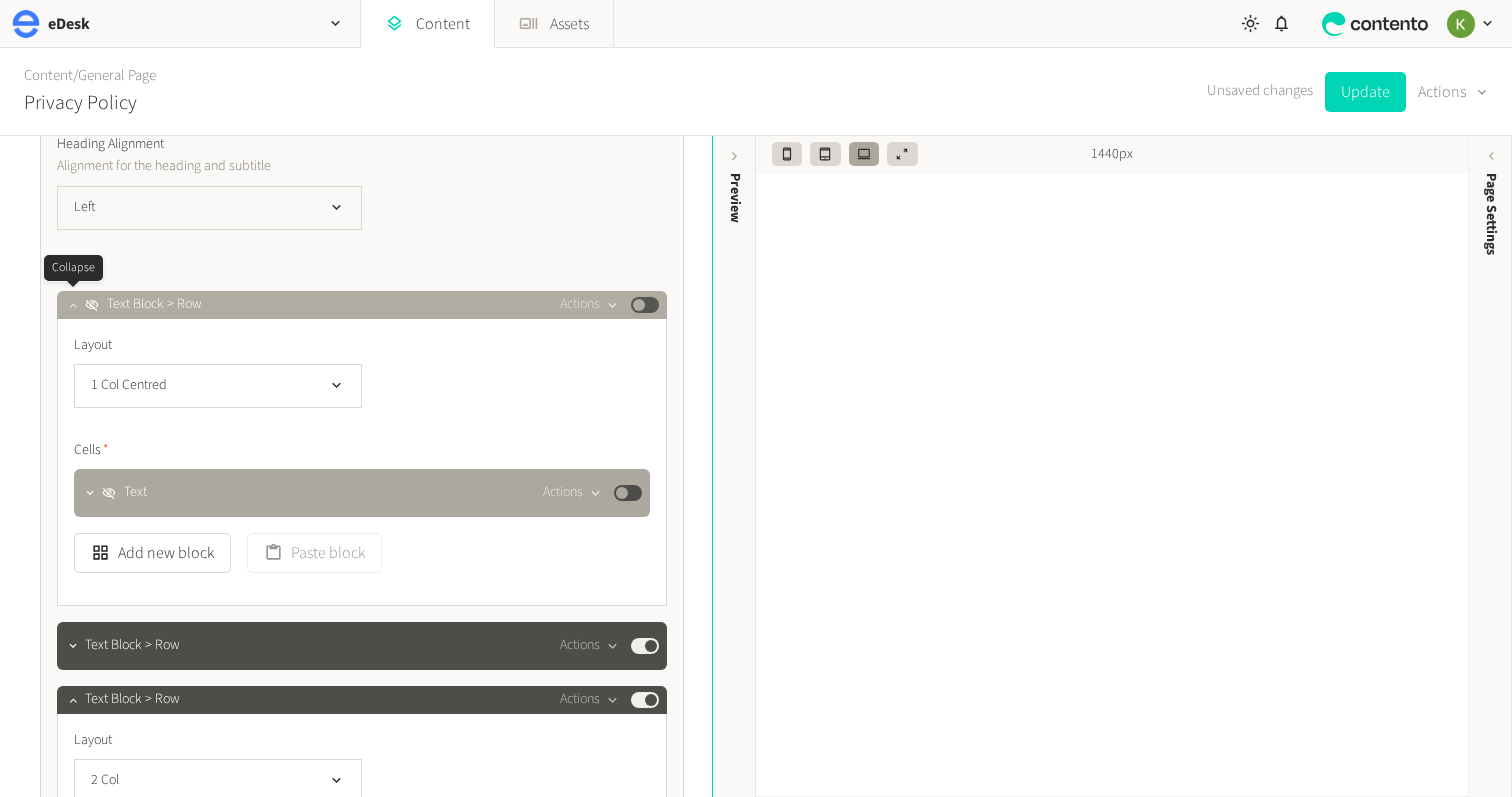 click 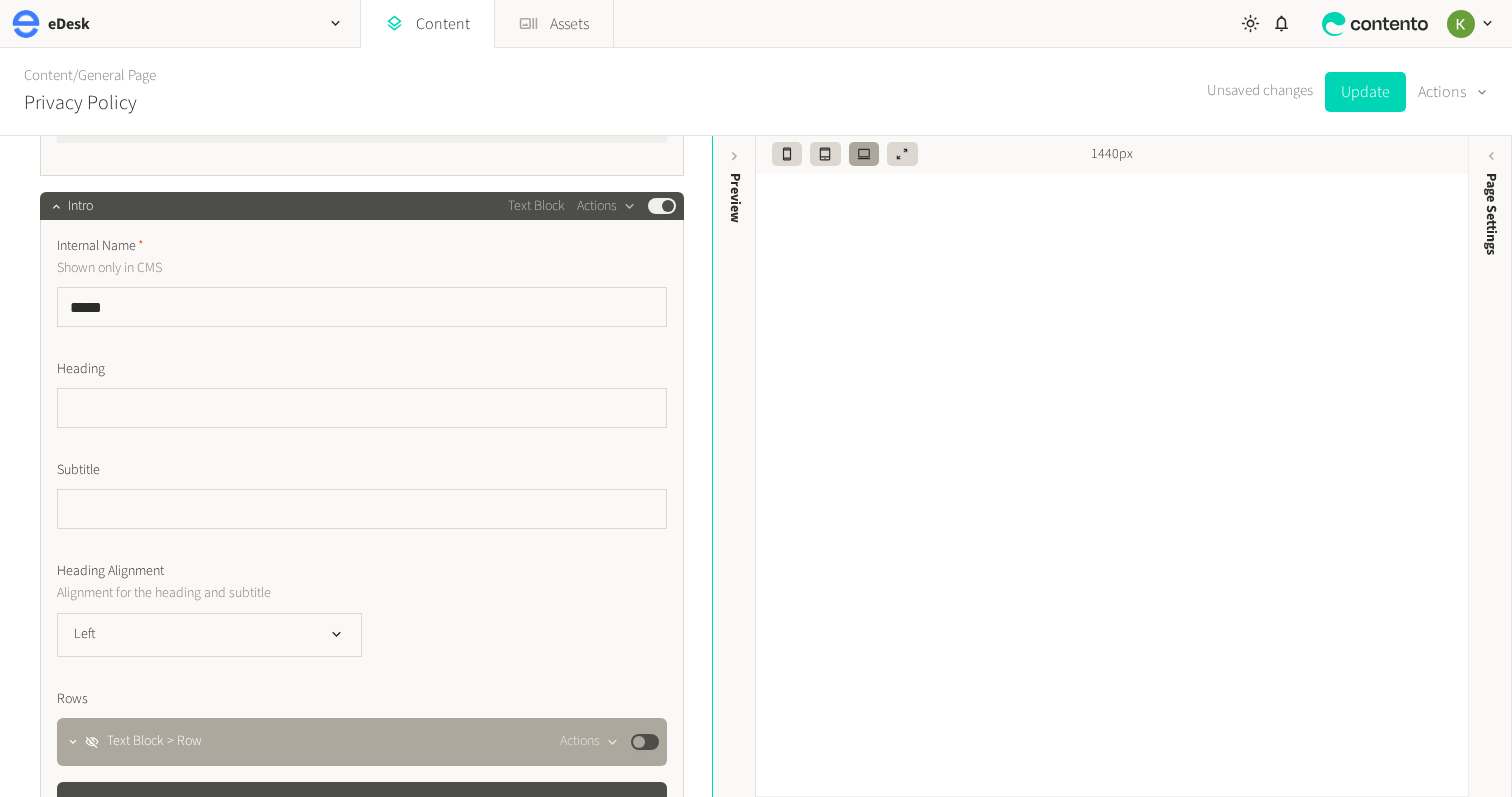 scroll, scrollTop: 792, scrollLeft: 0, axis: vertical 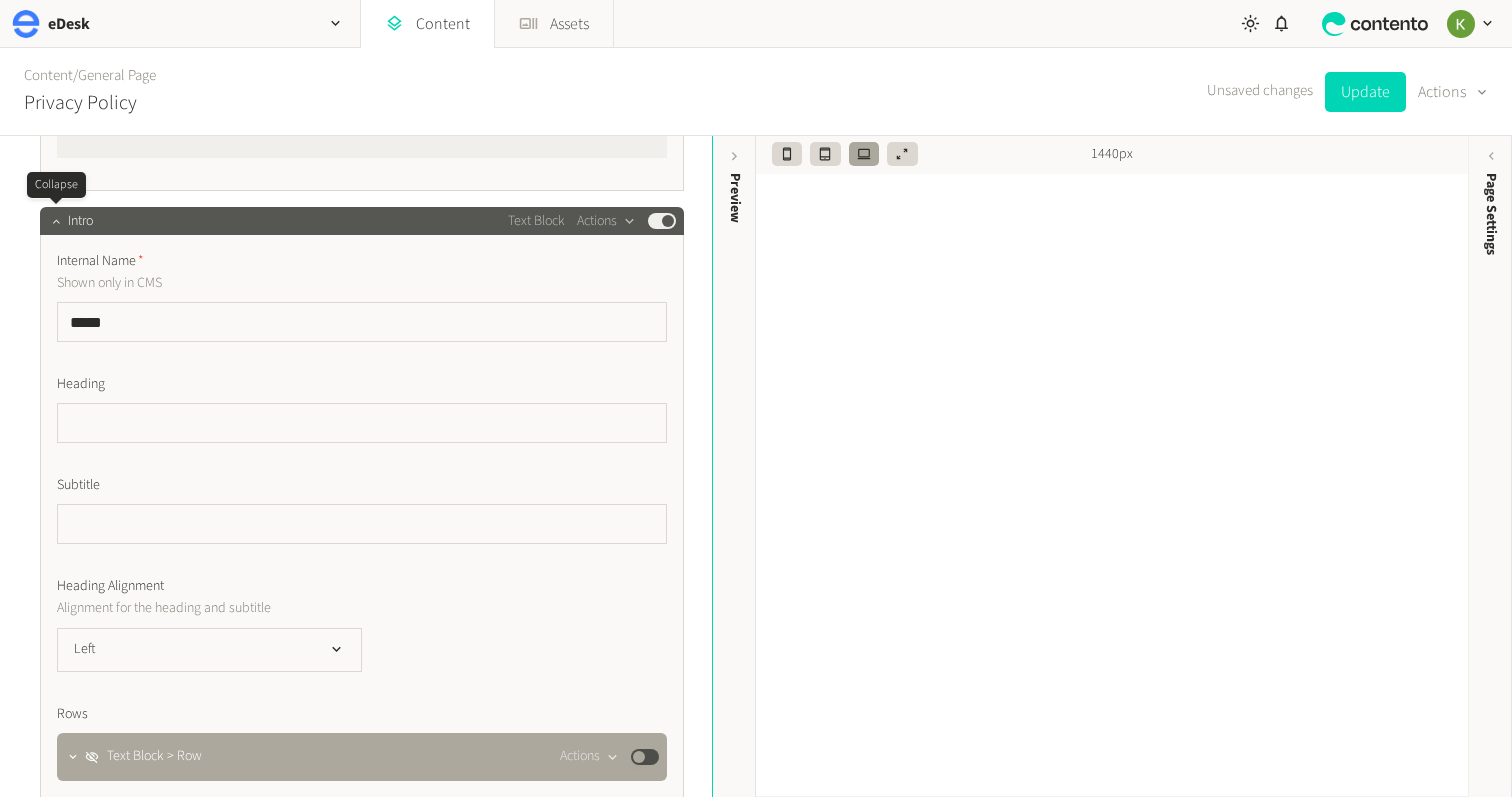 click 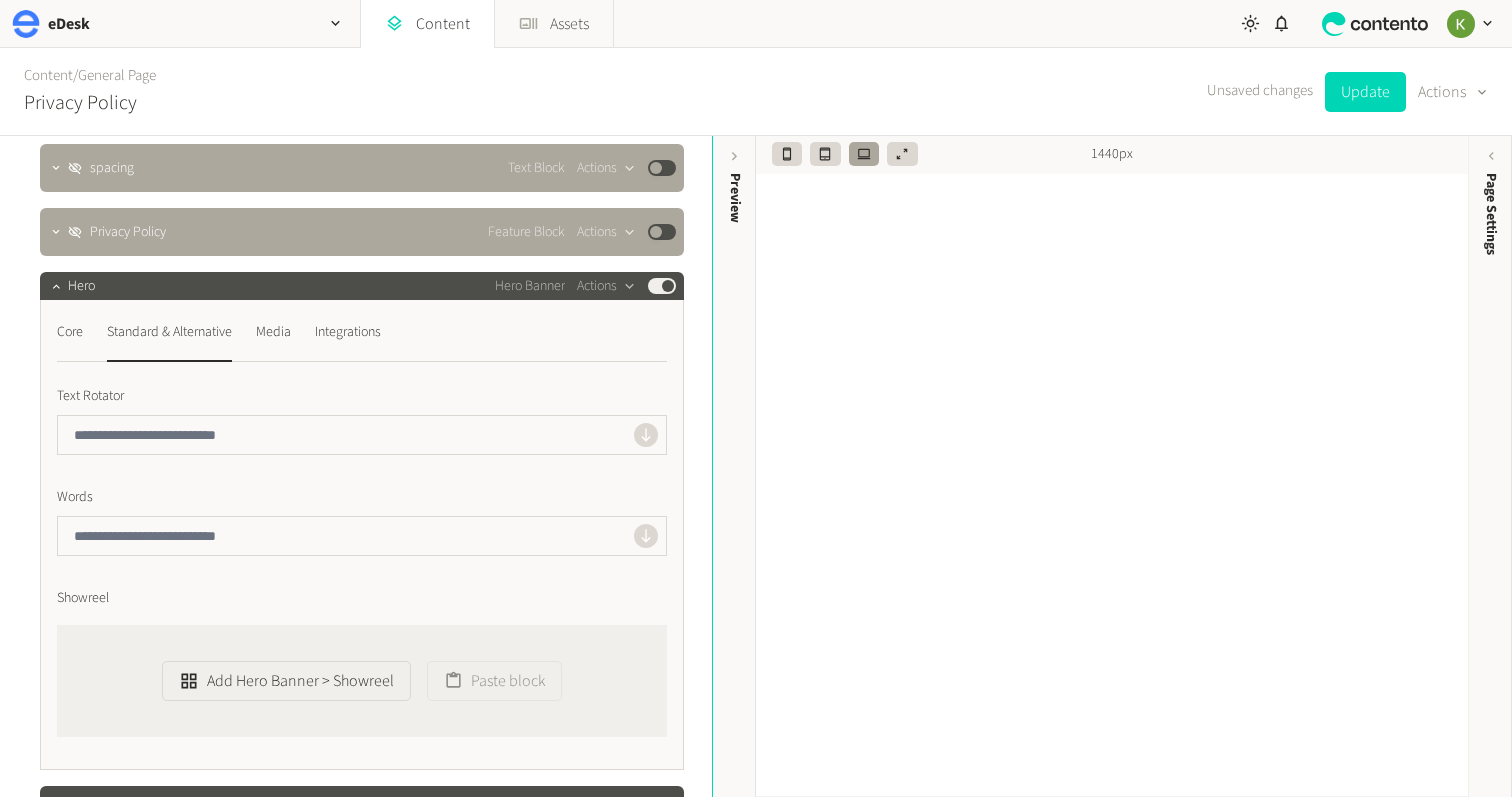 scroll, scrollTop: 258, scrollLeft: 0, axis: vertical 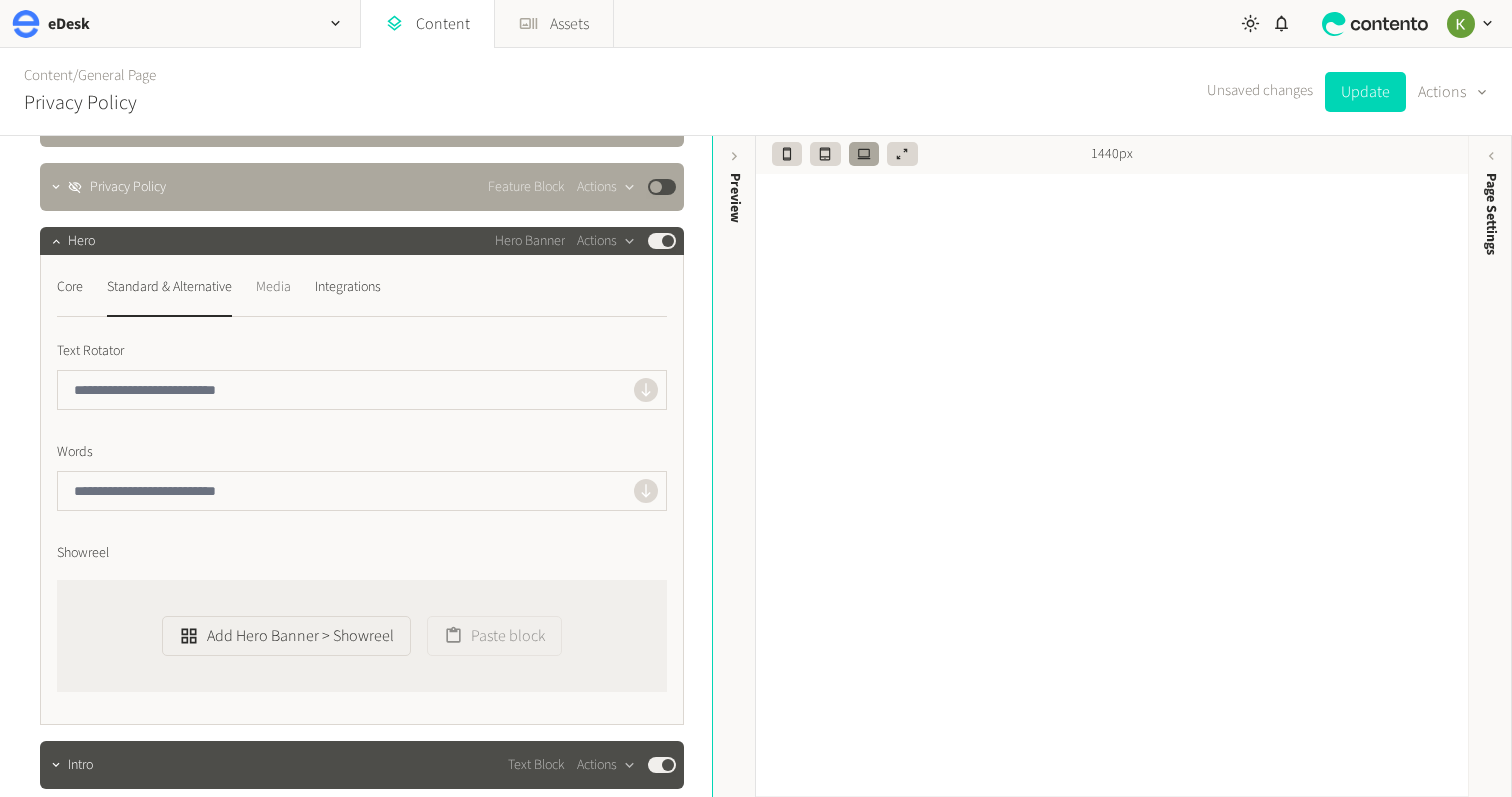 click on "Media" 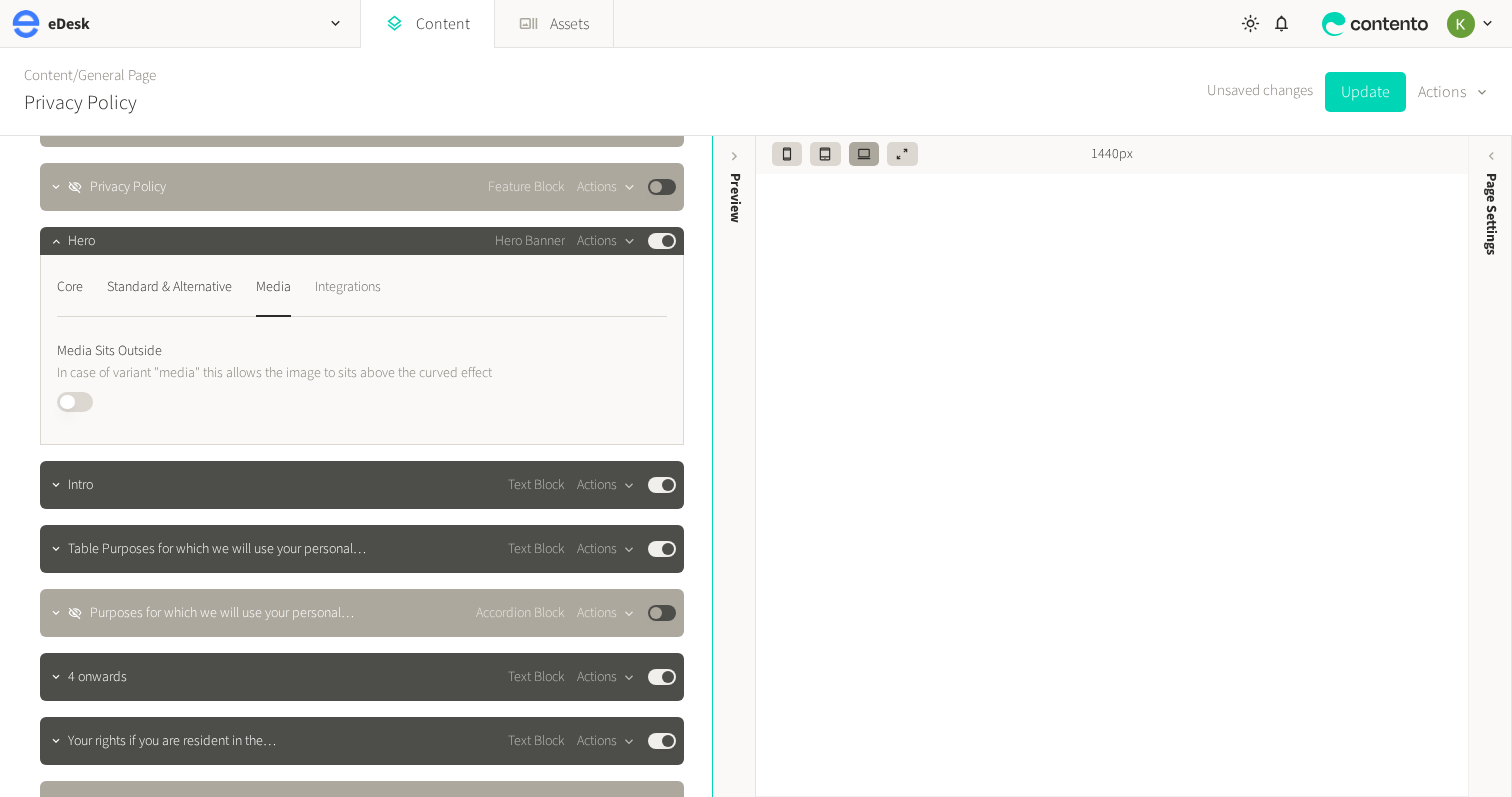 click on "Integrations" 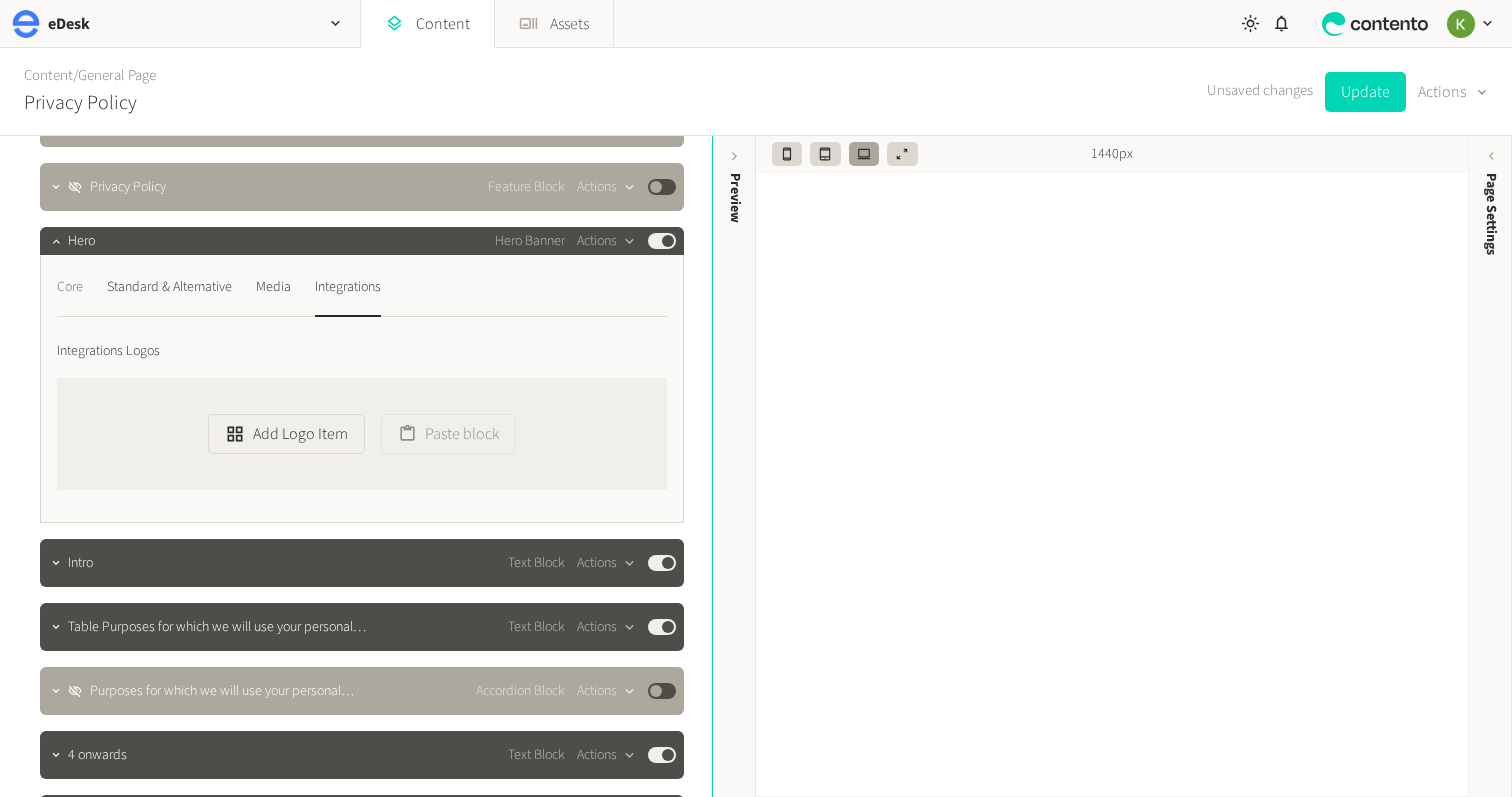 click on "Core" 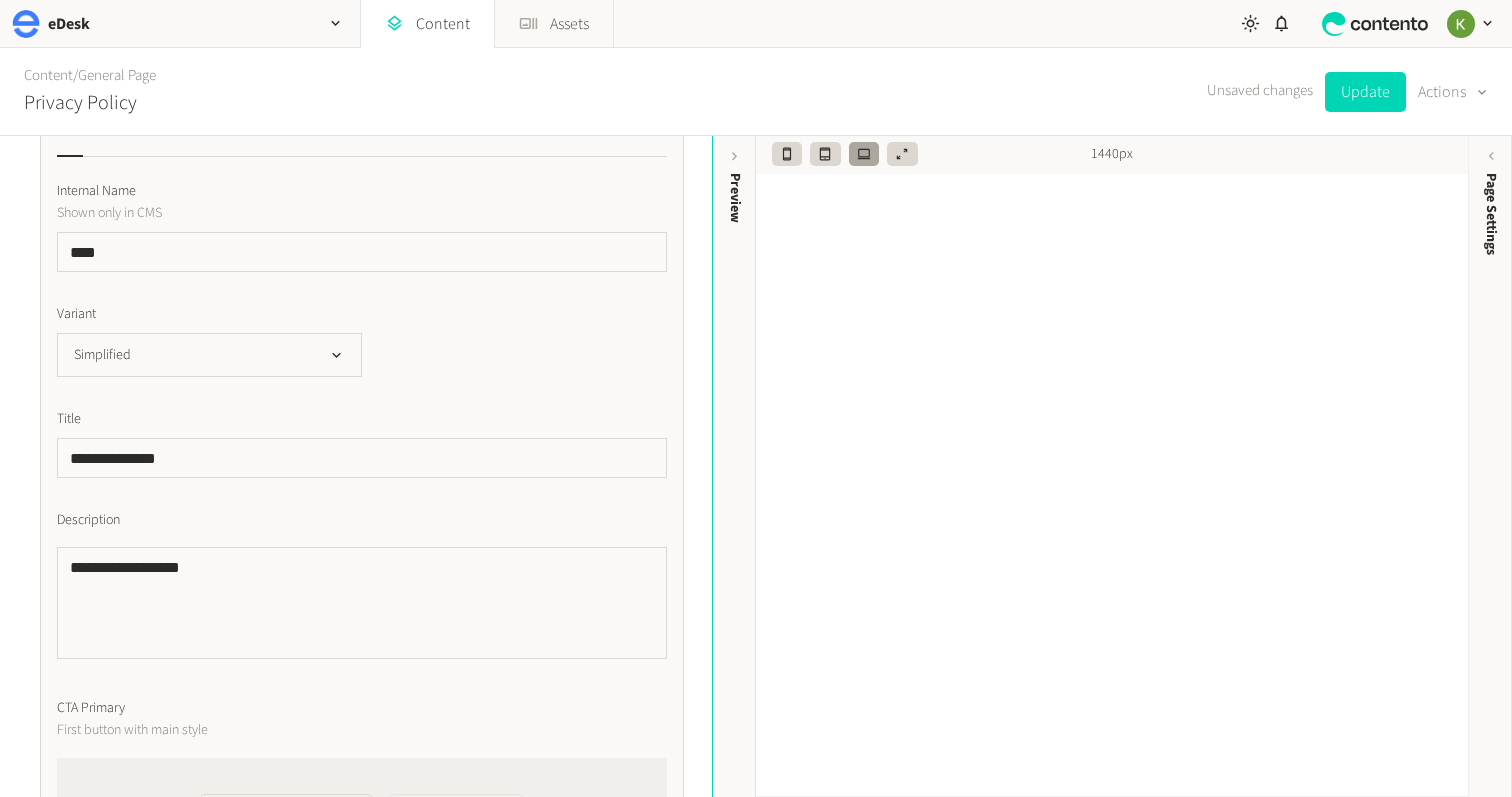 scroll, scrollTop: 422, scrollLeft: 0, axis: vertical 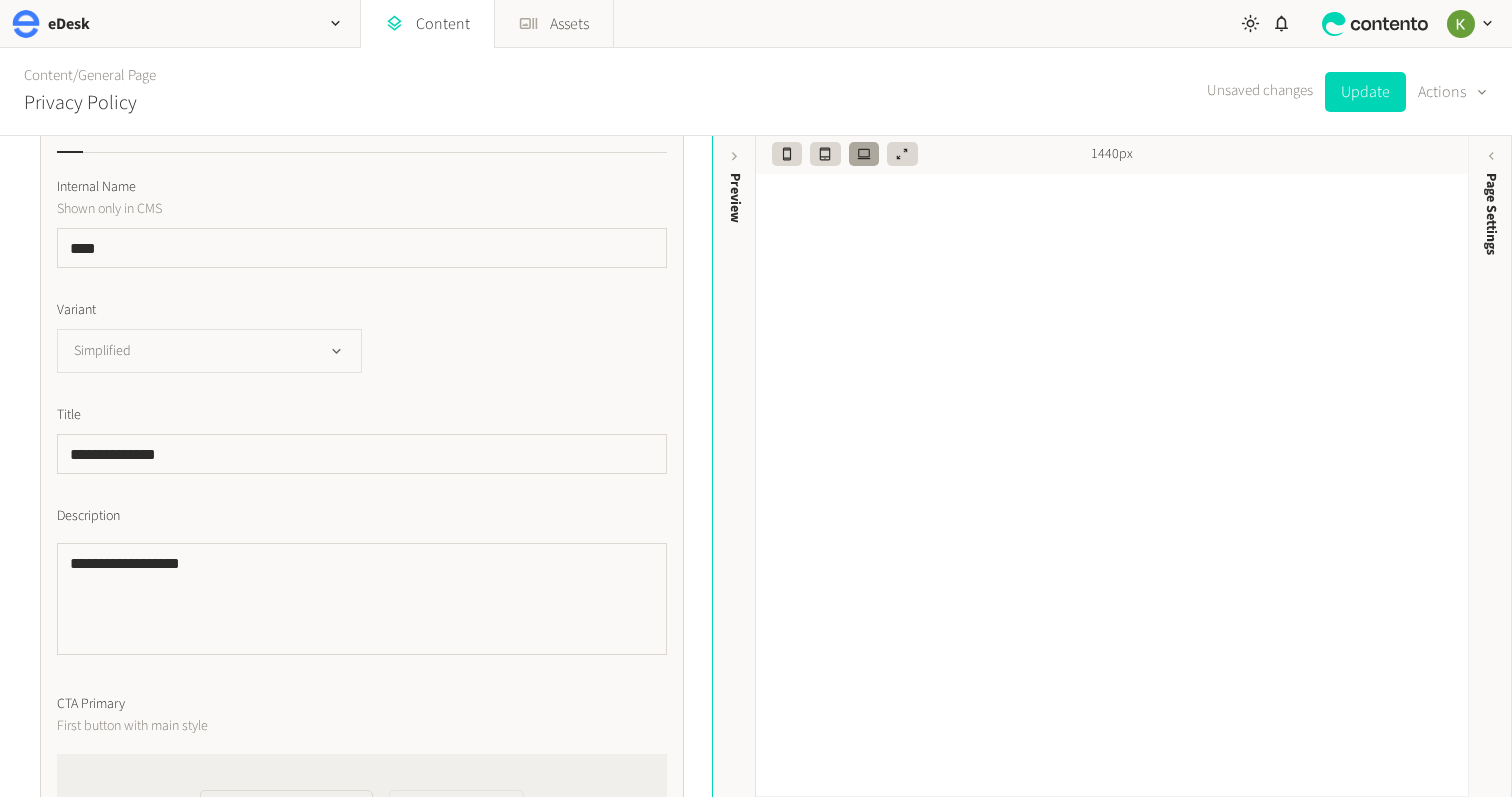 click on "Simplified" 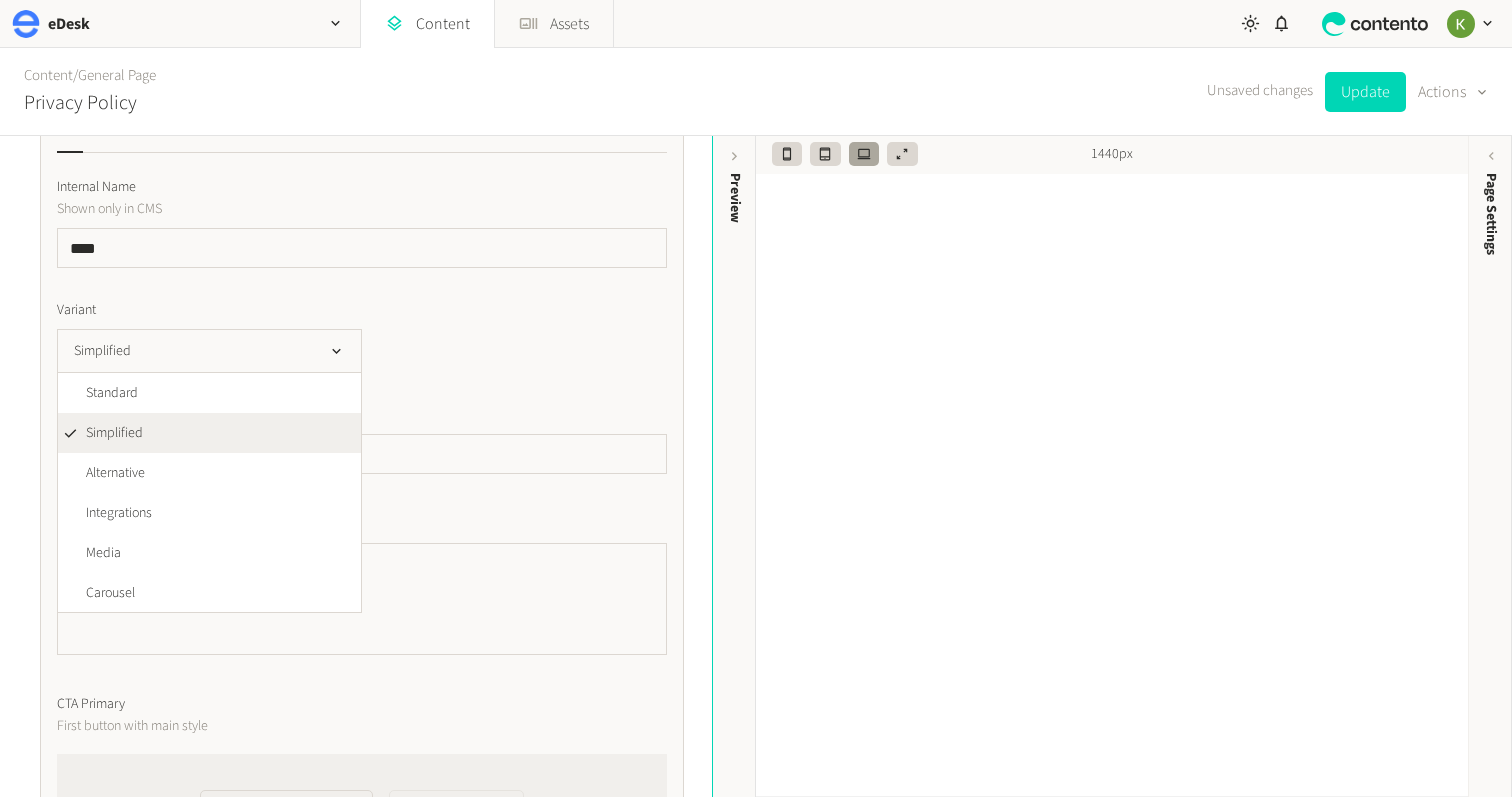 click on "Variant" 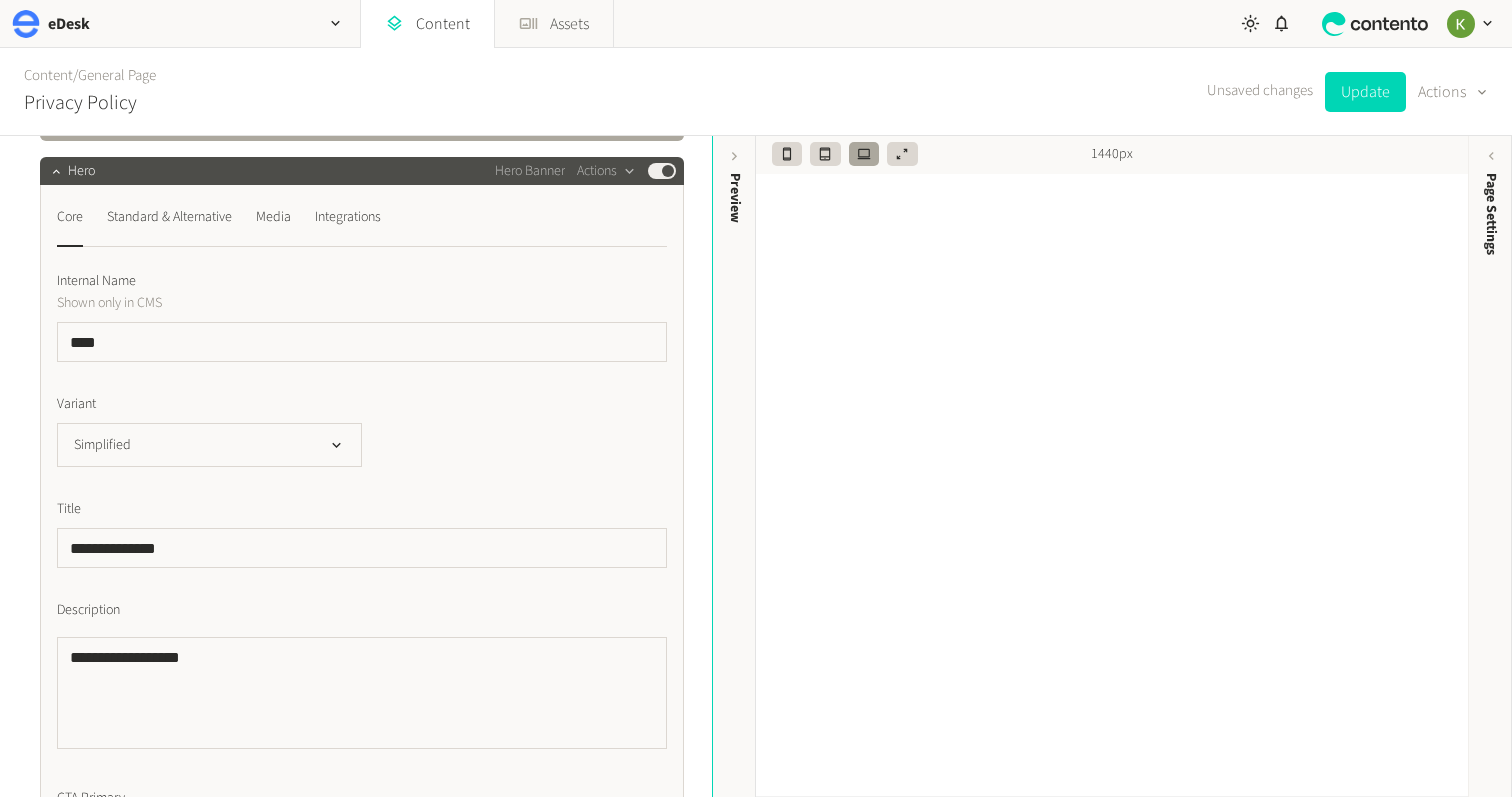 scroll, scrollTop: 319, scrollLeft: 0, axis: vertical 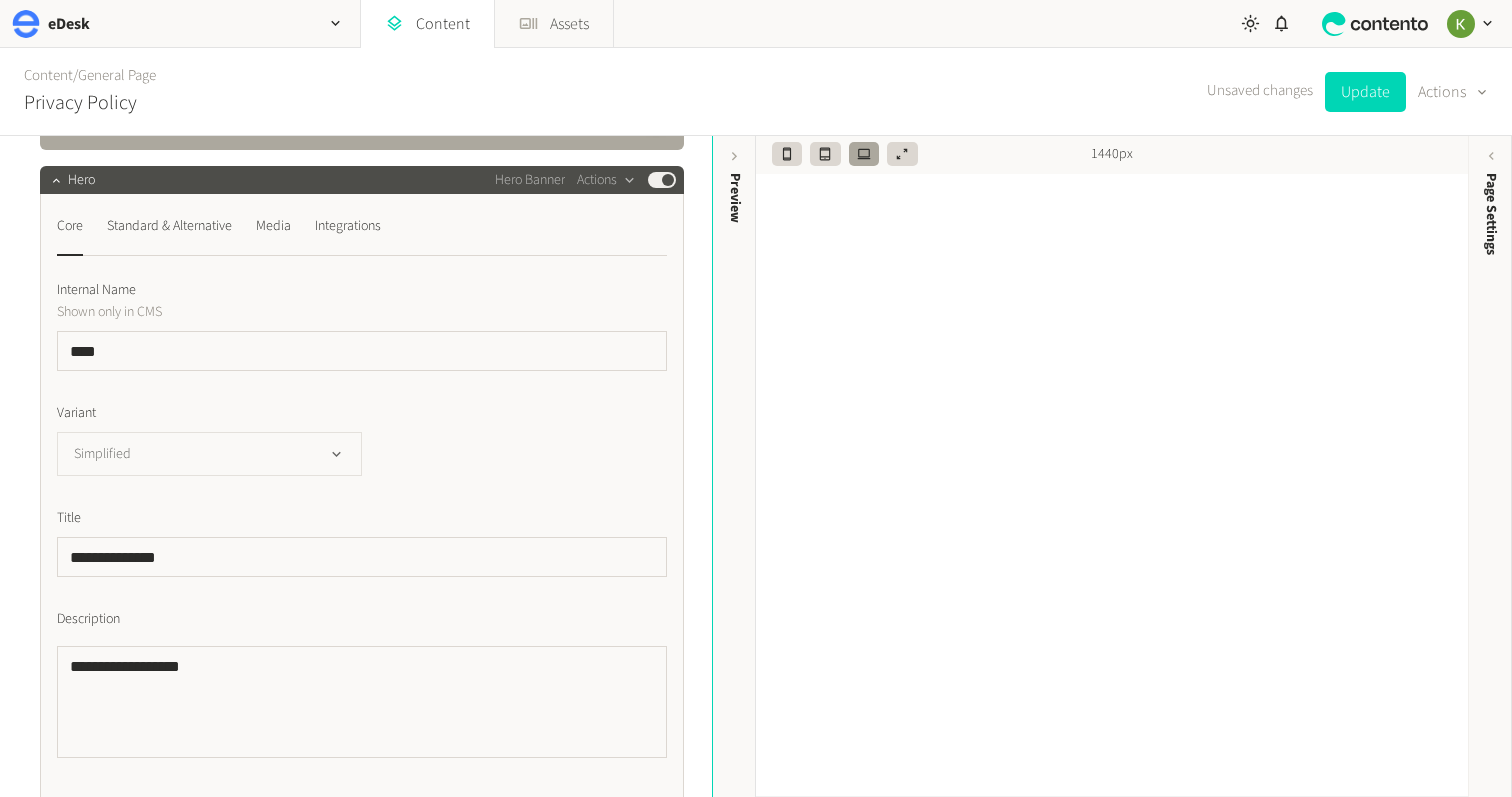 click on "Simplified" 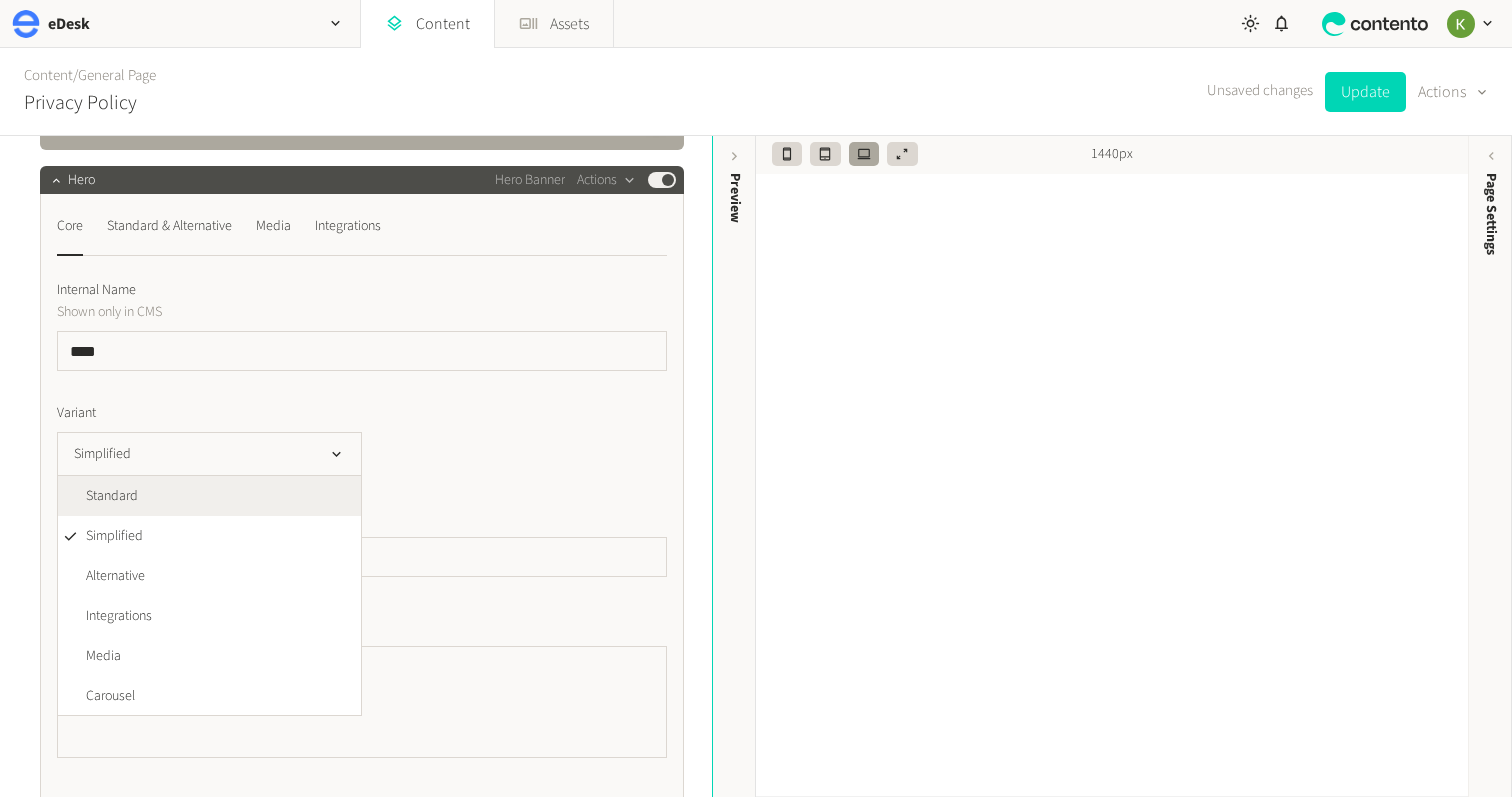 click on "Standard" 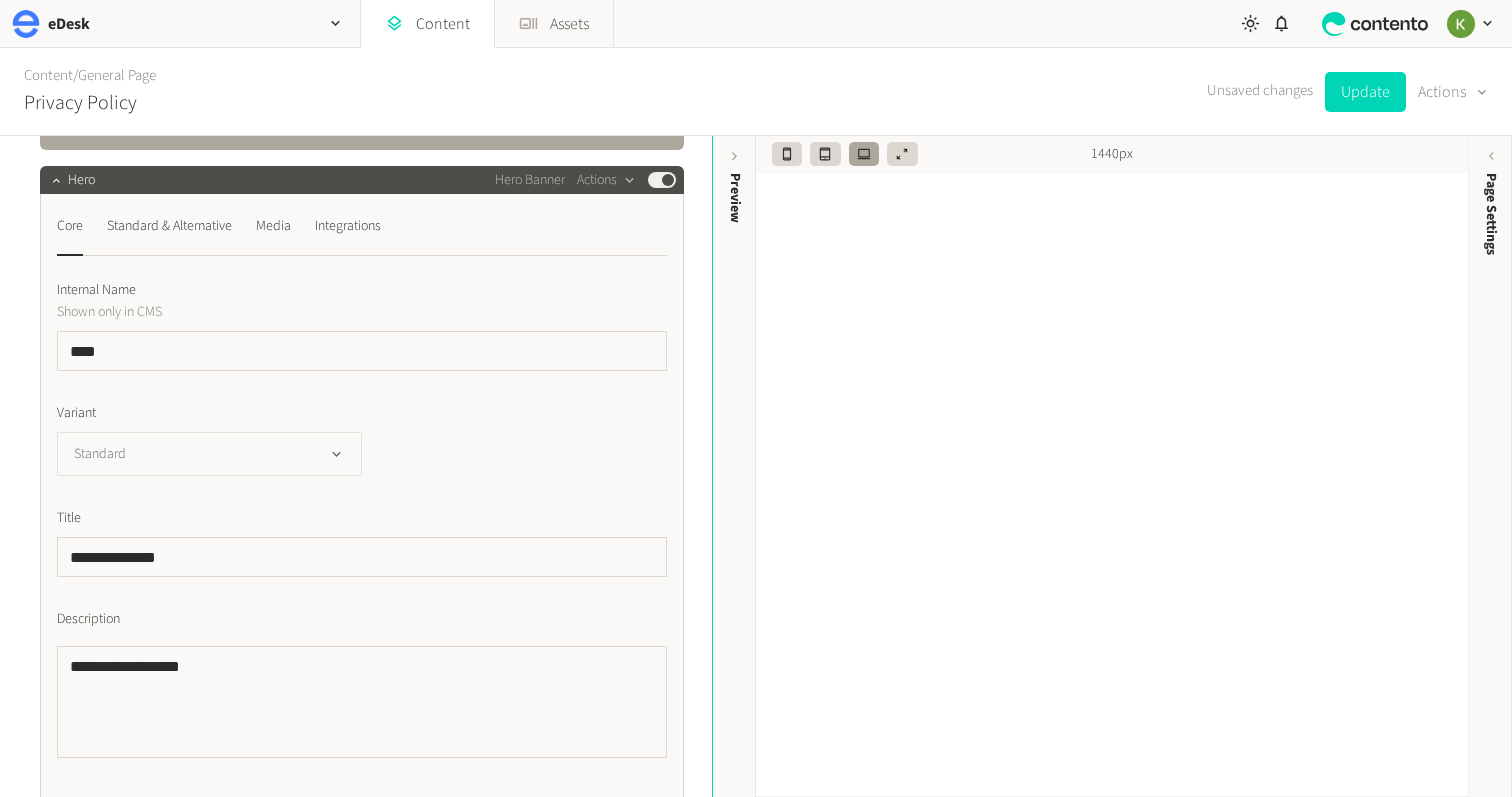 click on "Standard" 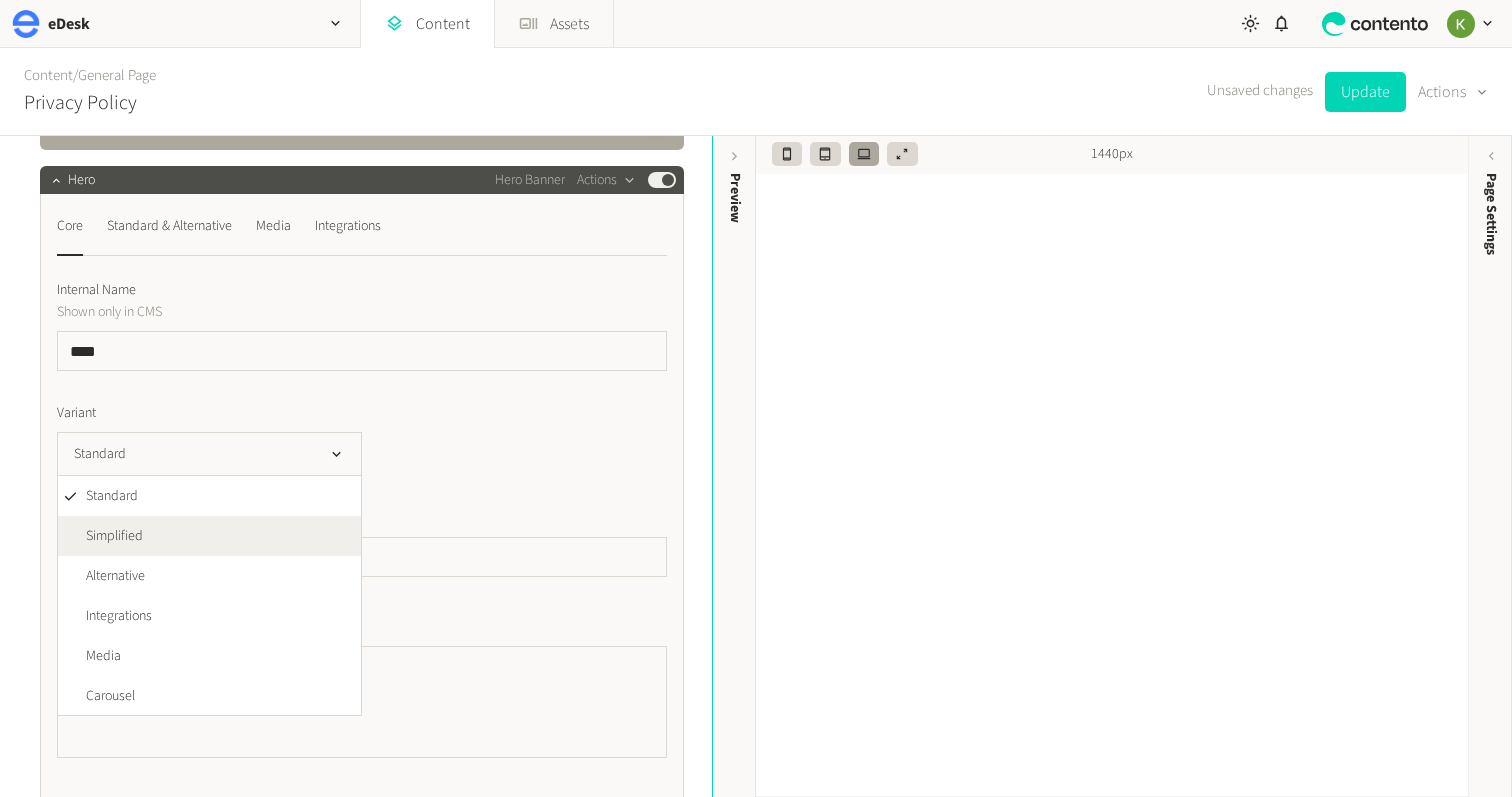 click on "Simplified" 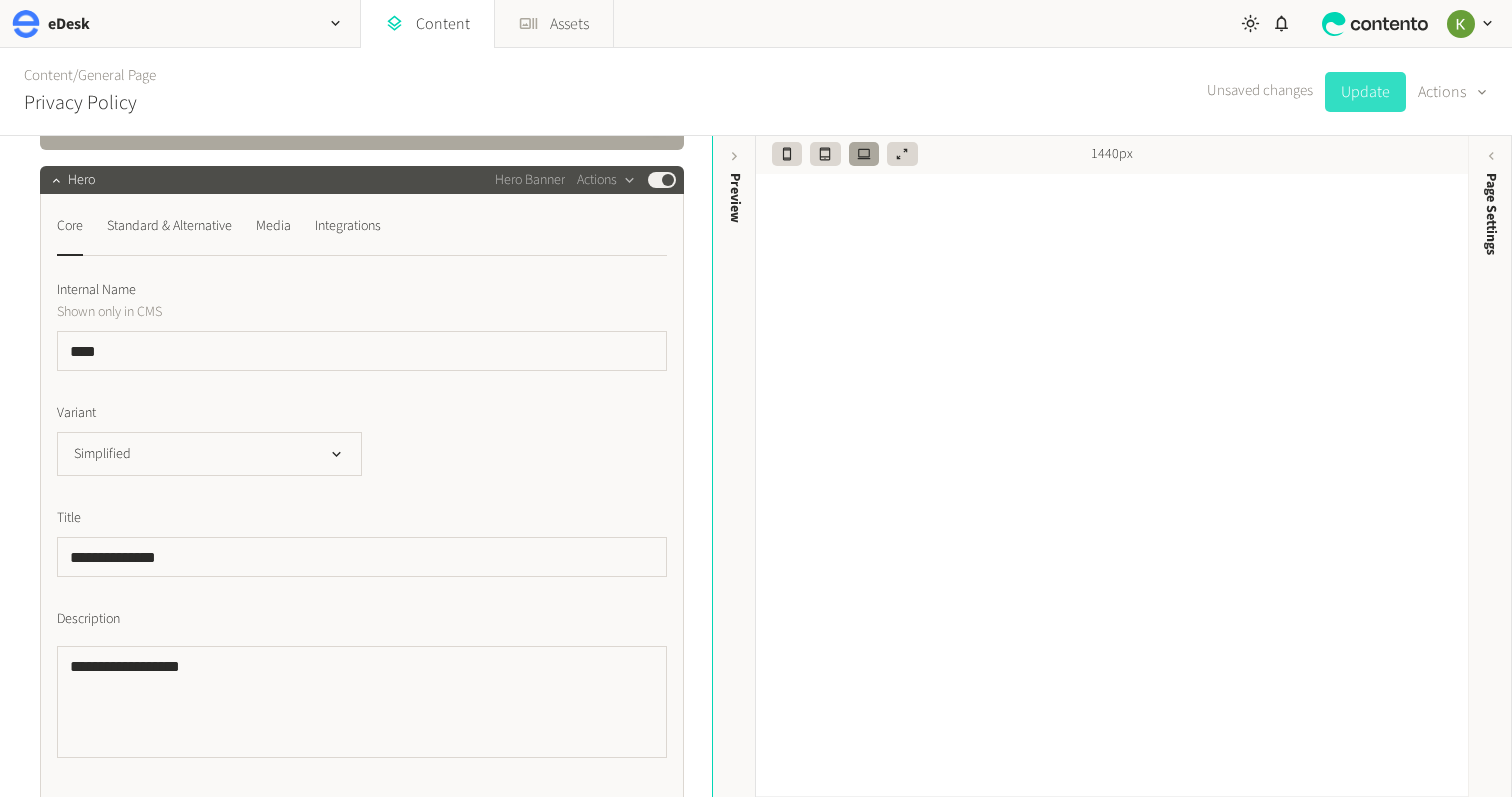 click on "Update" 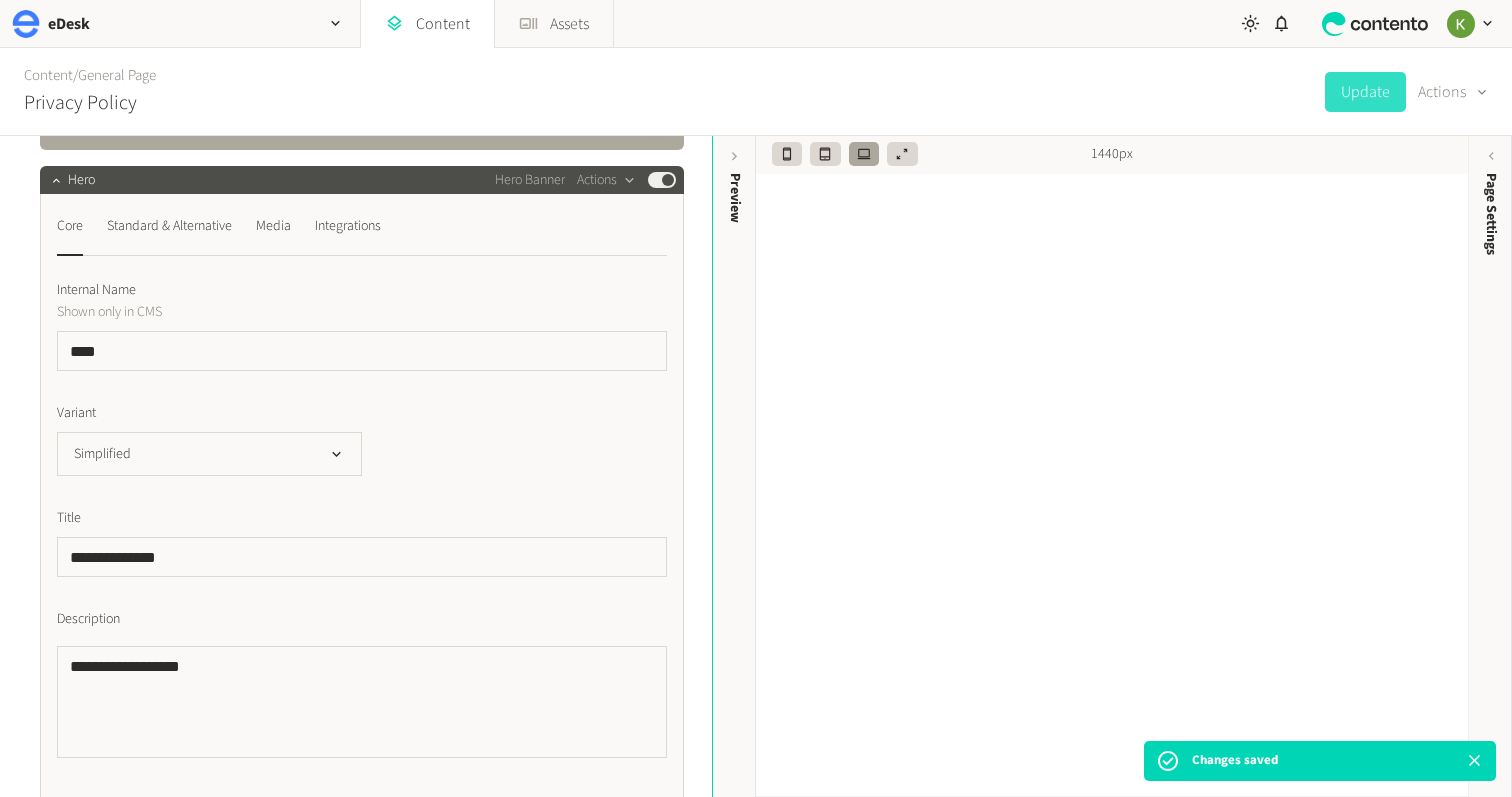 click on "Content   /  General Page Privacy Policy  Update   Actions" 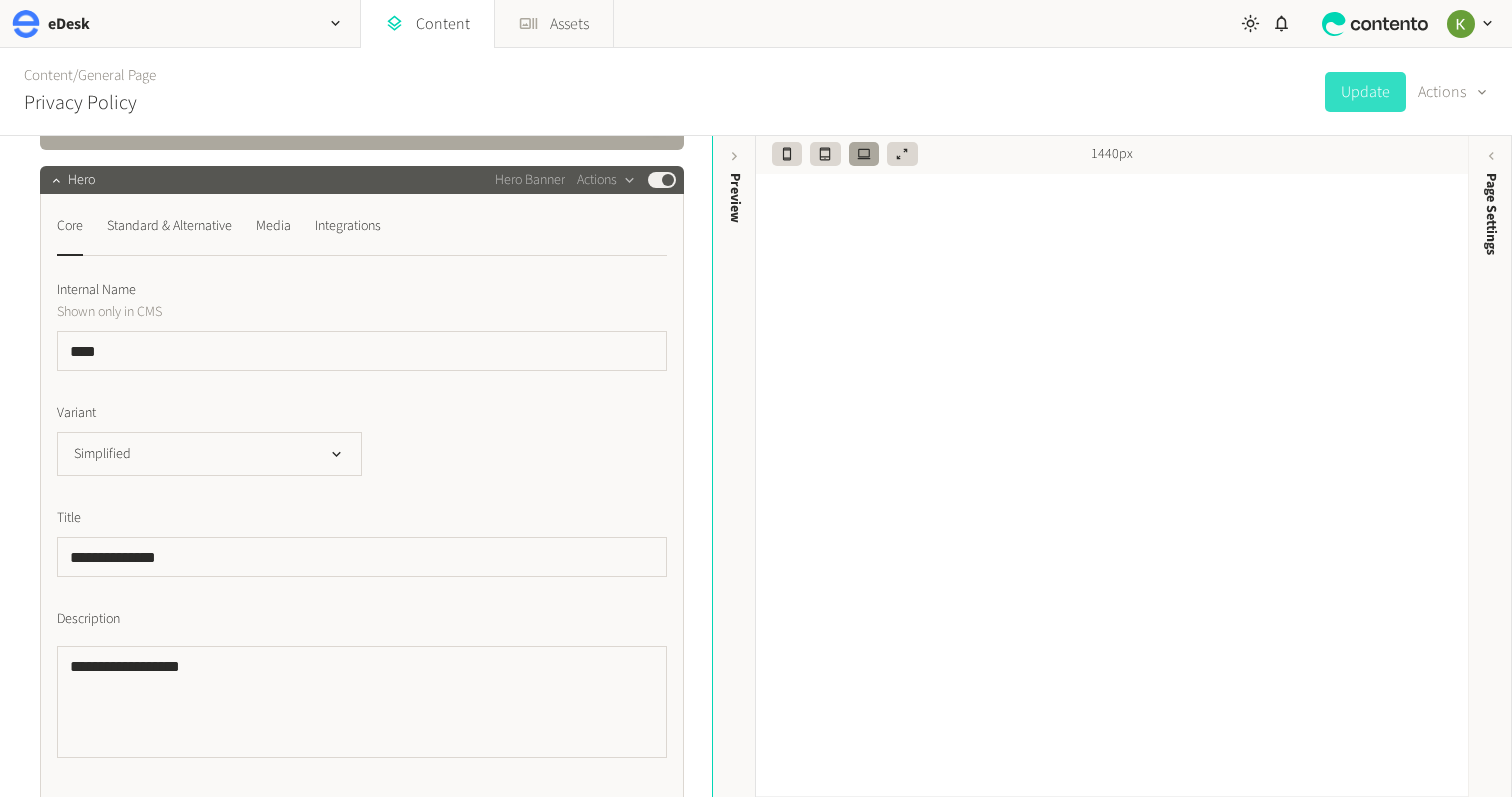 click on "Published" 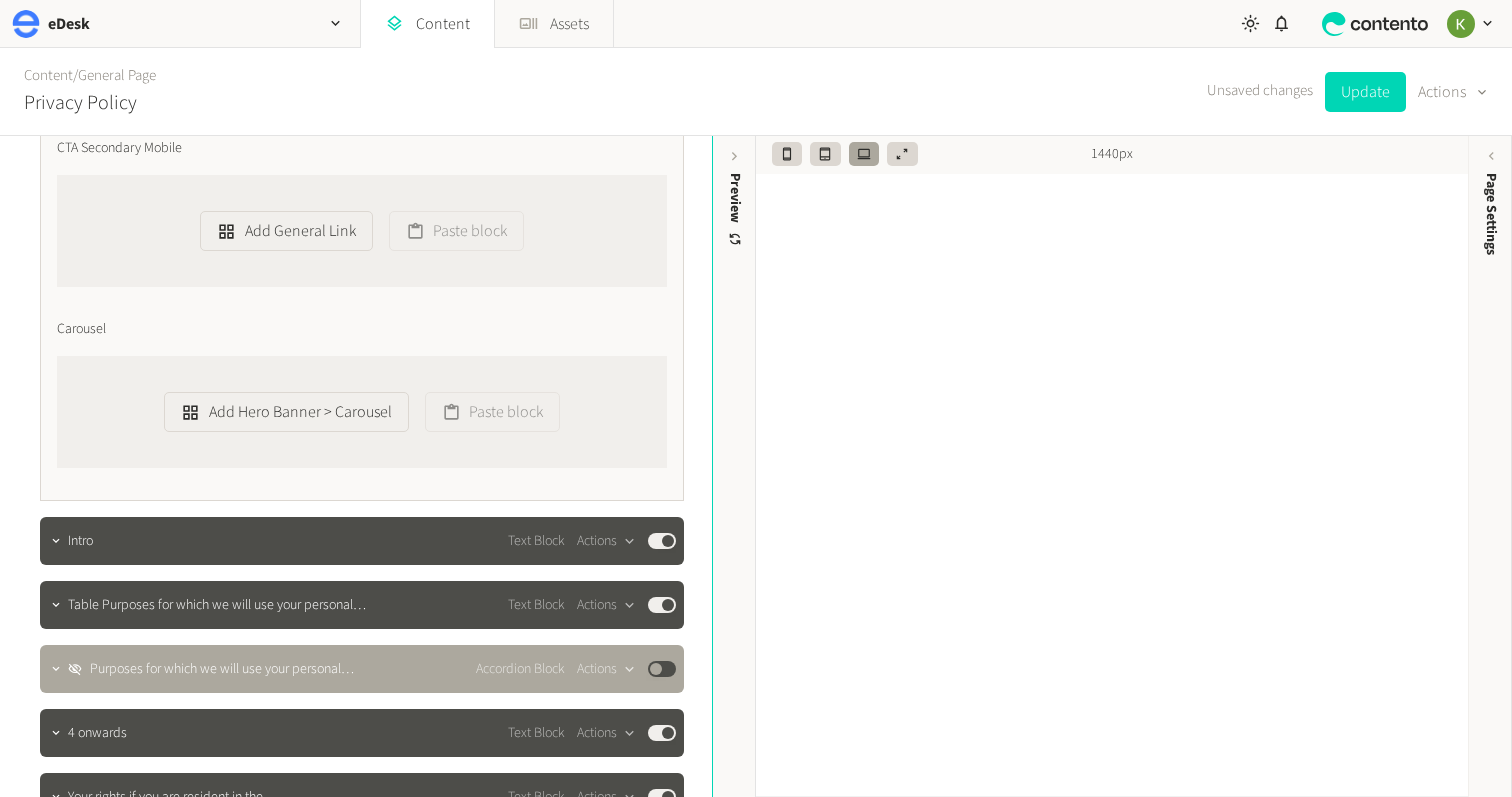 scroll, scrollTop: 1485, scrollLeft: 0, axis: vertical 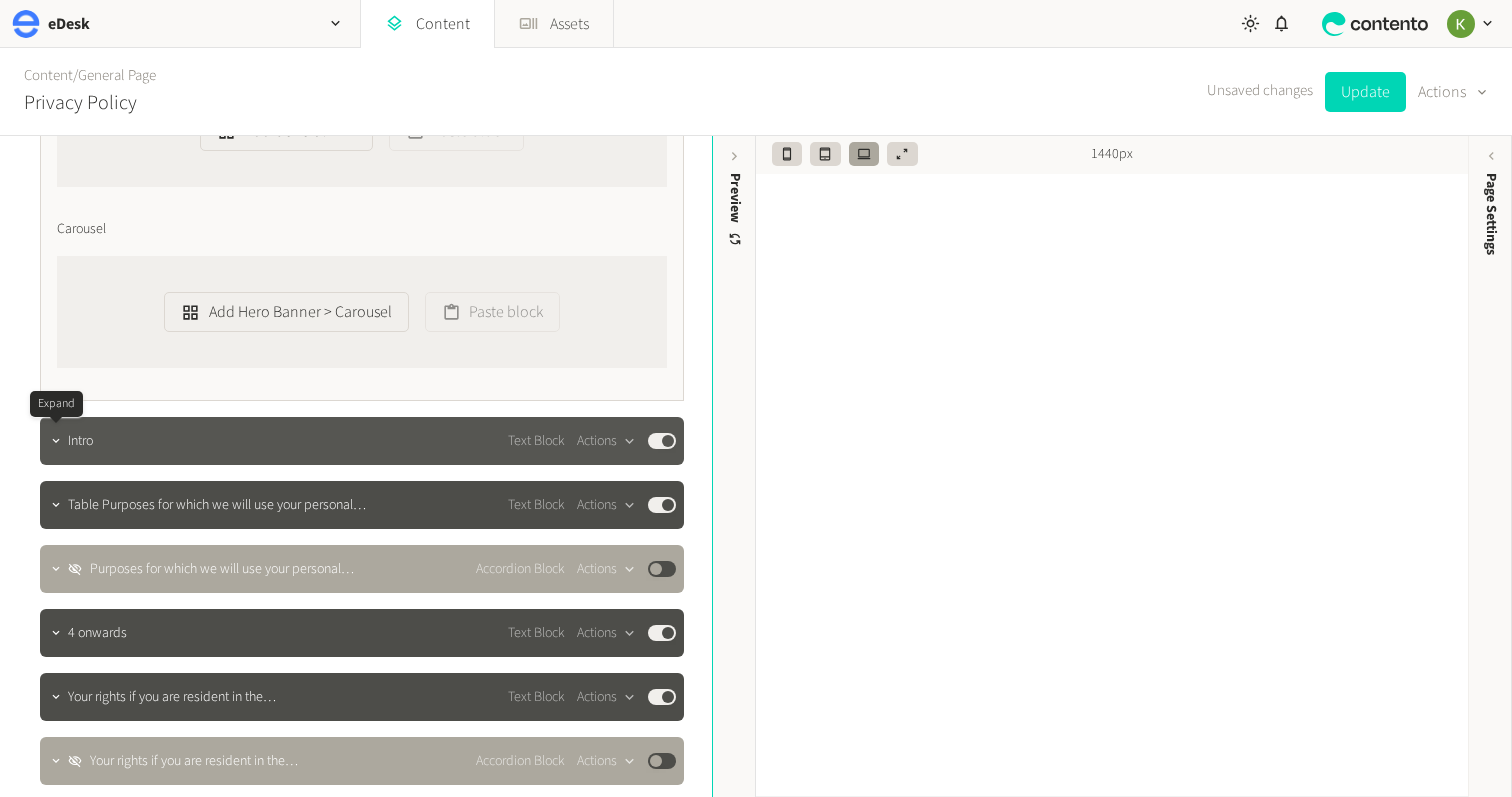 click 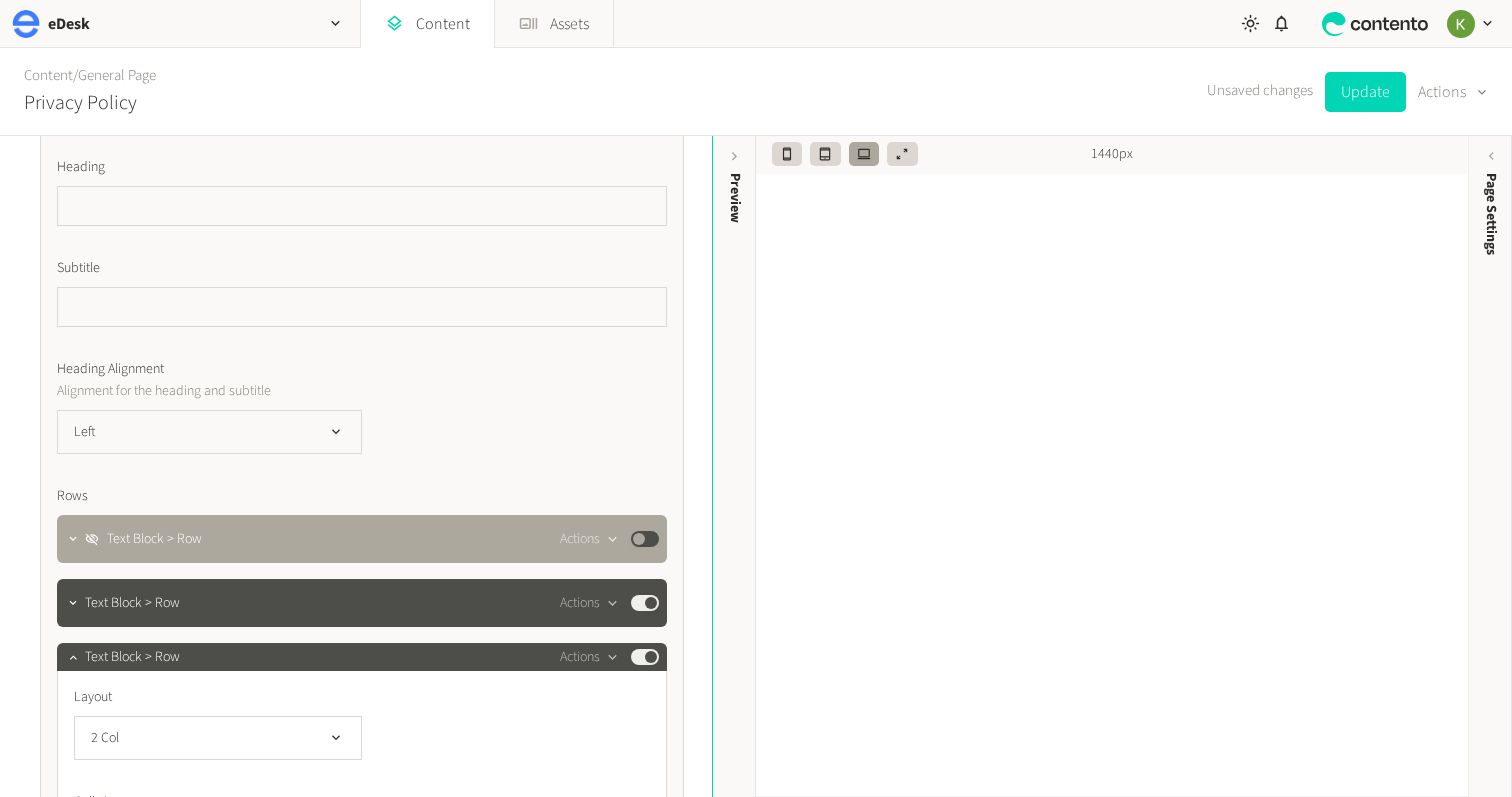 scroll, scrollTop: 1956, scrollLeft: 0, axis: vertical 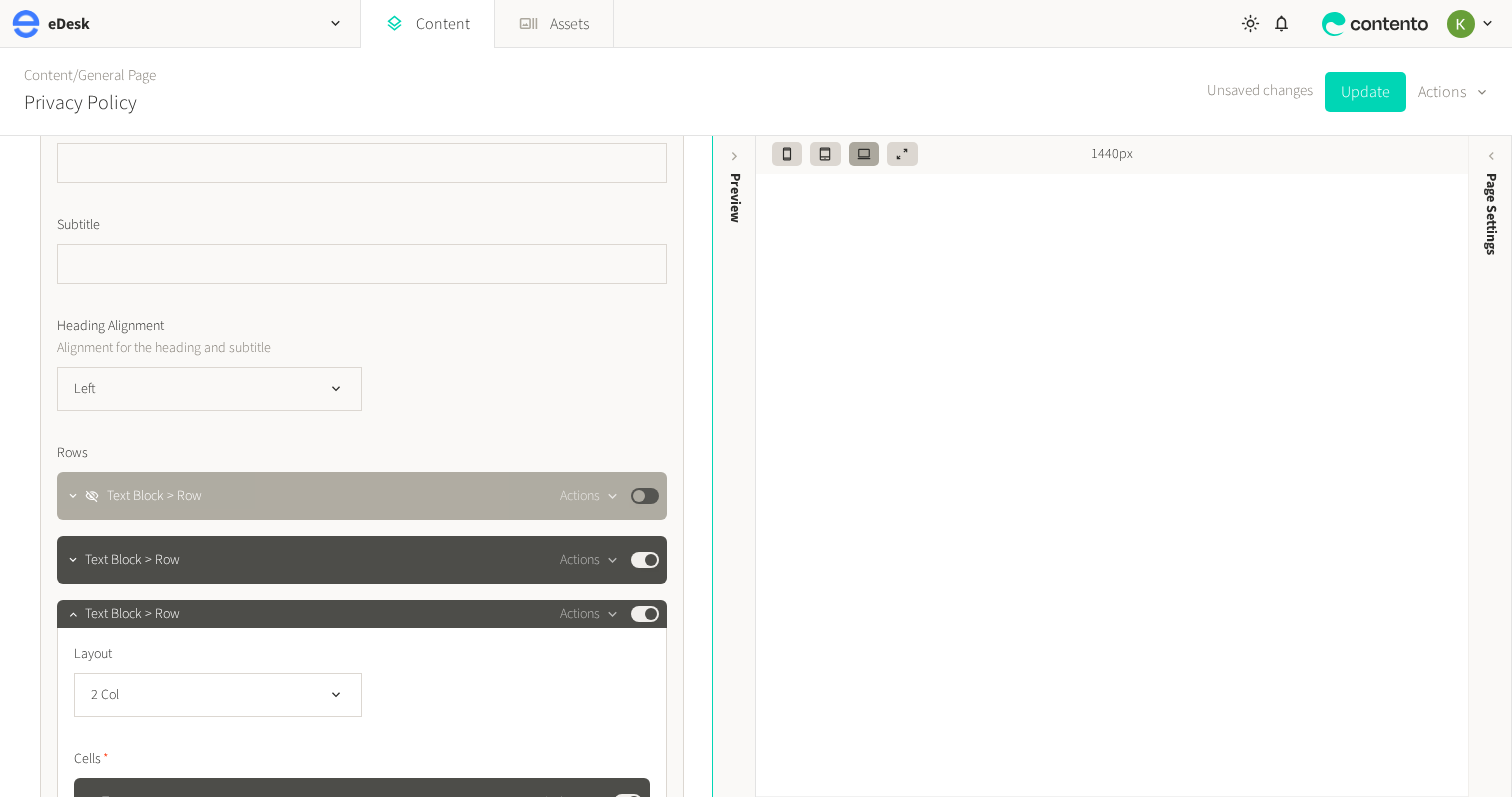 click on "Published" 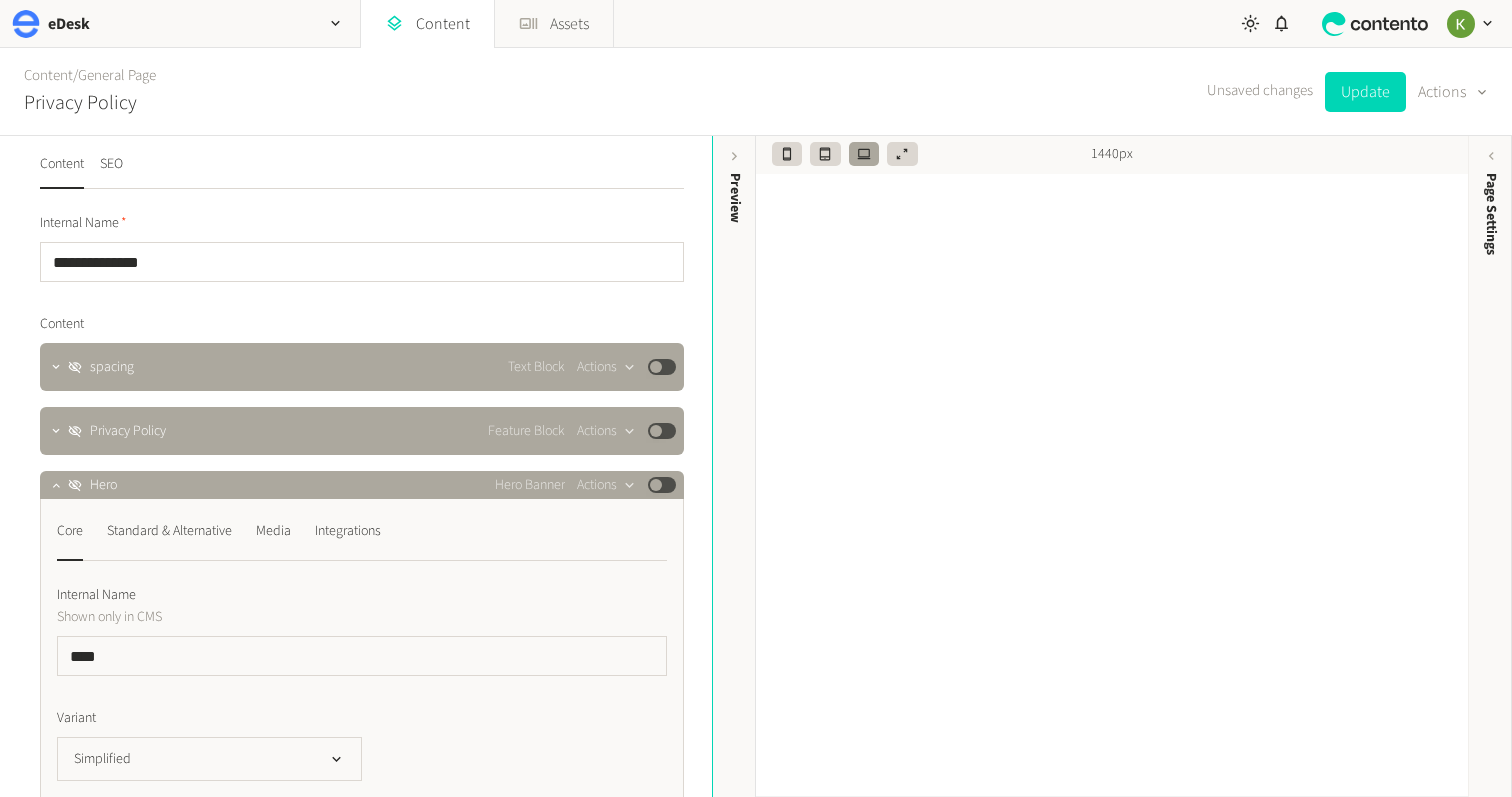 scroll, scrollTop: 0, scrollLeft: 0, axis: both 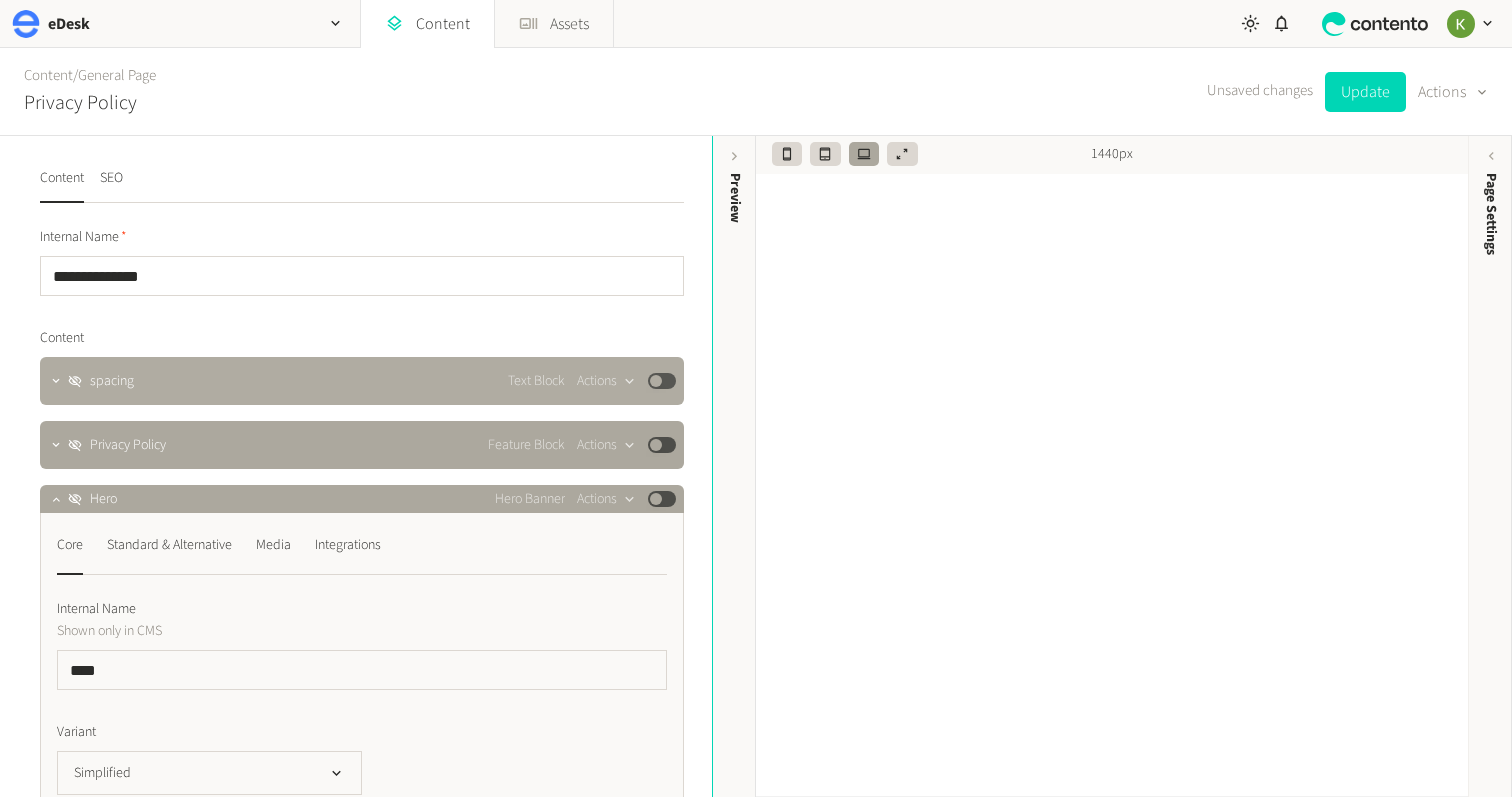 click on "Published" 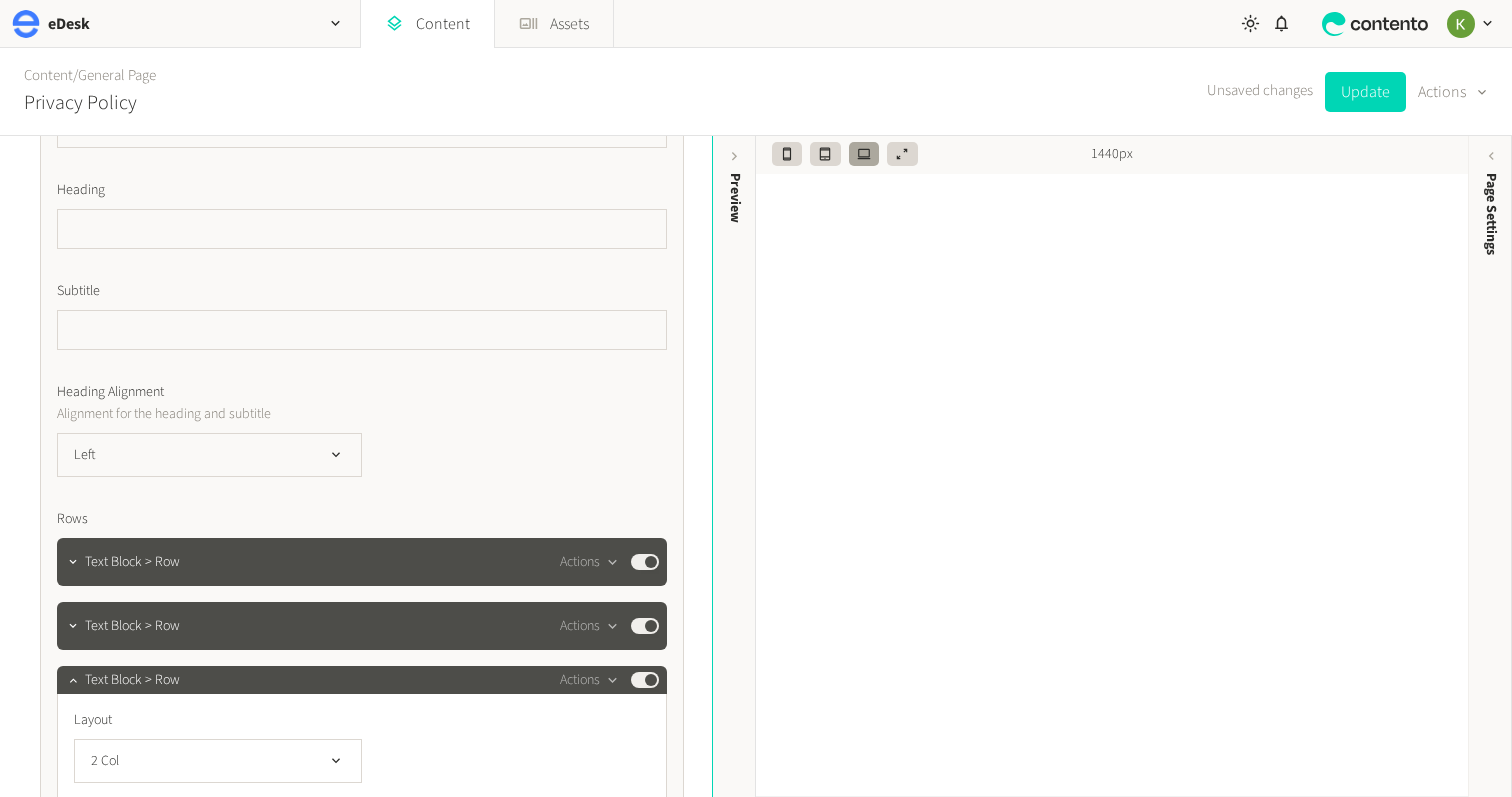 scroll, scrollTop: 1916, scrollLeft: 0, axis: vertical 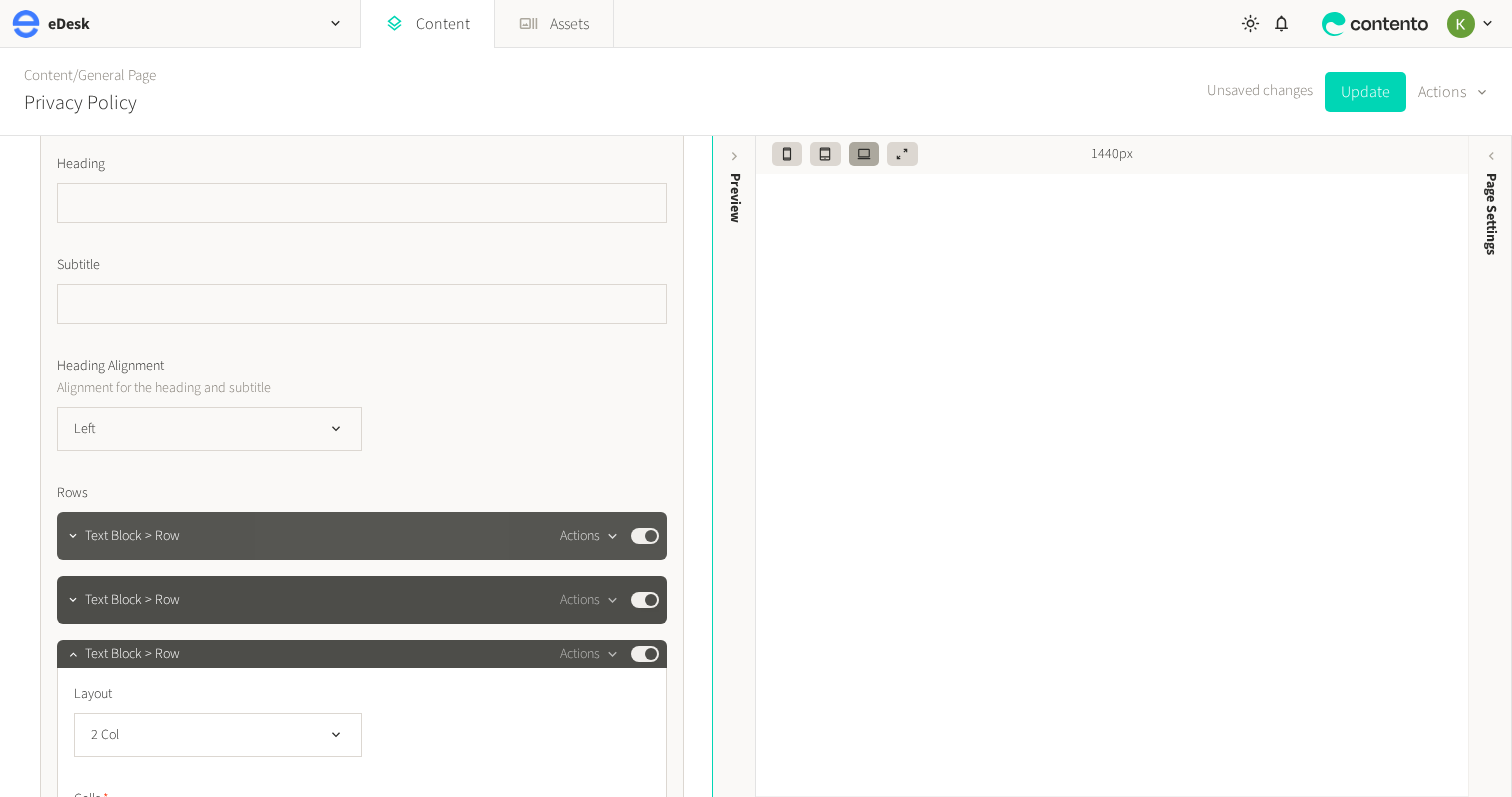 click 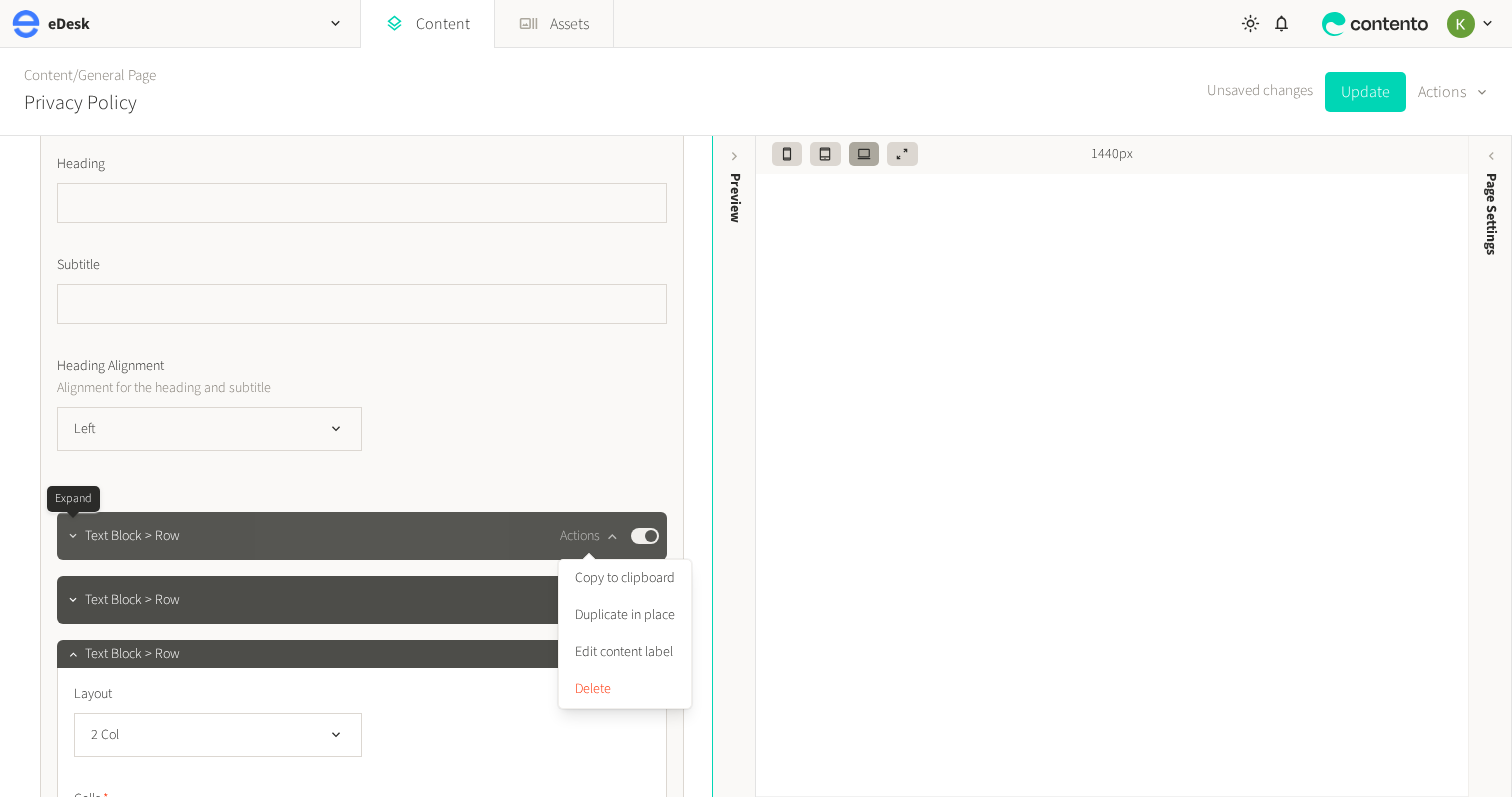 click 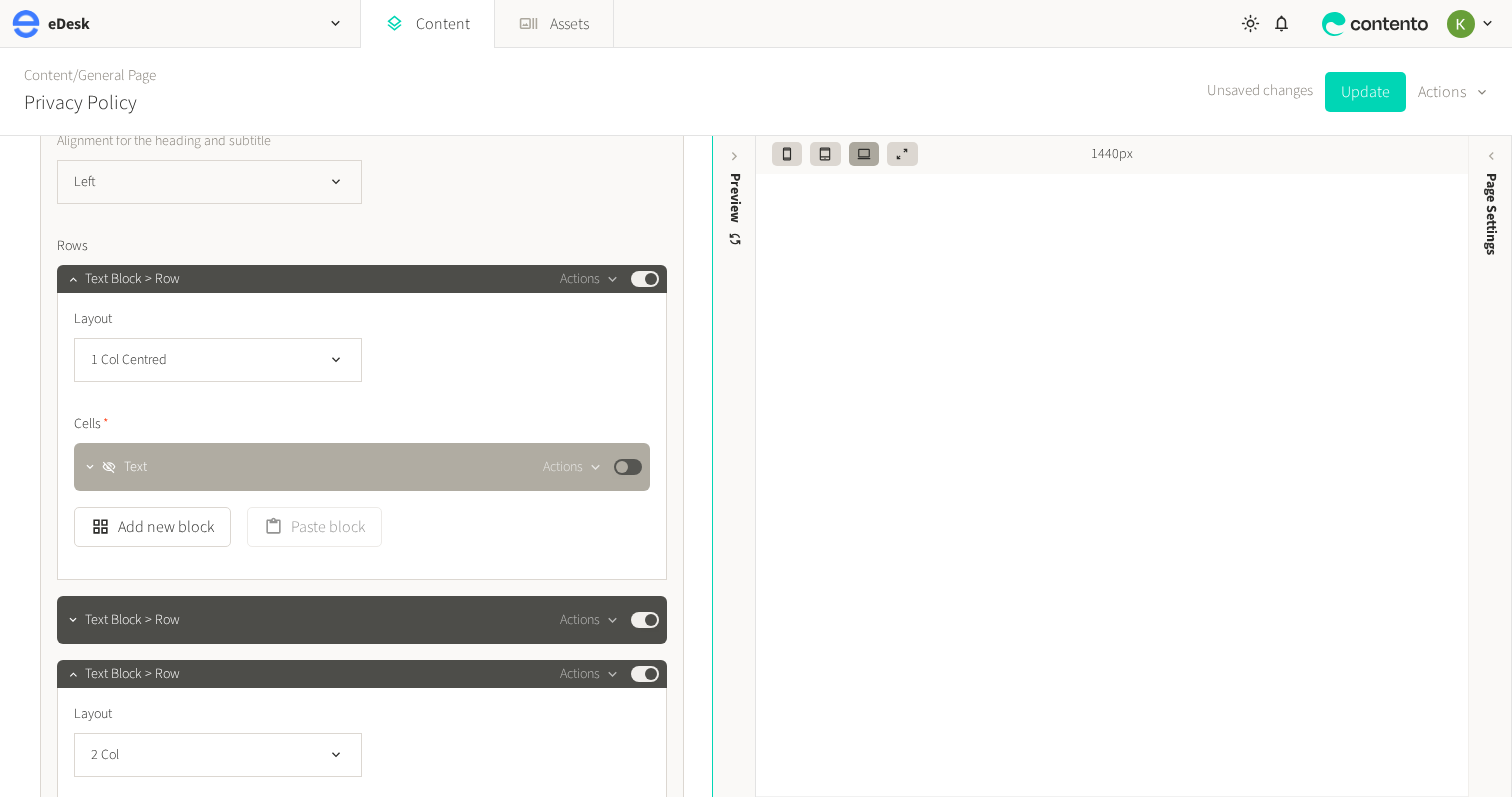 scroll, scrollTop: 2178, scrollLeft: 0, axis: vertical 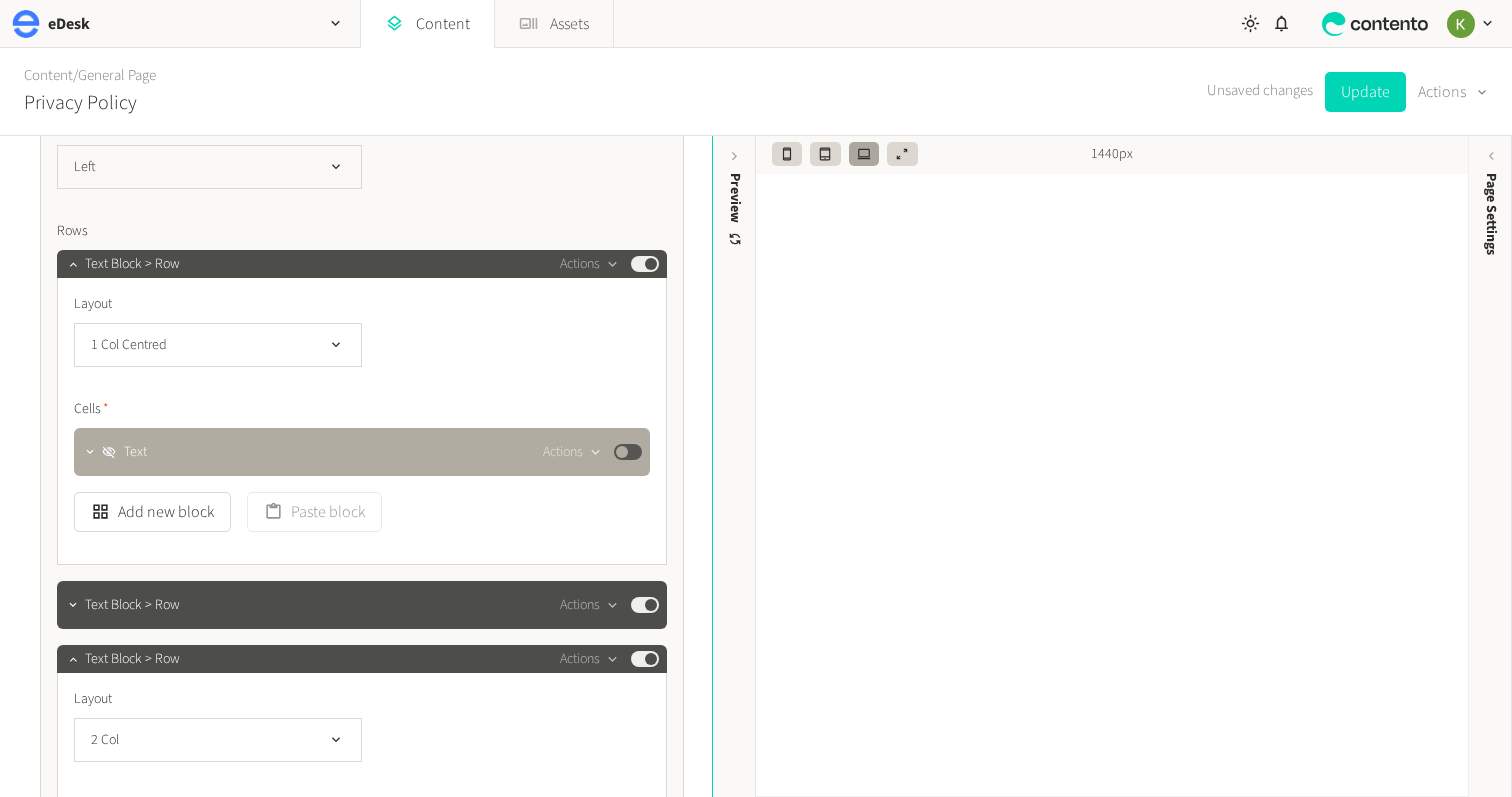 click on "Published" 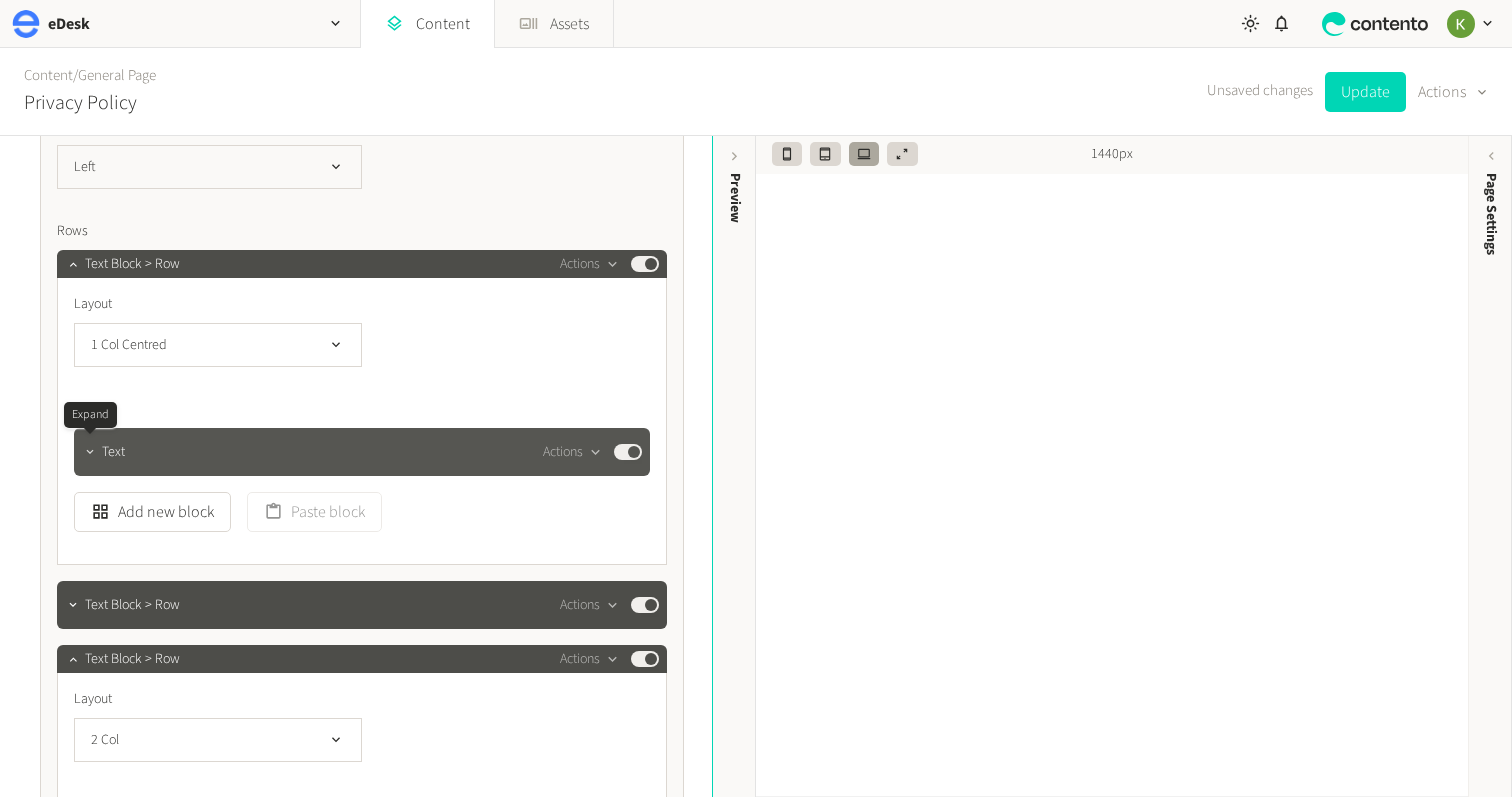 click 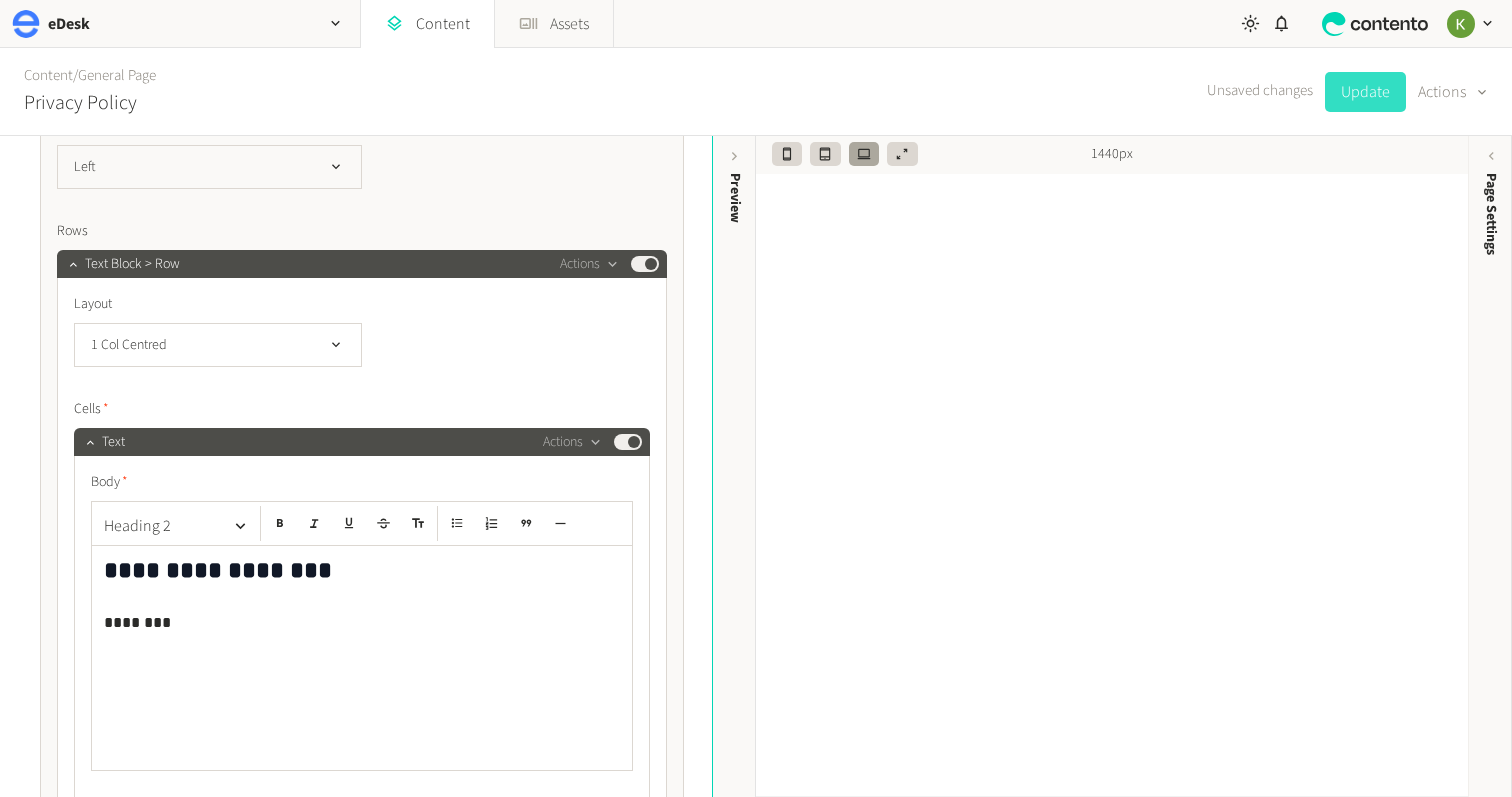 click on "Update" 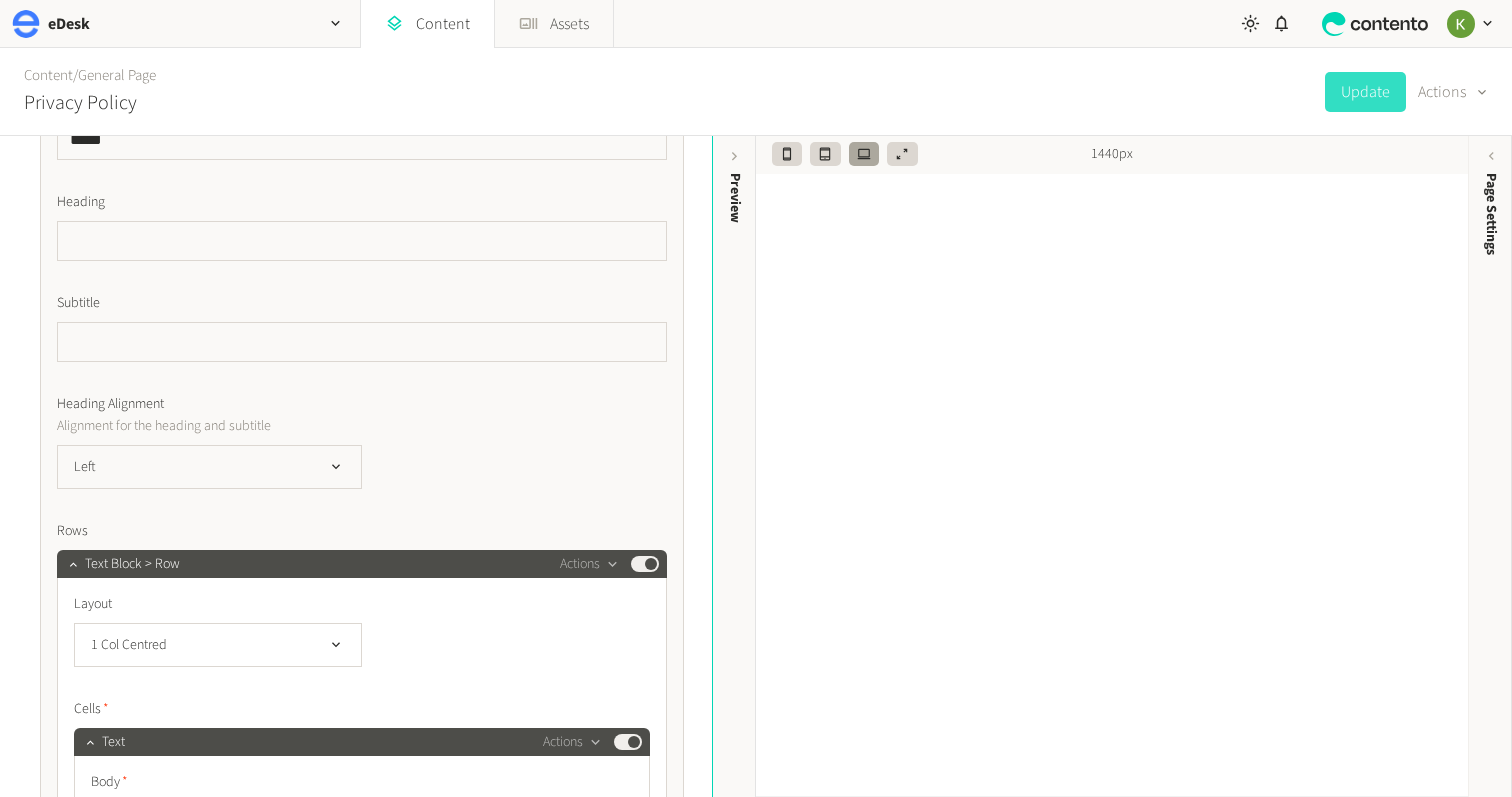 scroll, scrollTop: 2079, scrollLeft: 0, axis: vertical 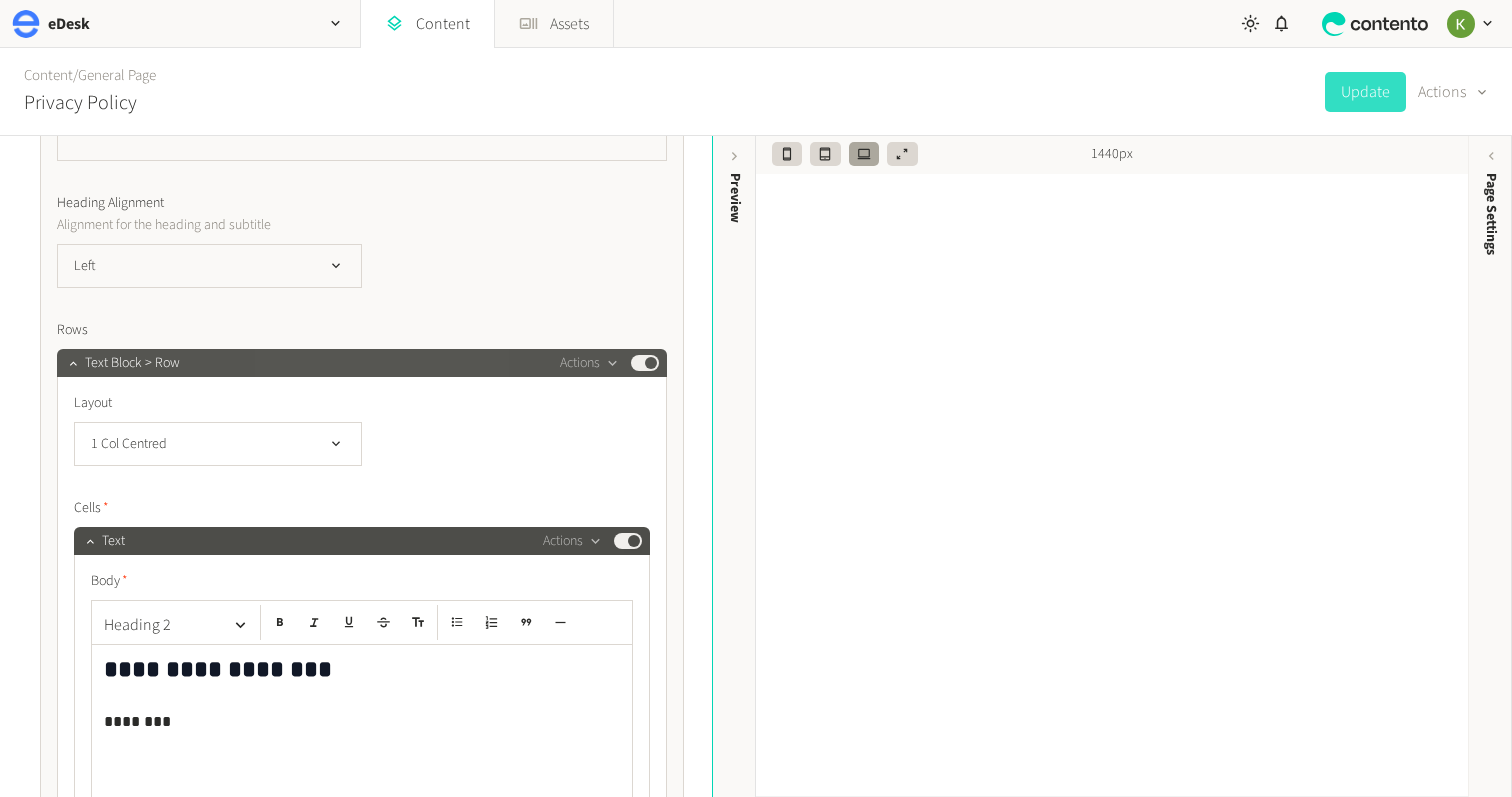 click on "Published" 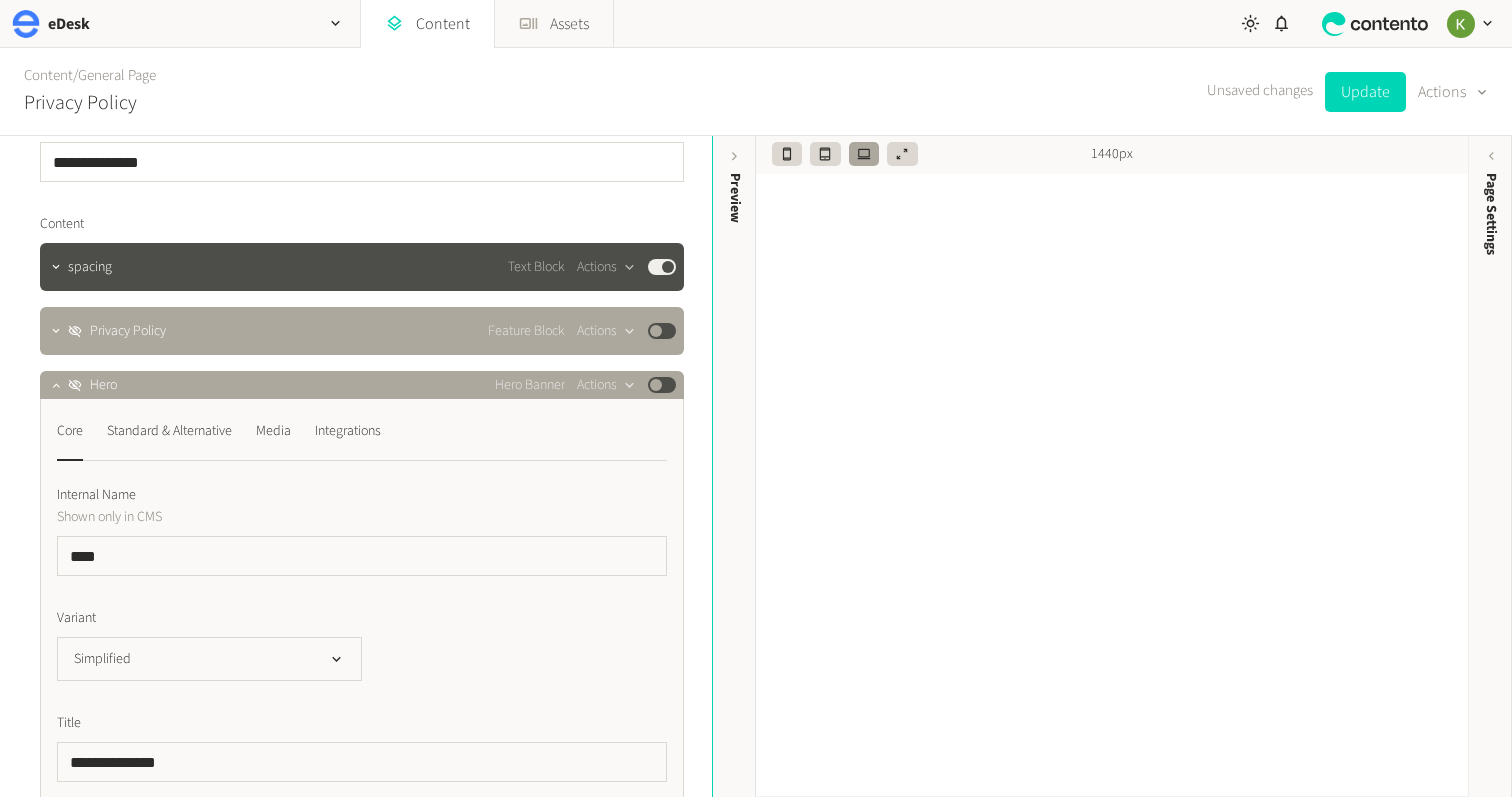 scroll, scrollTop: 206, scrollLeft: 0, axis: vertical 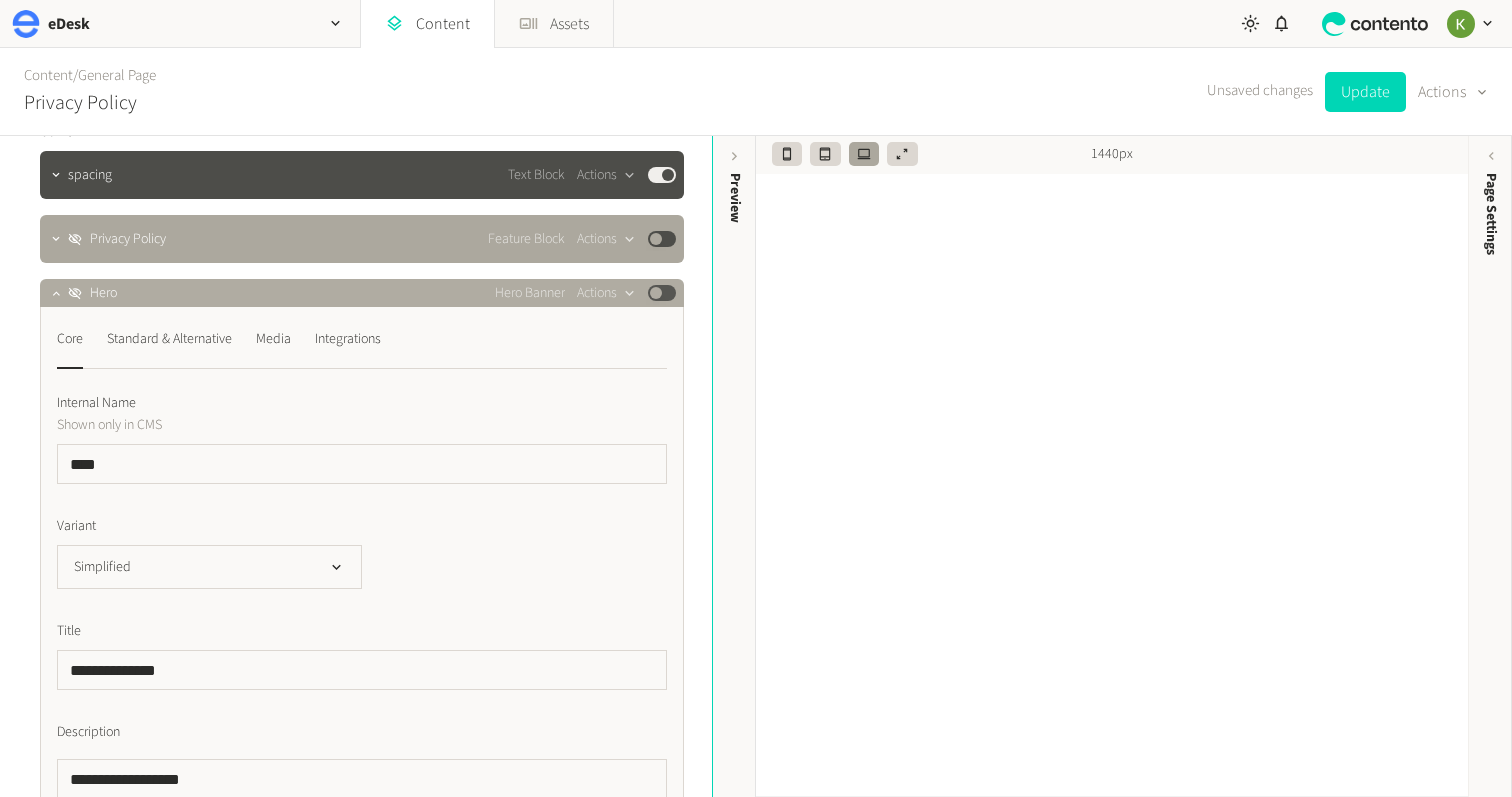 click on "Published" 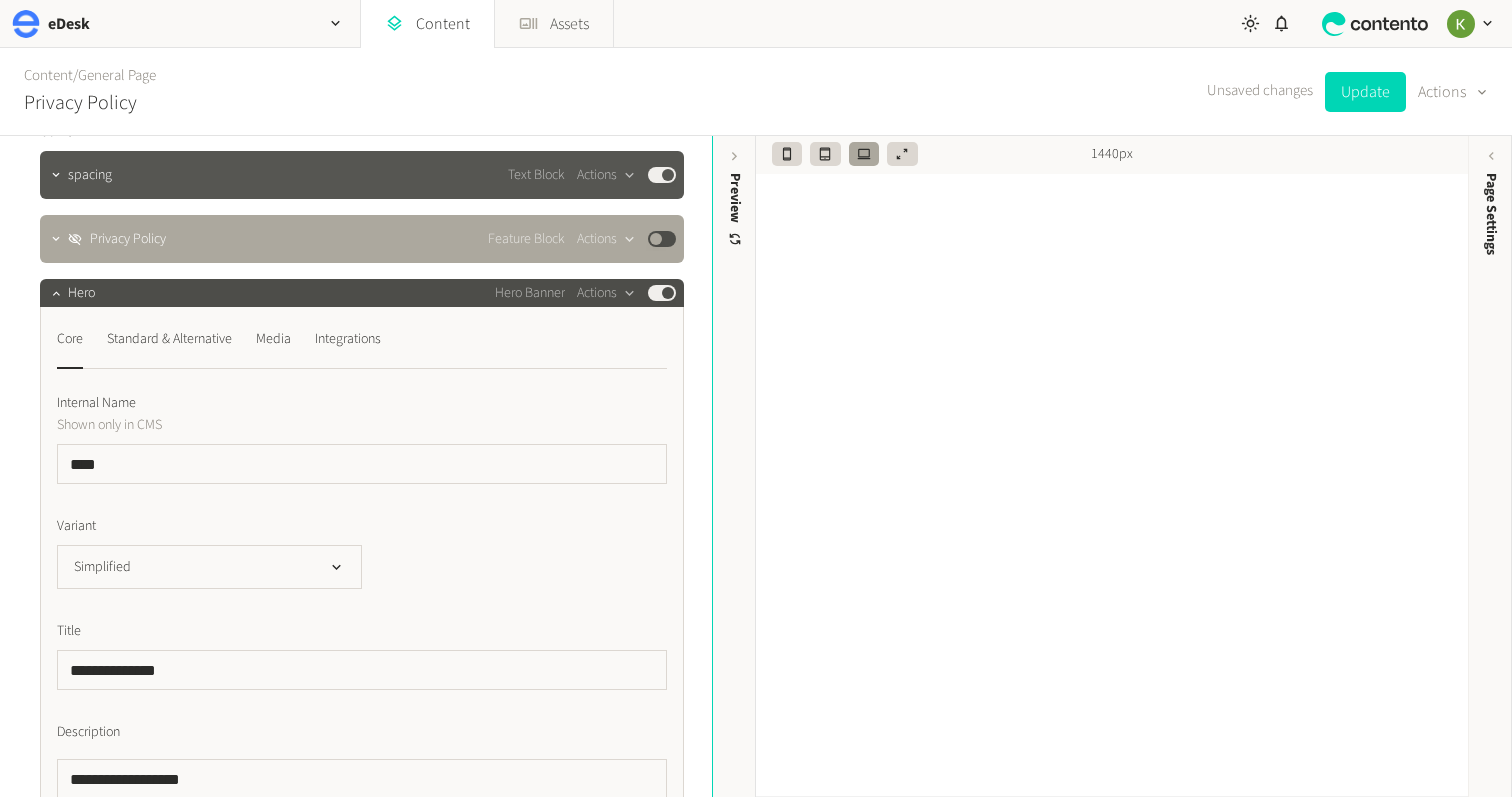 click on "Published" 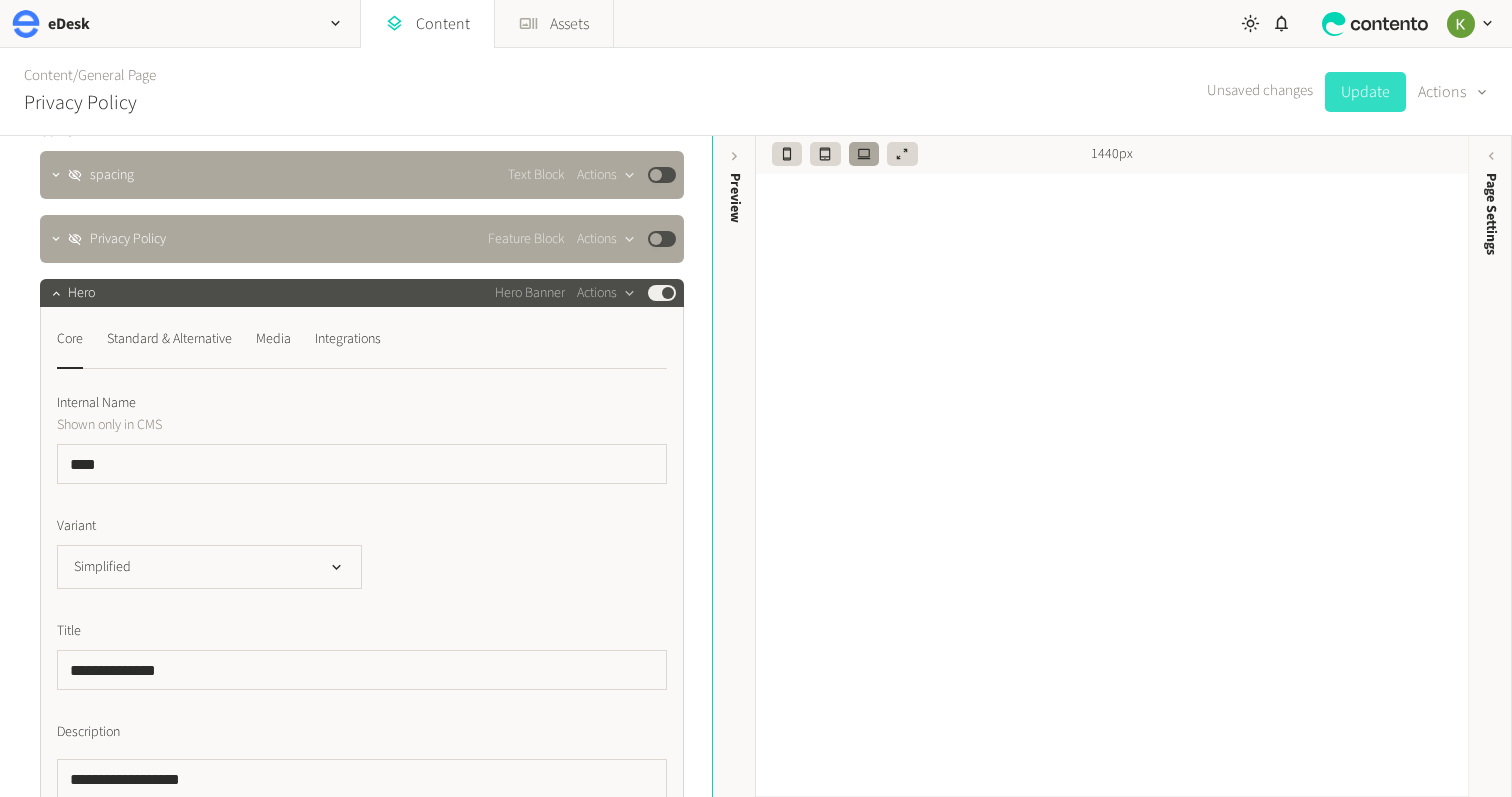 click on "Update" 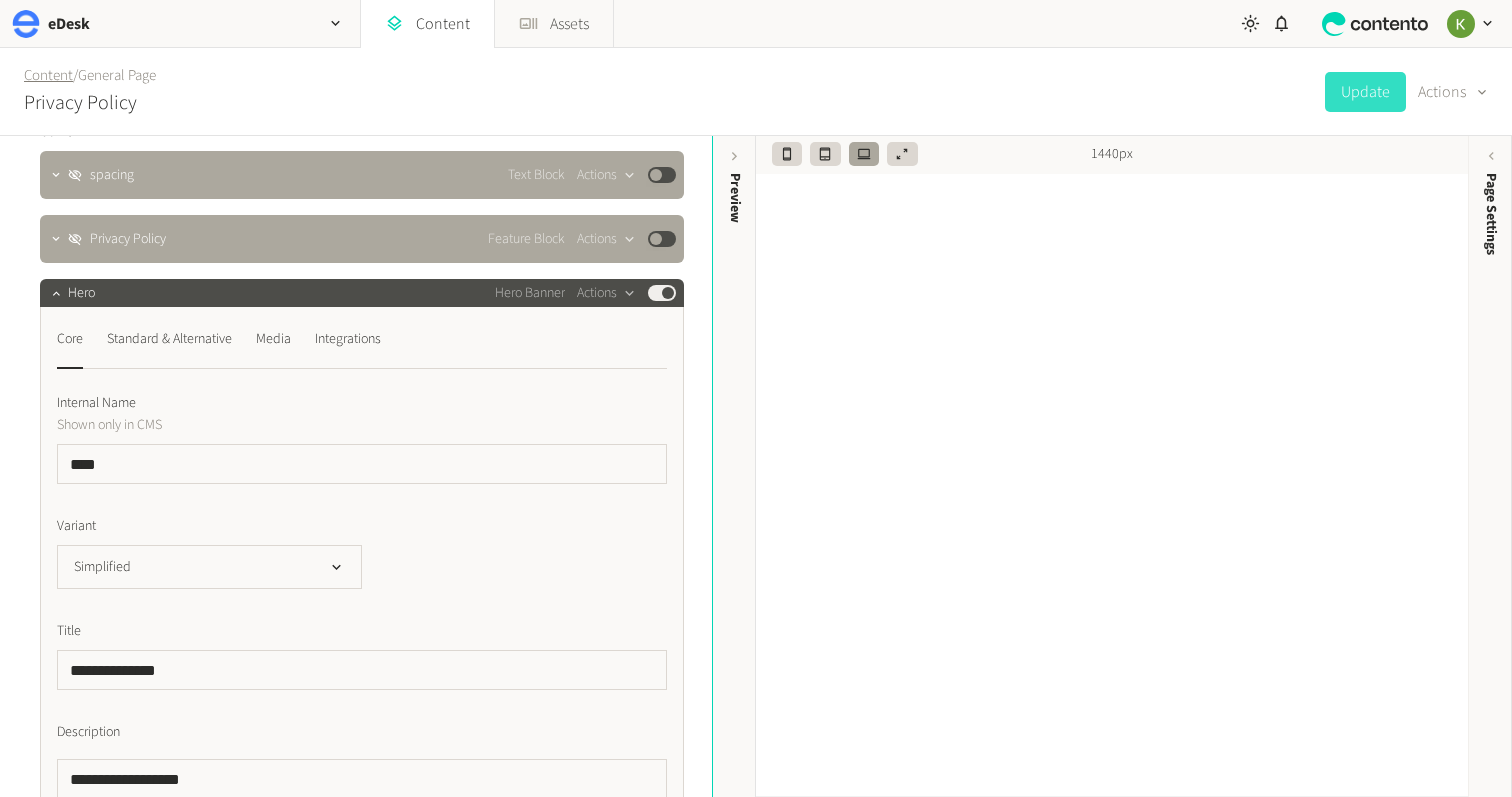 click on "Content" 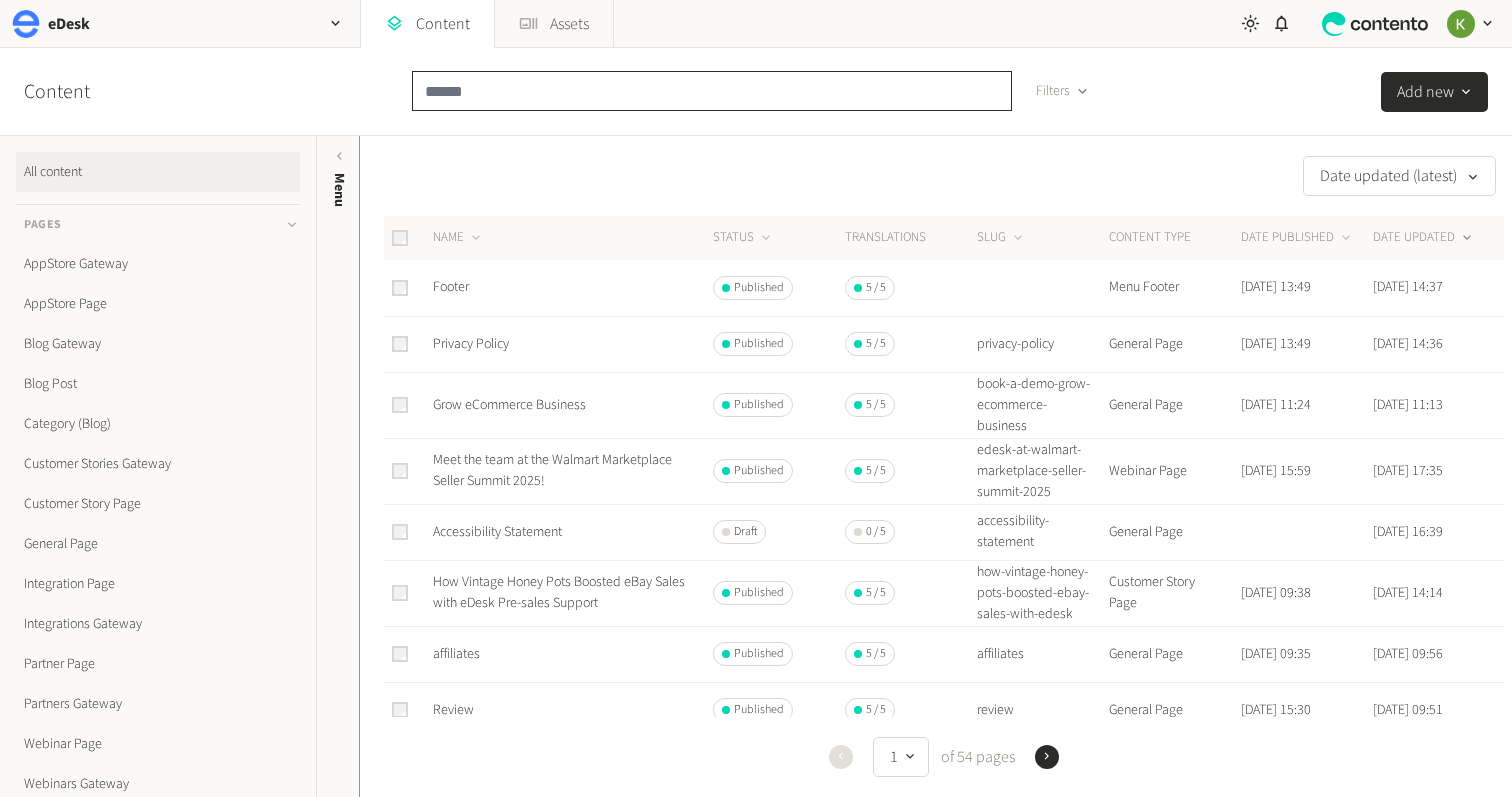 click 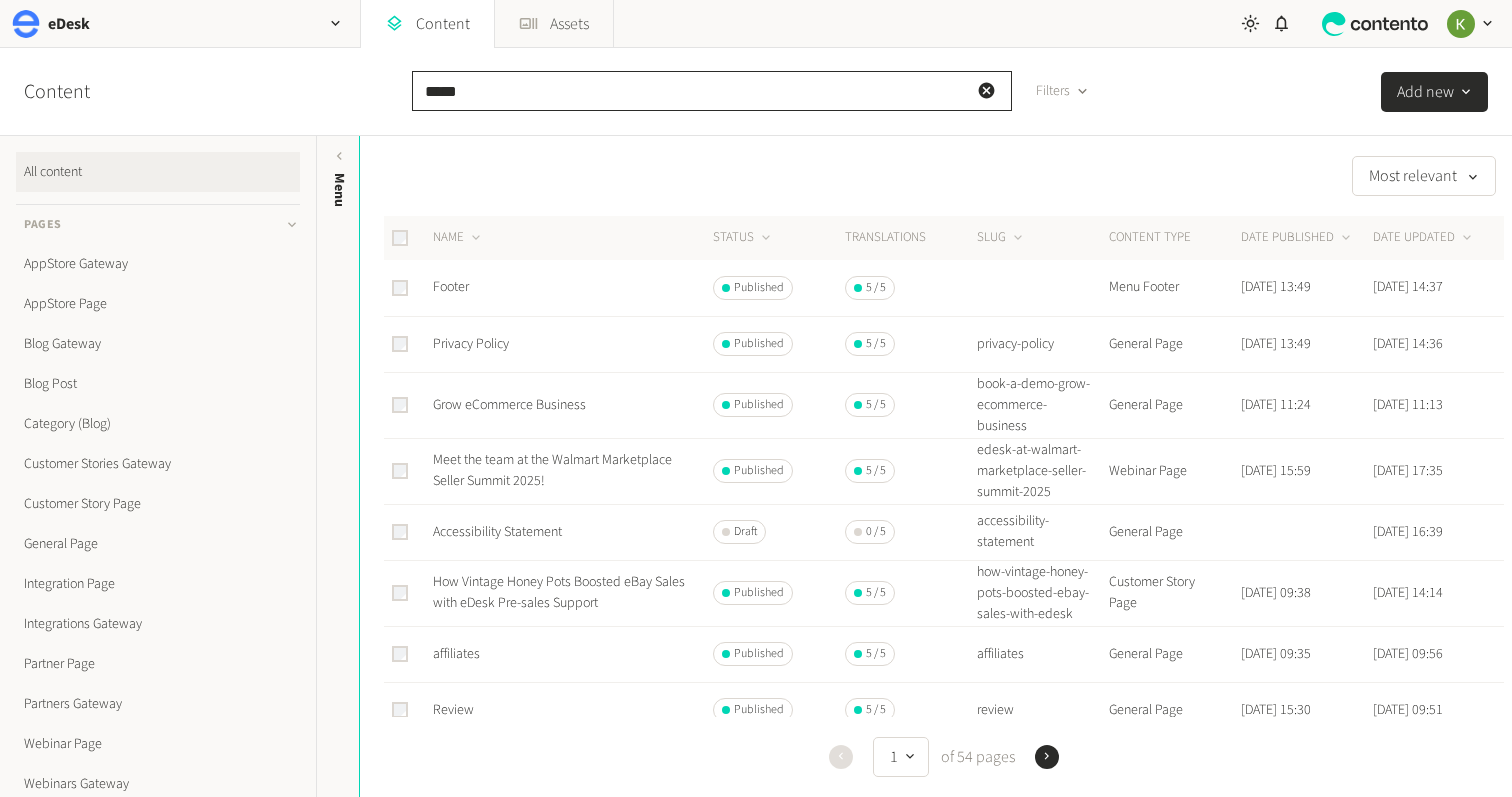 type on "*****" 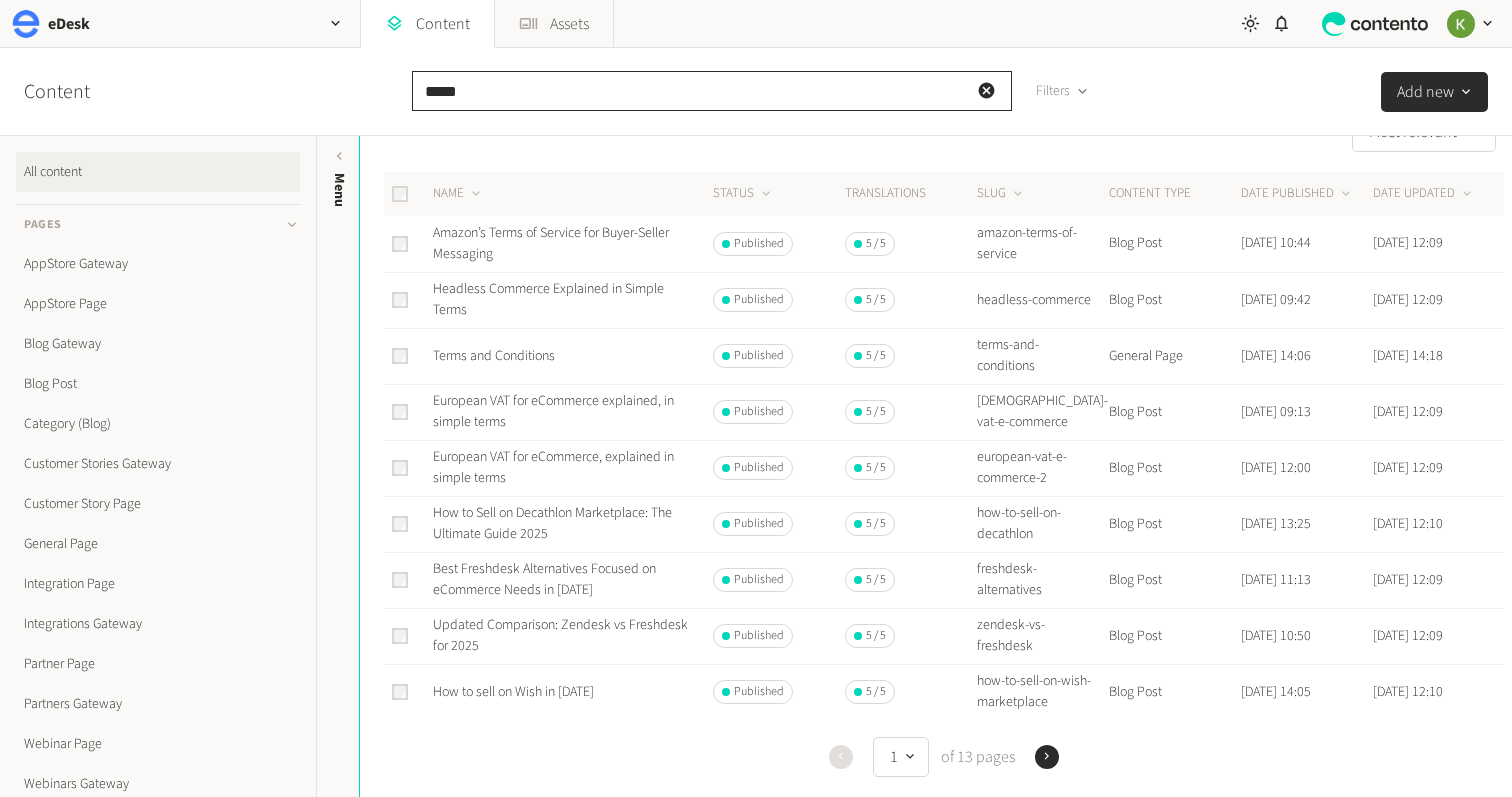 scroll, scrollTop: 0, scrollLeft: 0, axis: both 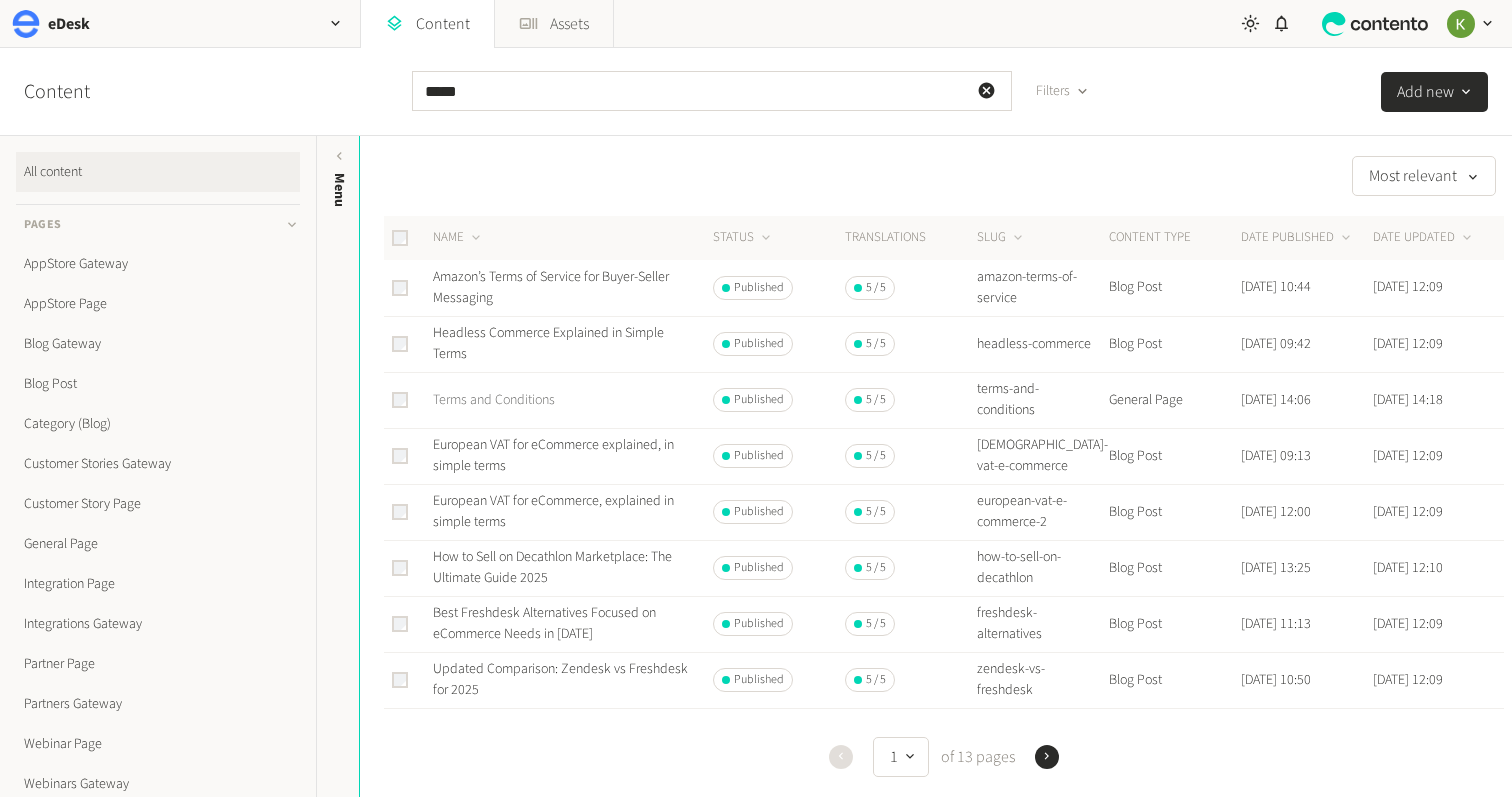 click on "Terms and Conditions" 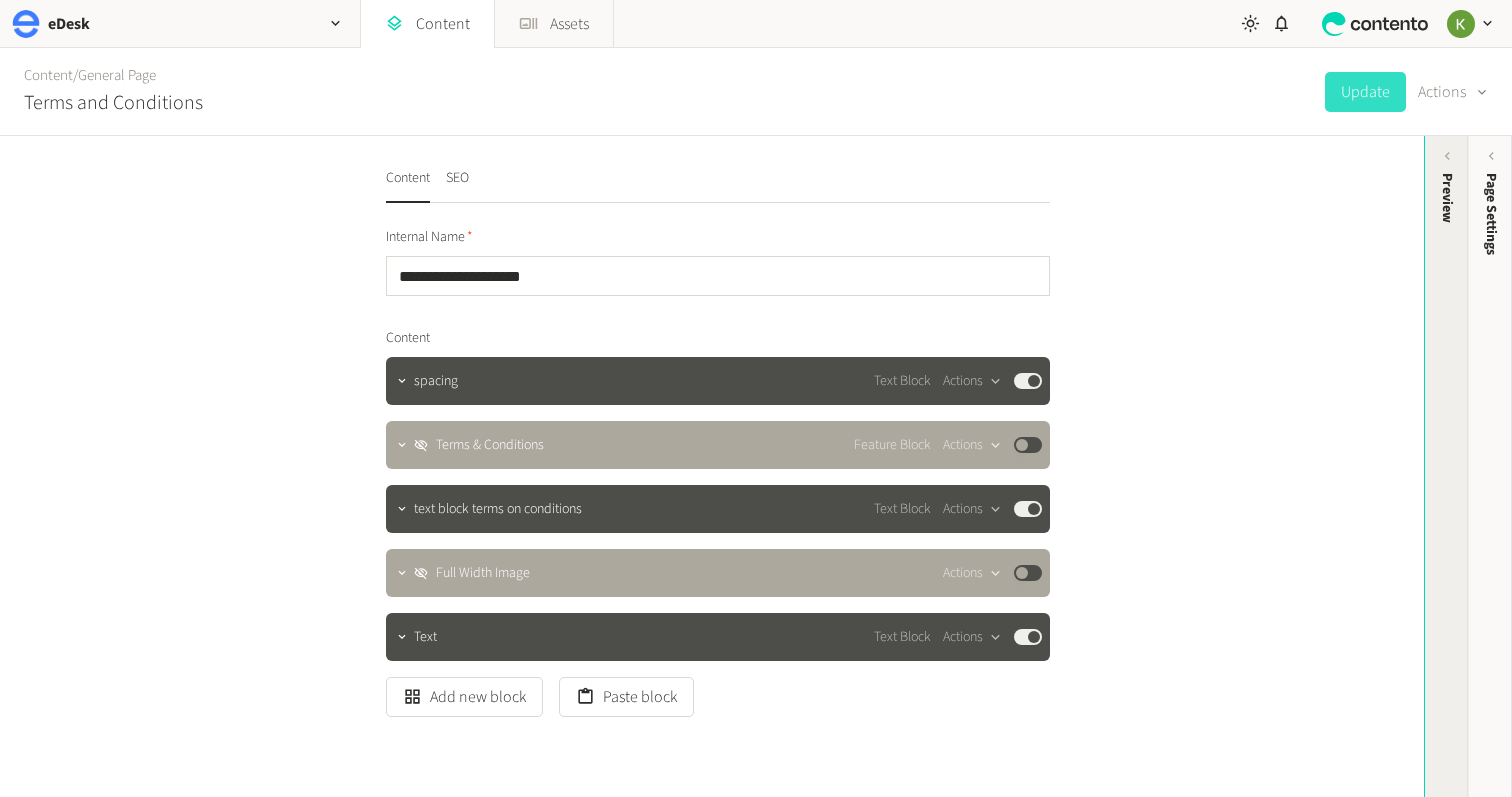 click on "Preview" 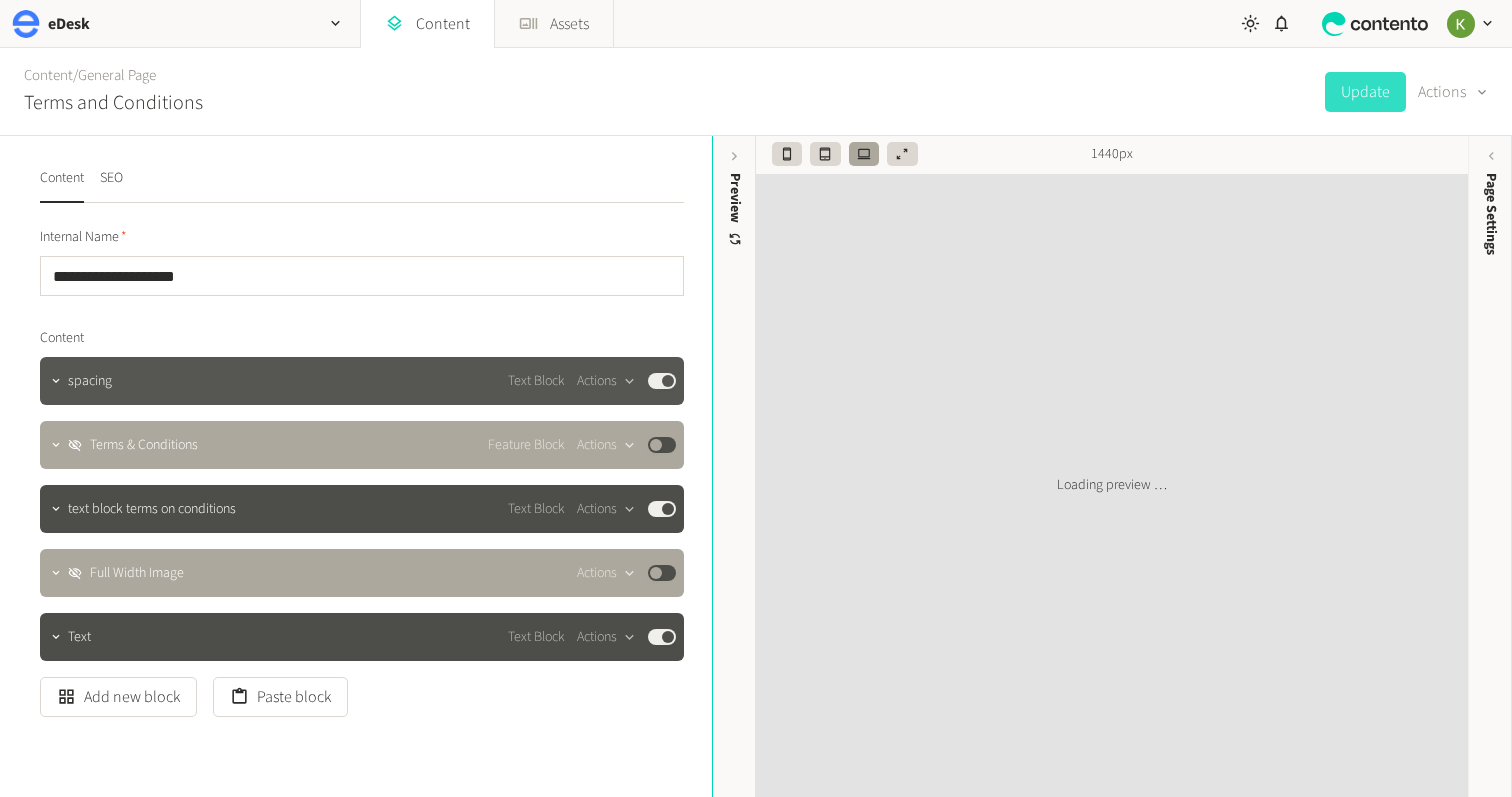 click on "Published" 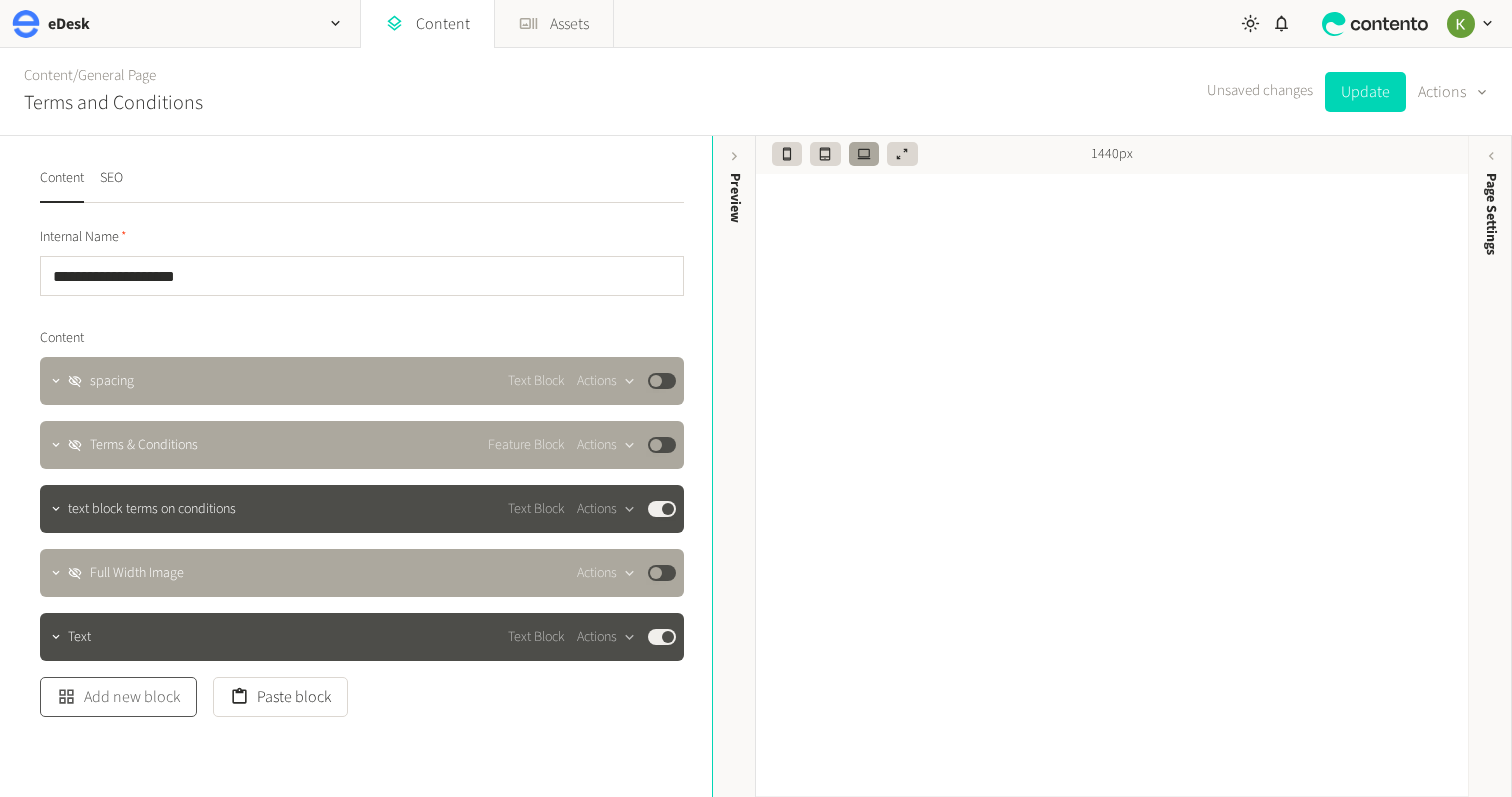 click on "Add new block" 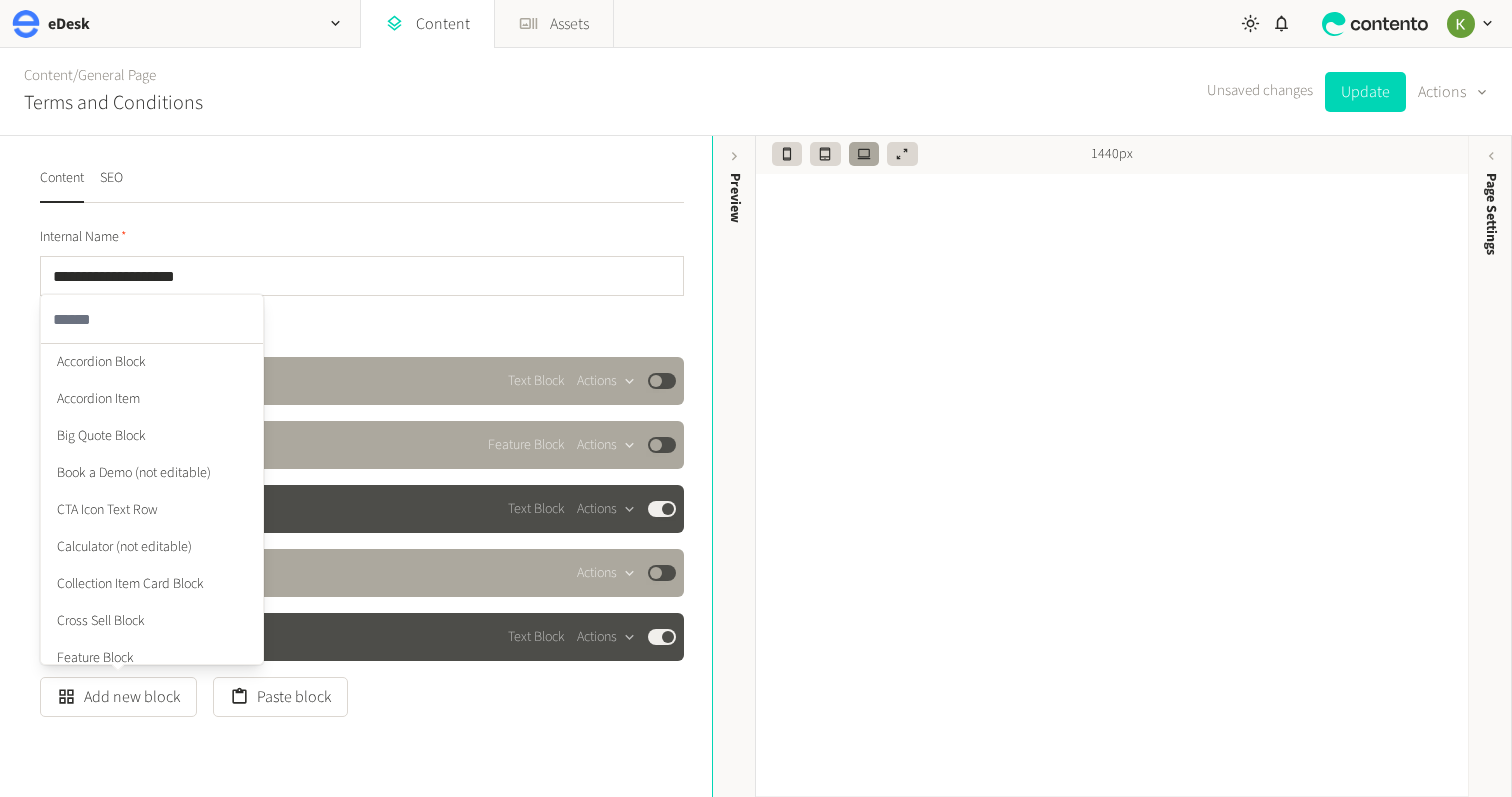 click on "**********" 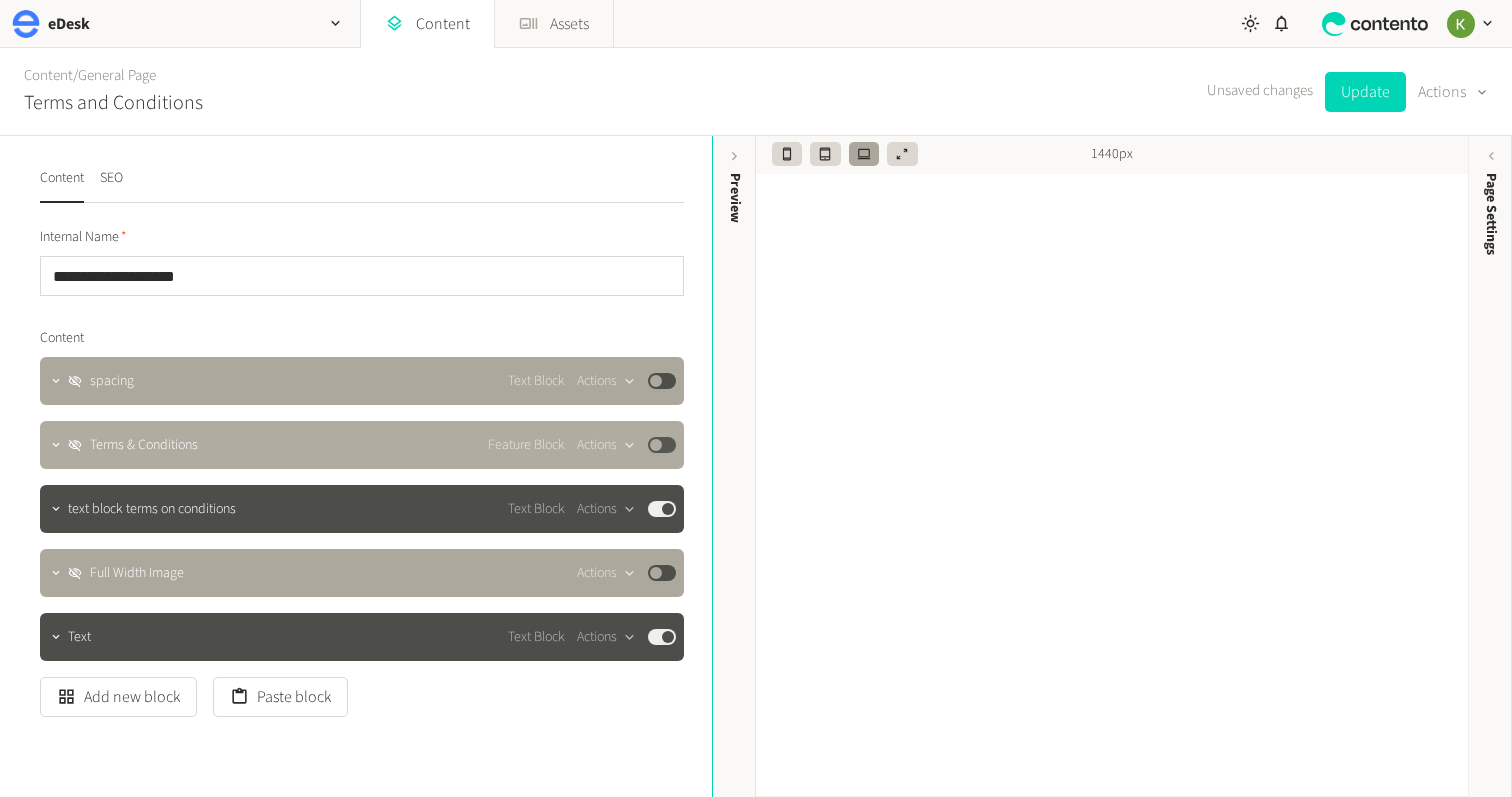 scroll, scrollTop: 80, scrollLeft: 0, axis: vertical 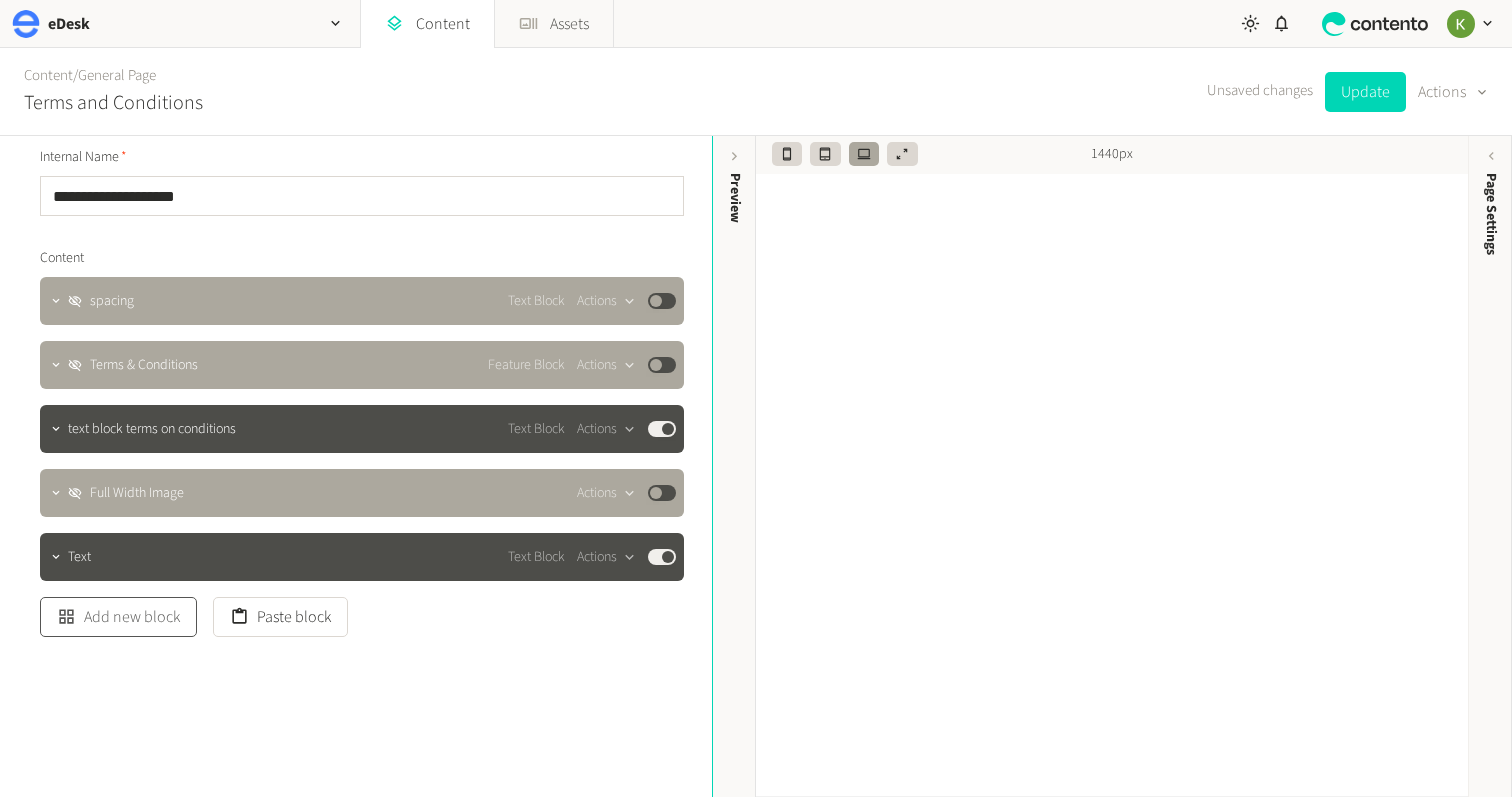 click on "Add new block" 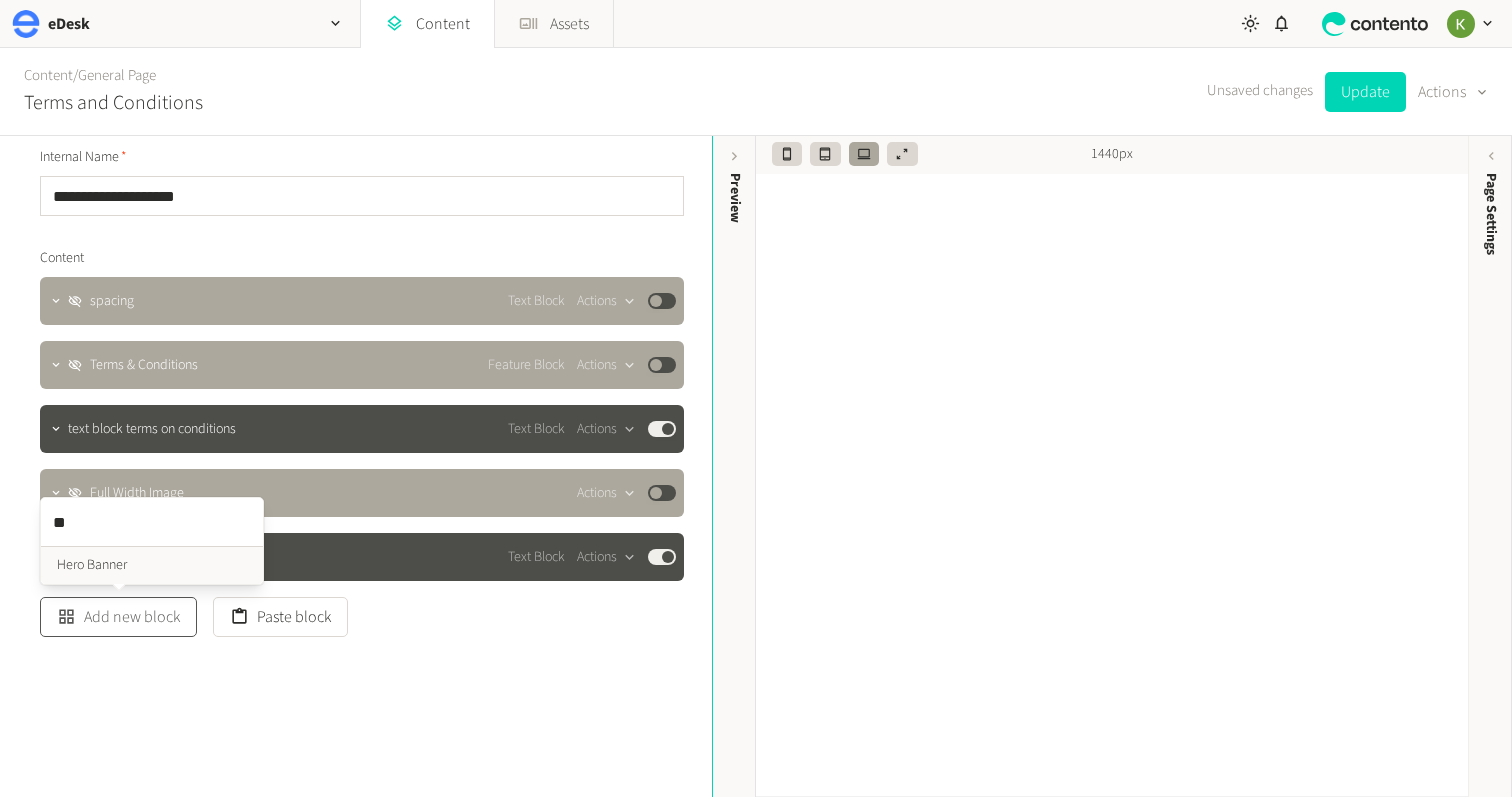 type on "***" 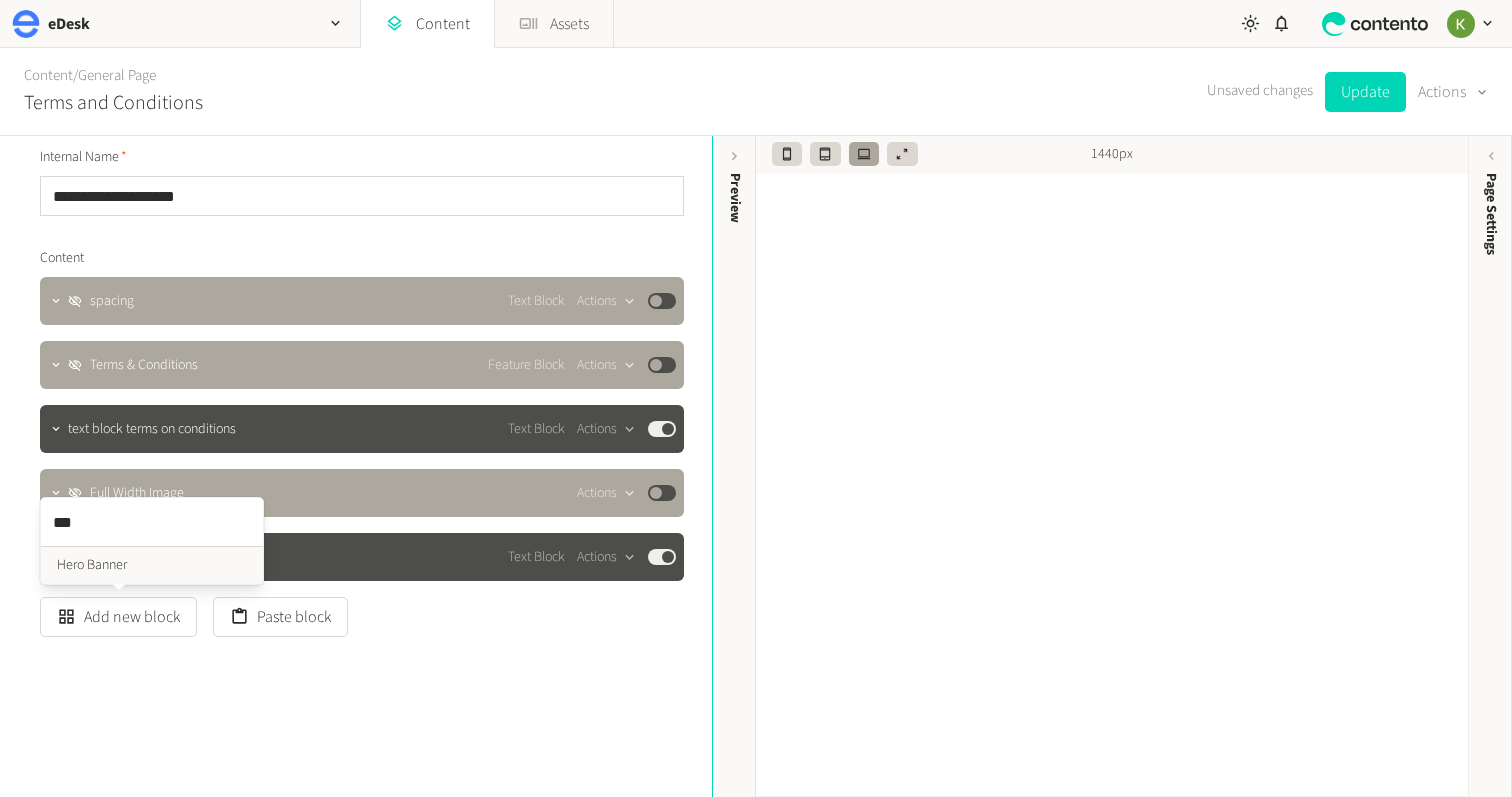 type 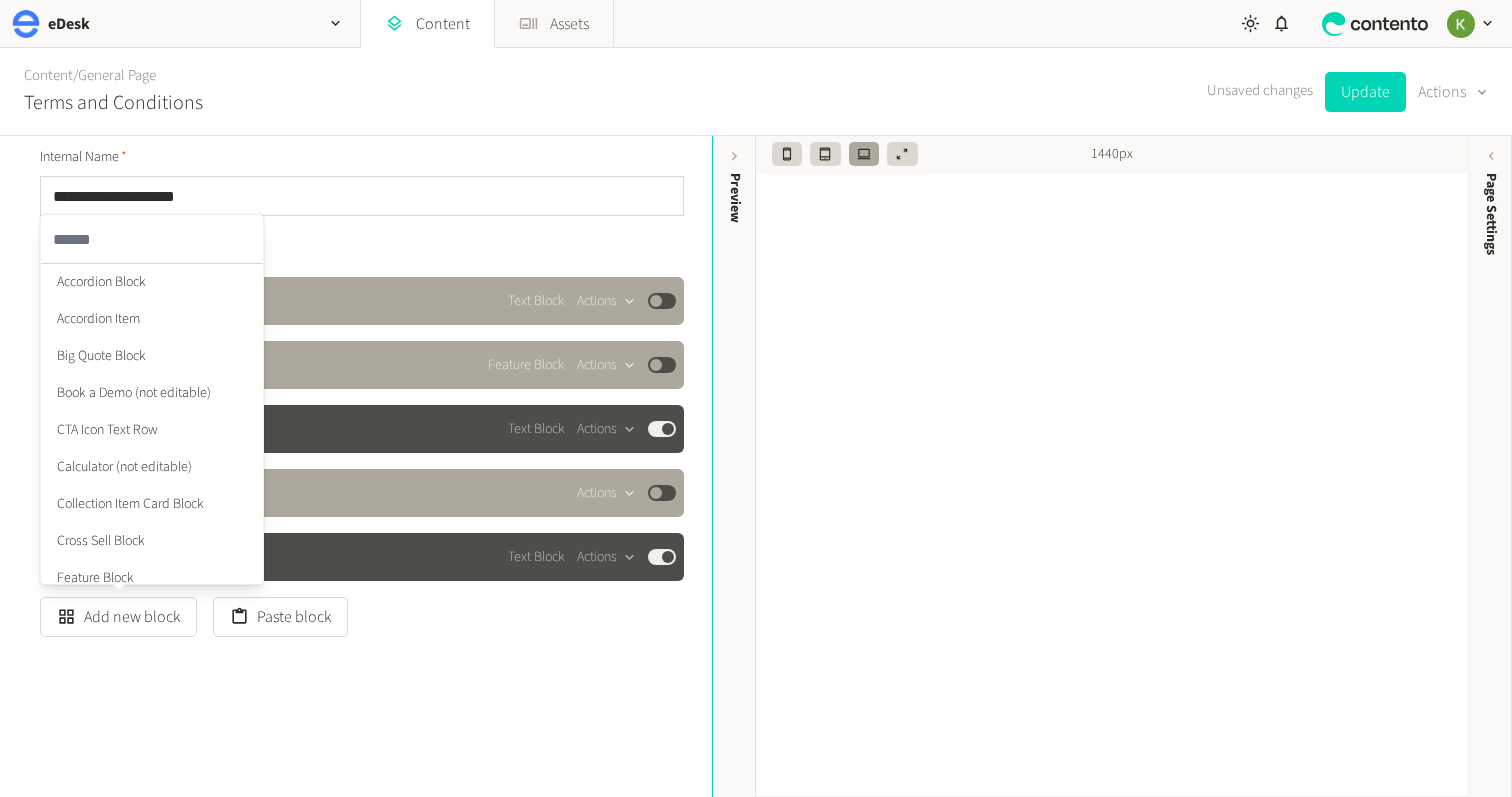 click on "Accordion Block Accordion Item Big Quote Block Book a Demo (not editable) CTA Icon Text Row Calculator (not editable) Collection Item Card Block Cross Sell Block Feature Block Feature Block Hubspot Feature Block Referral Feature Slider Featured Content Form Hubspot Full Width Image Hero Banner Item Card Block List Block Logo Wall Block Newsletter Opening Text Block Quotes Blocks Stats Block Tab Content Block Table Accordion Table Block Text Block Video Block" 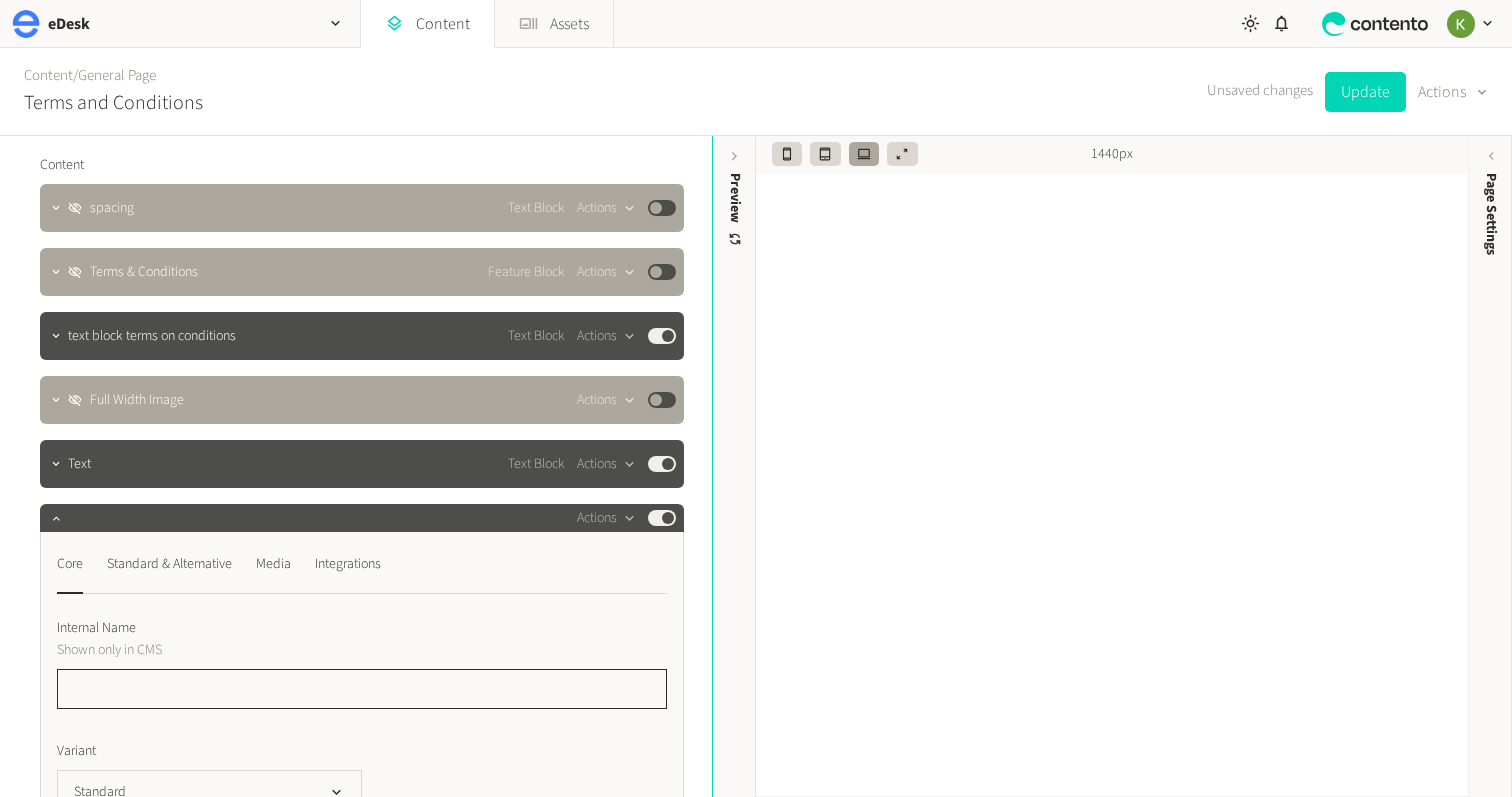 scroll, scrollTop: 208, scrollLeft: 0, axis: vertical 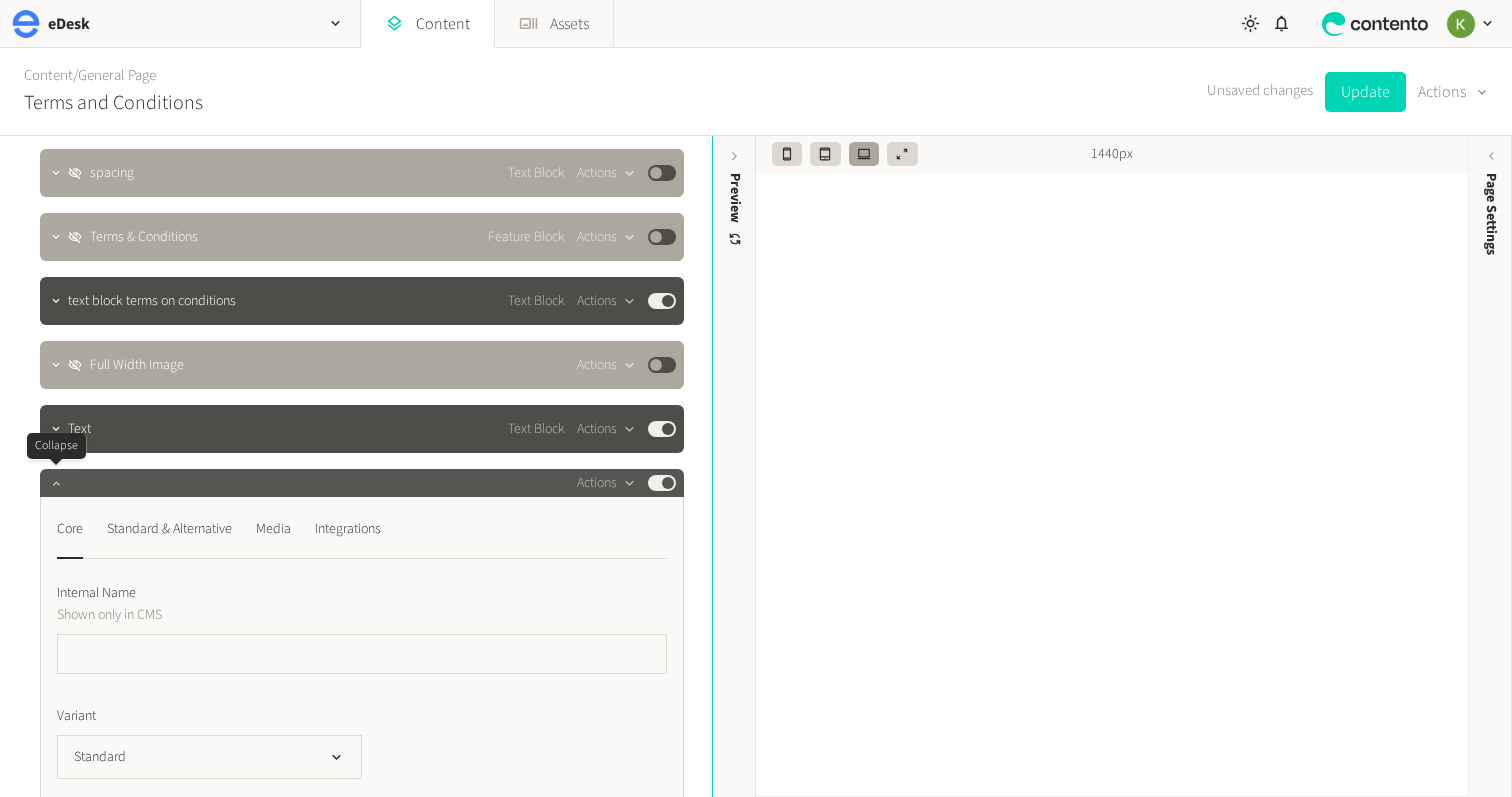 click 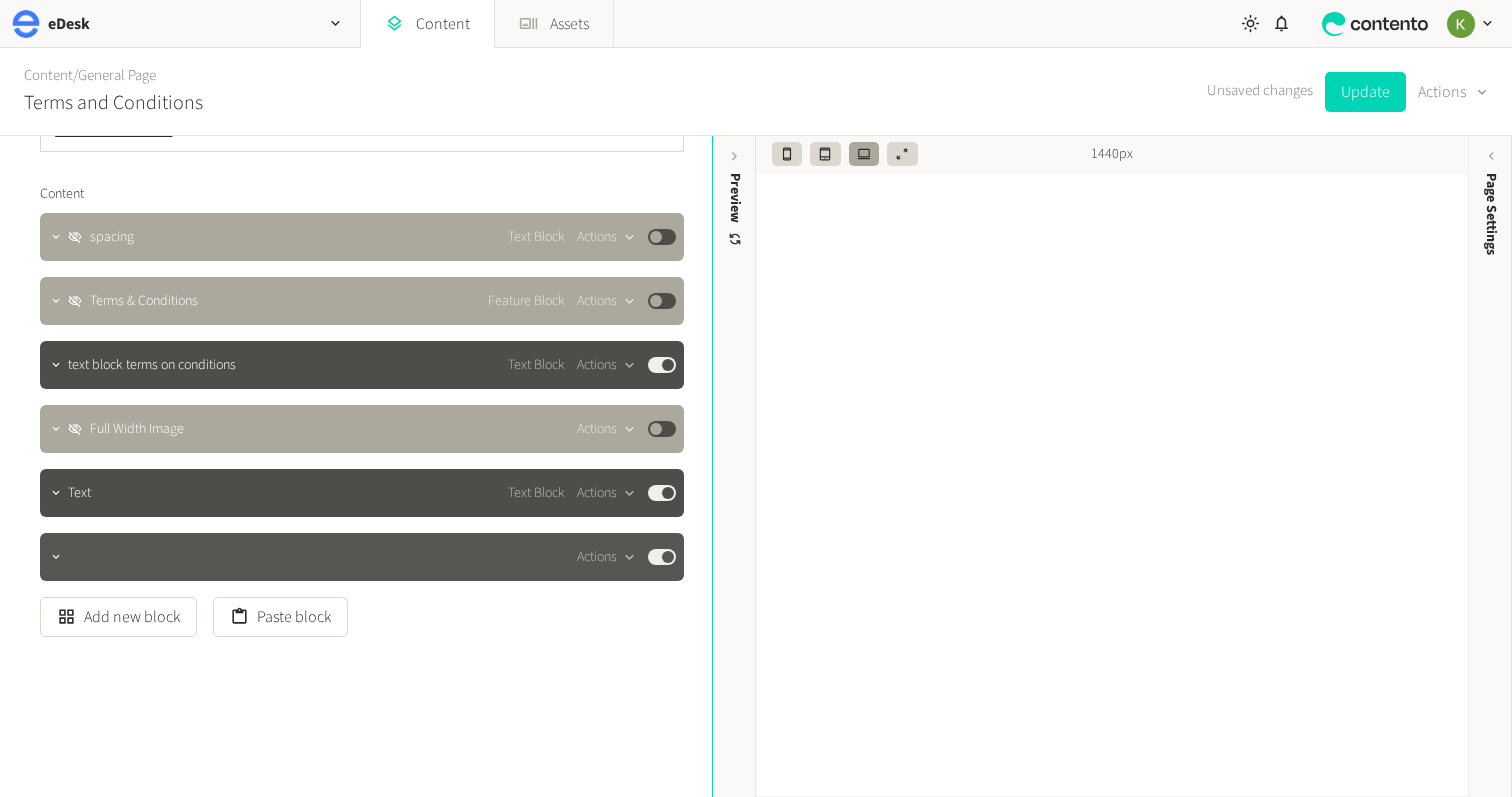 type 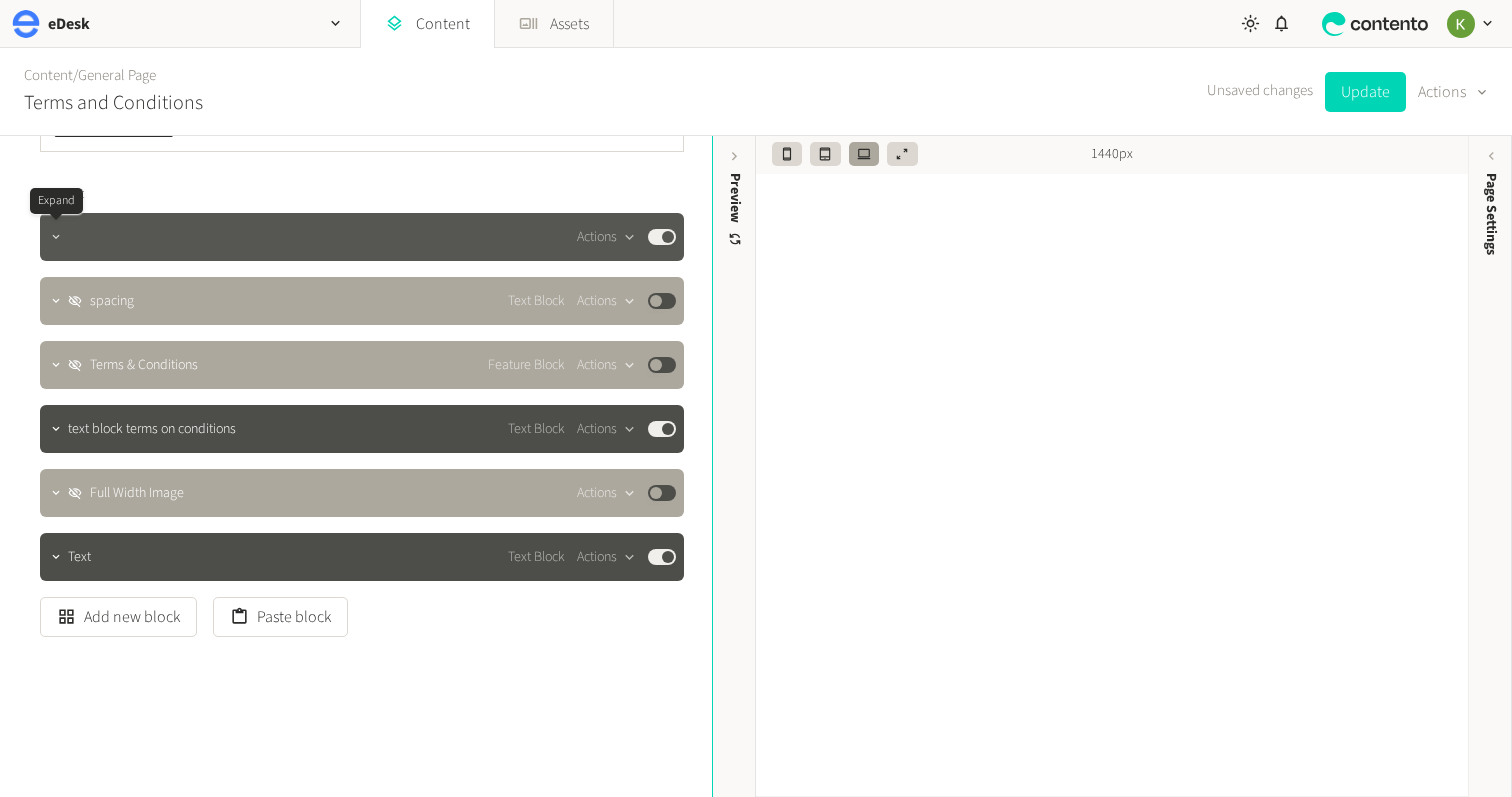 click 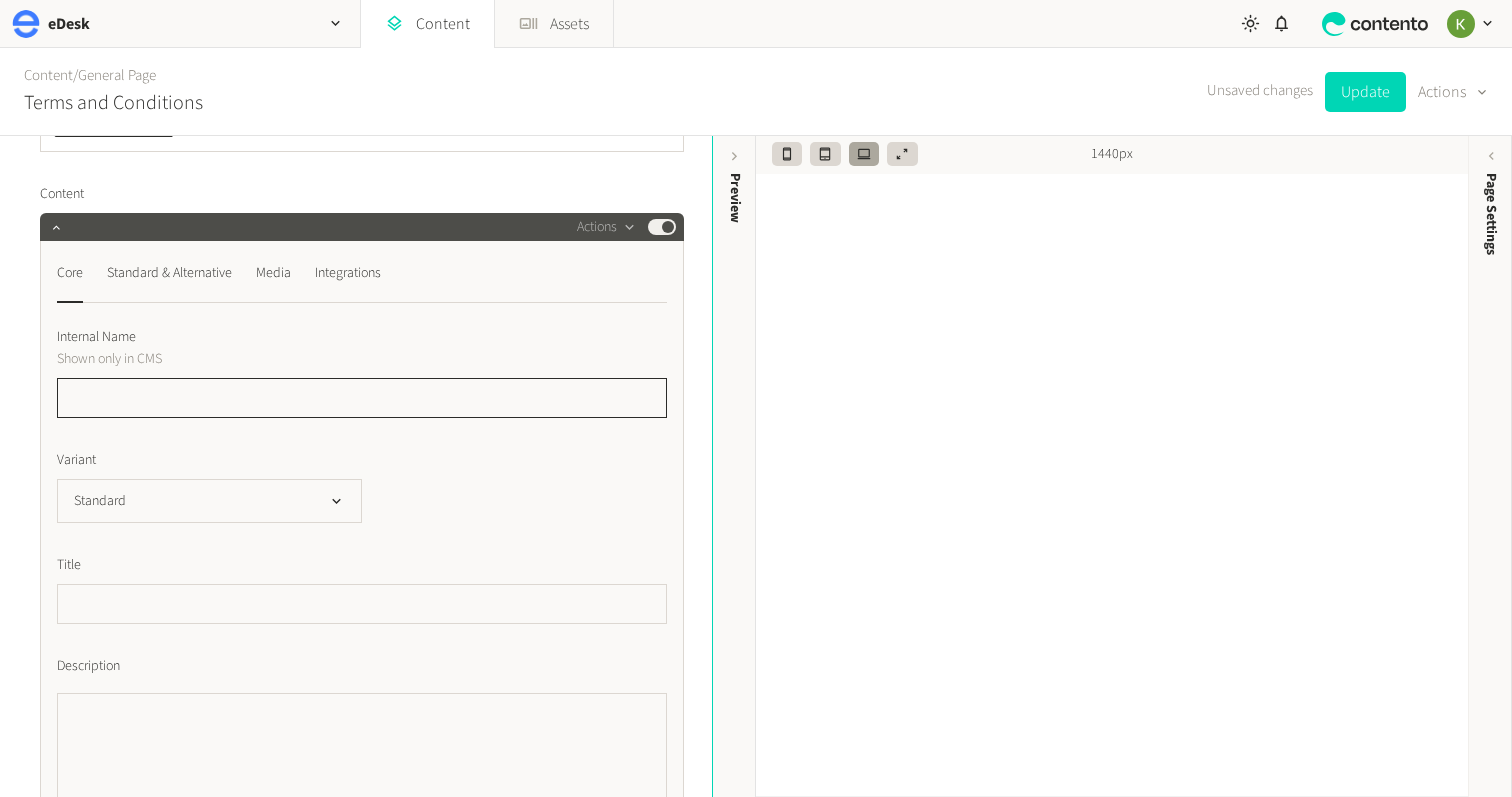 click 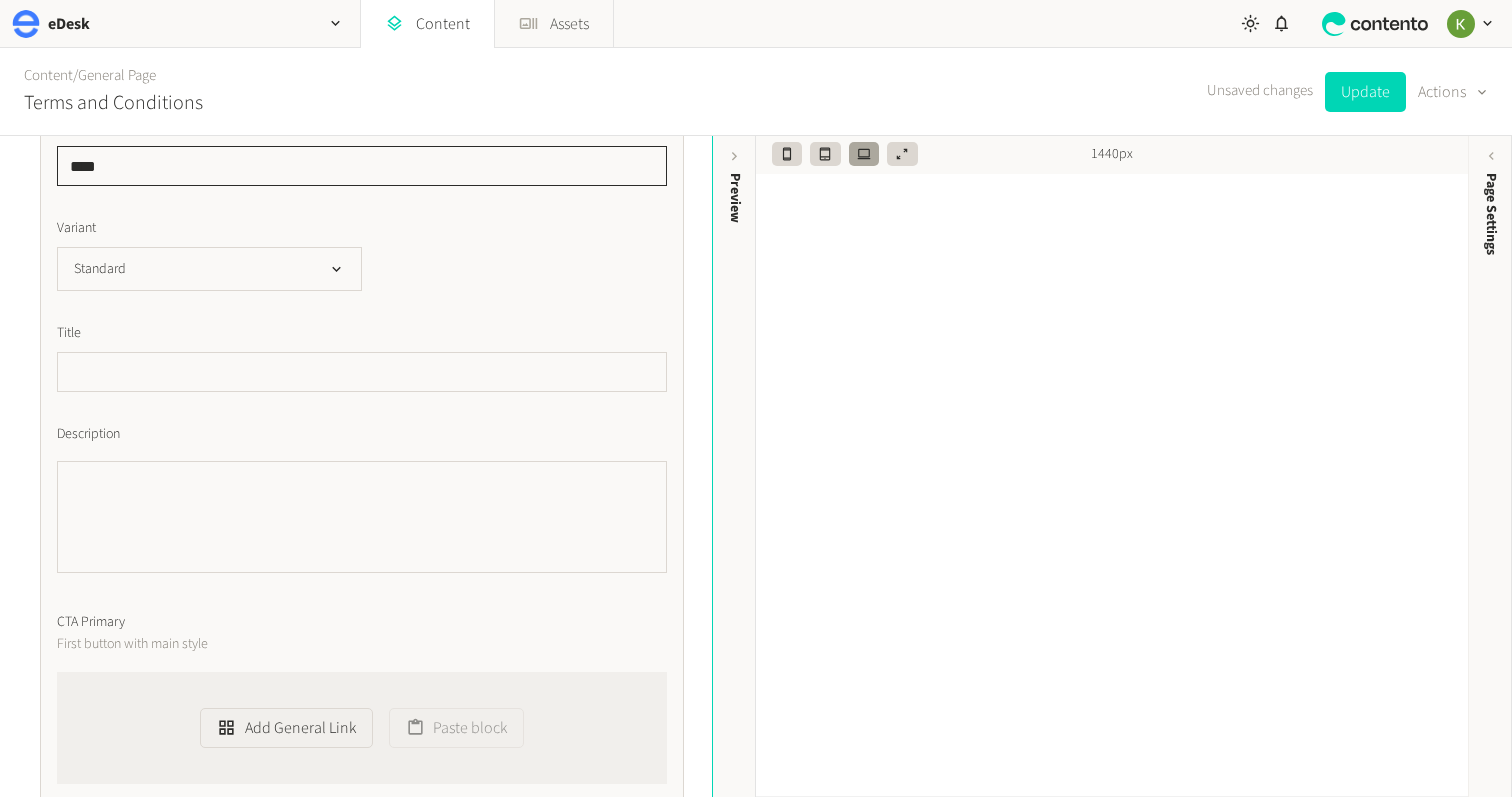 scroll, scrollTop: 332, scrollLeft: 0, axis: vertical 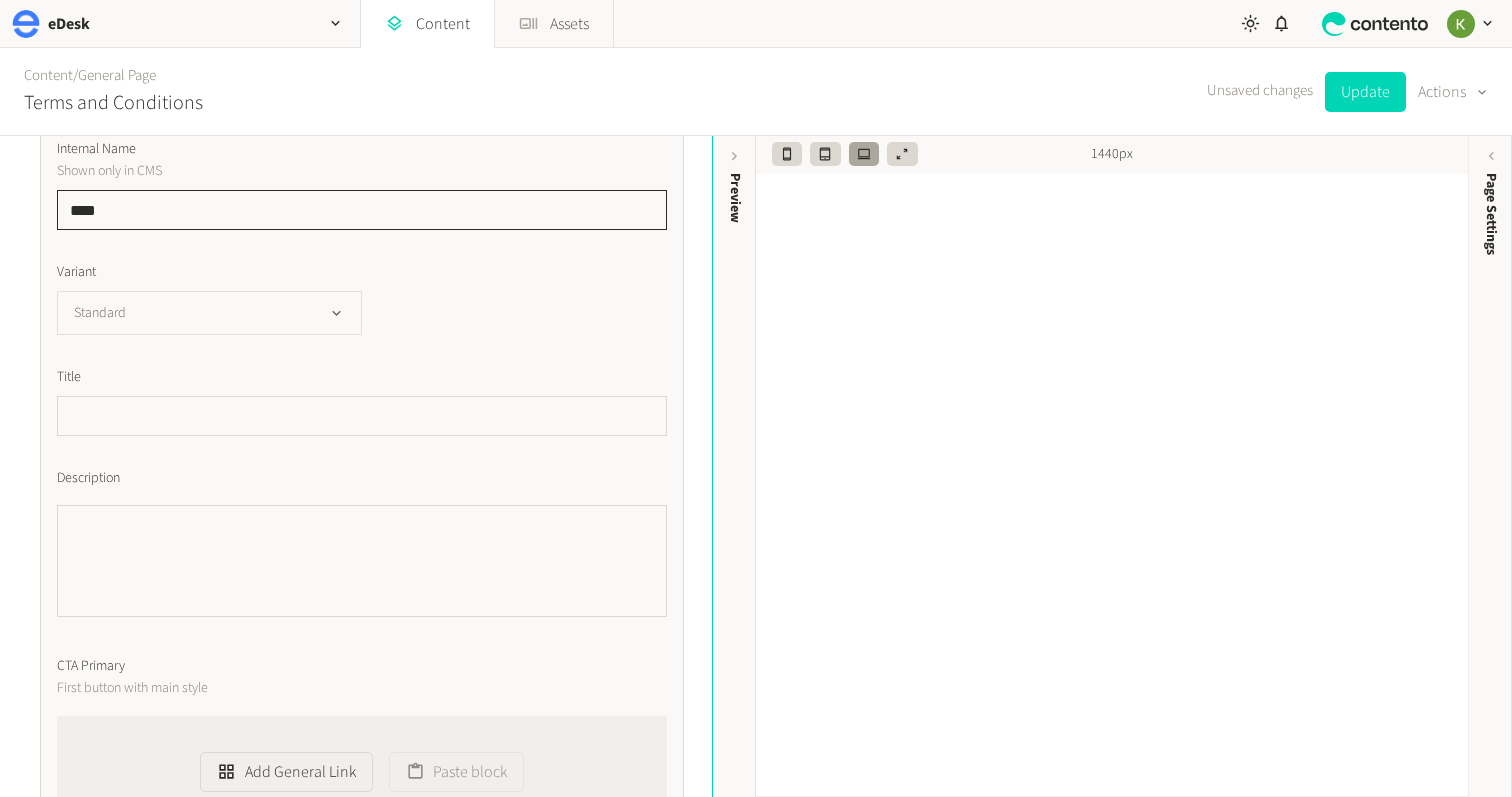 type on "****" 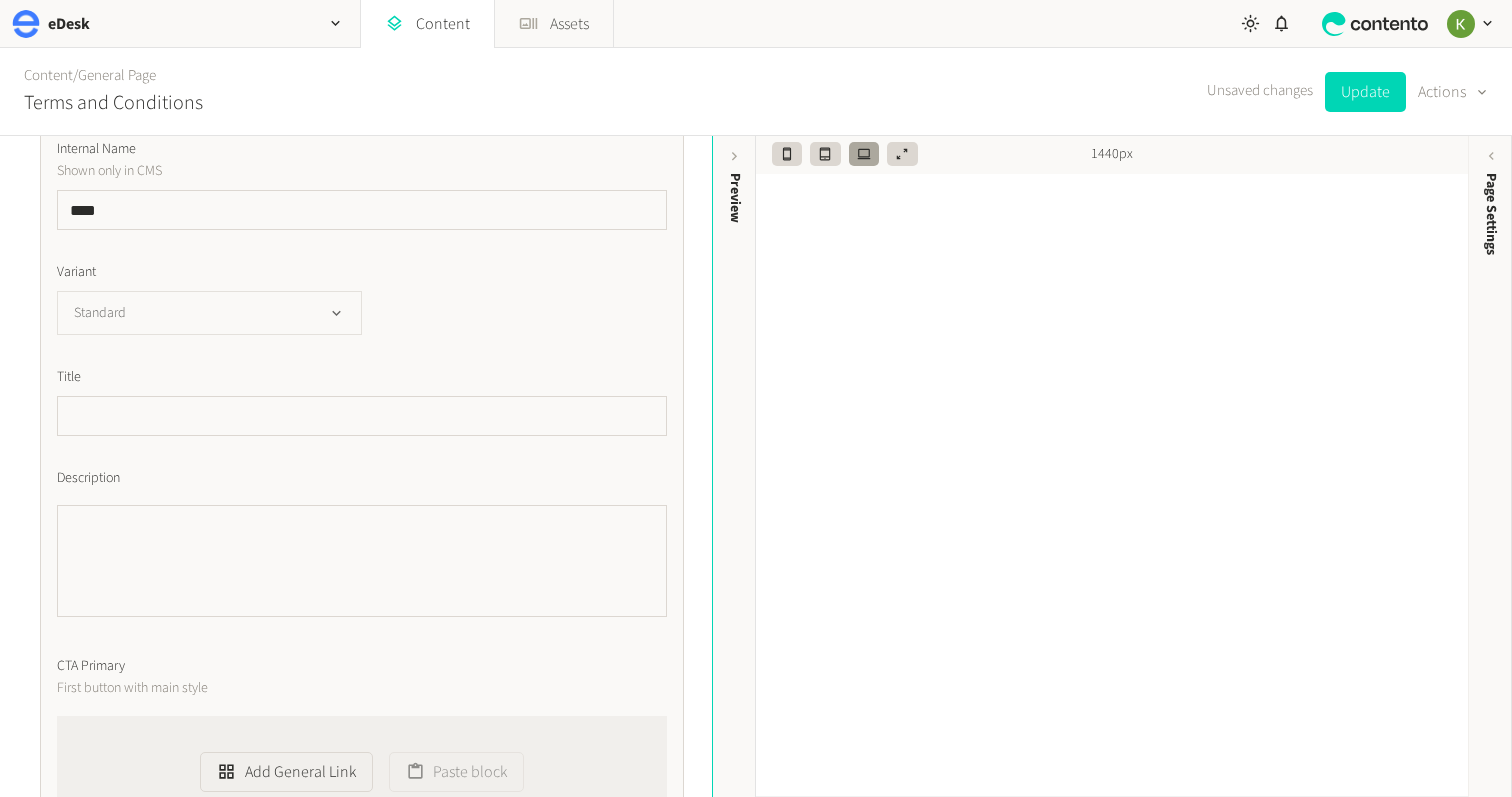 click on "Standard" 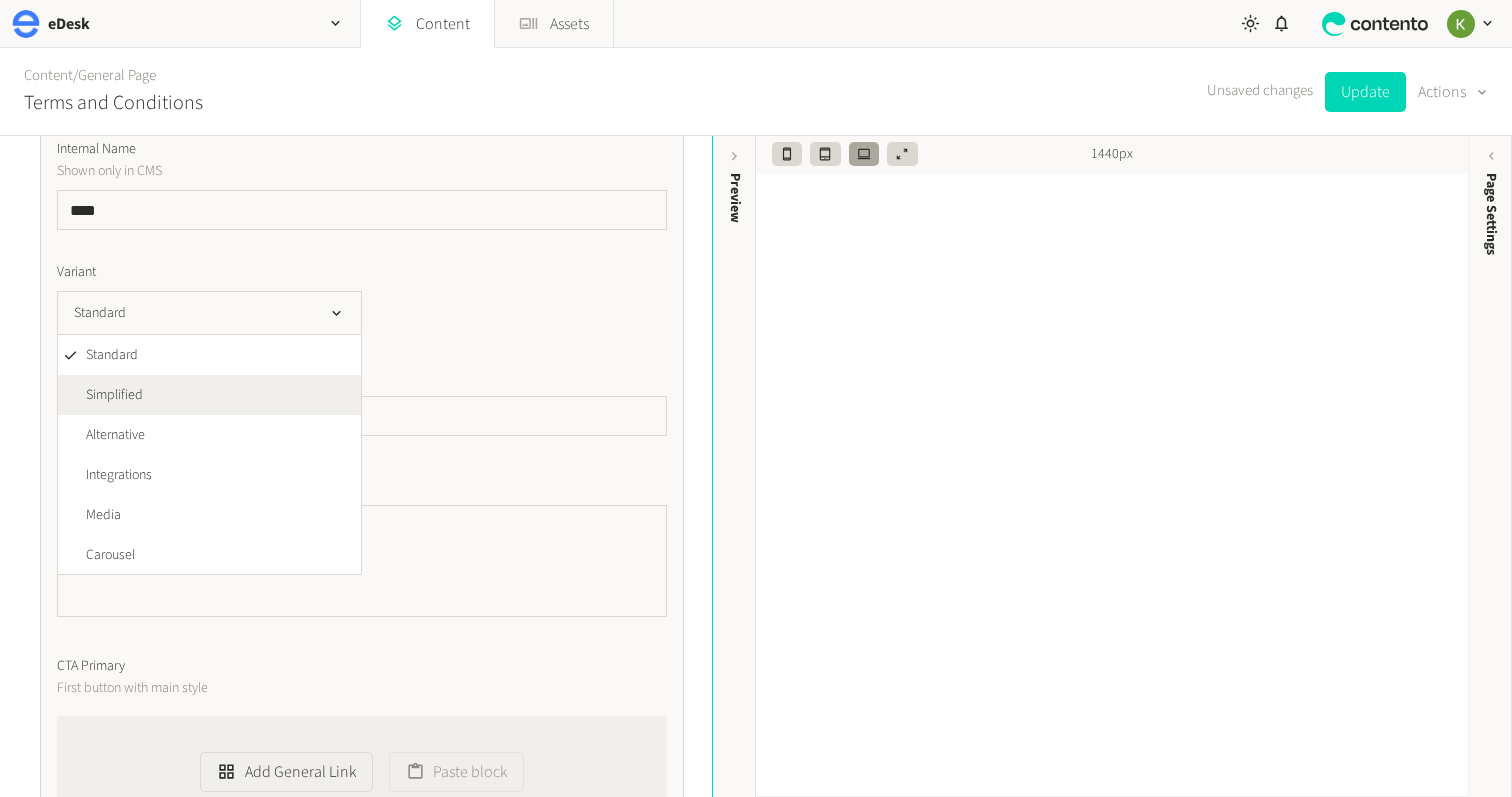 click on "Simplified" 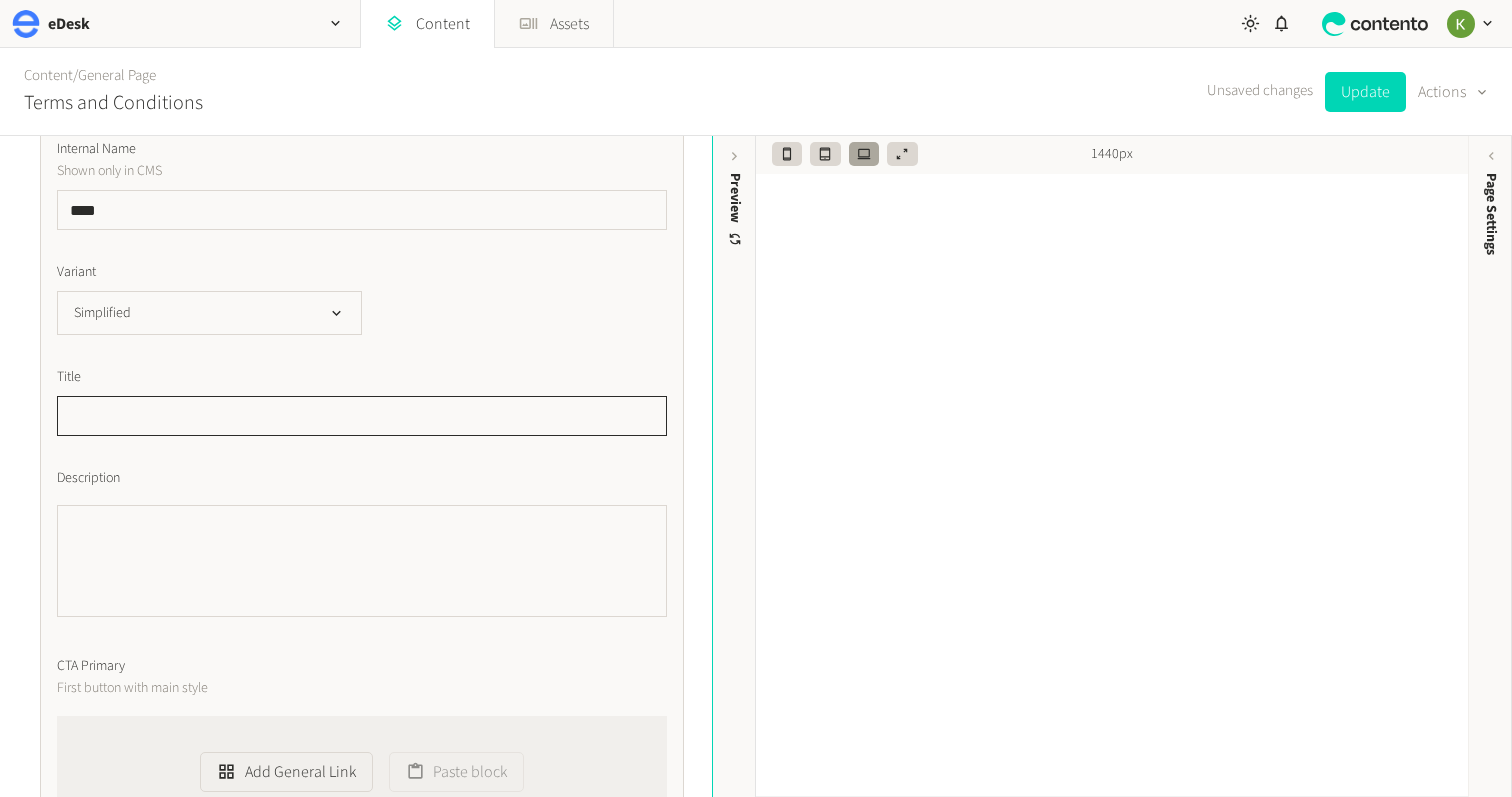 drag, startPoint x: 245, startPoint y: 414, endPoint x: 259, endPoint y: 414, distance: 14 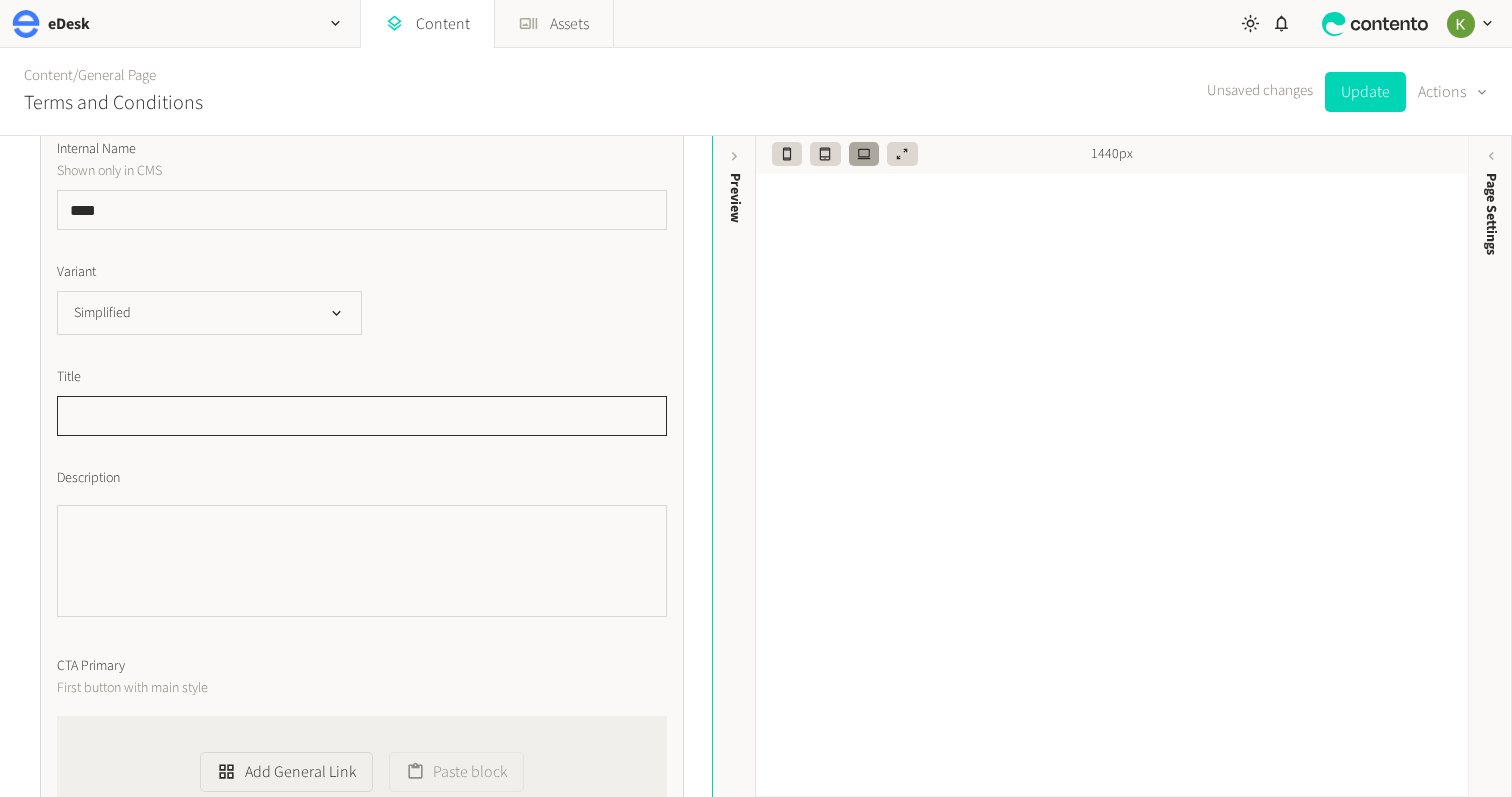 click 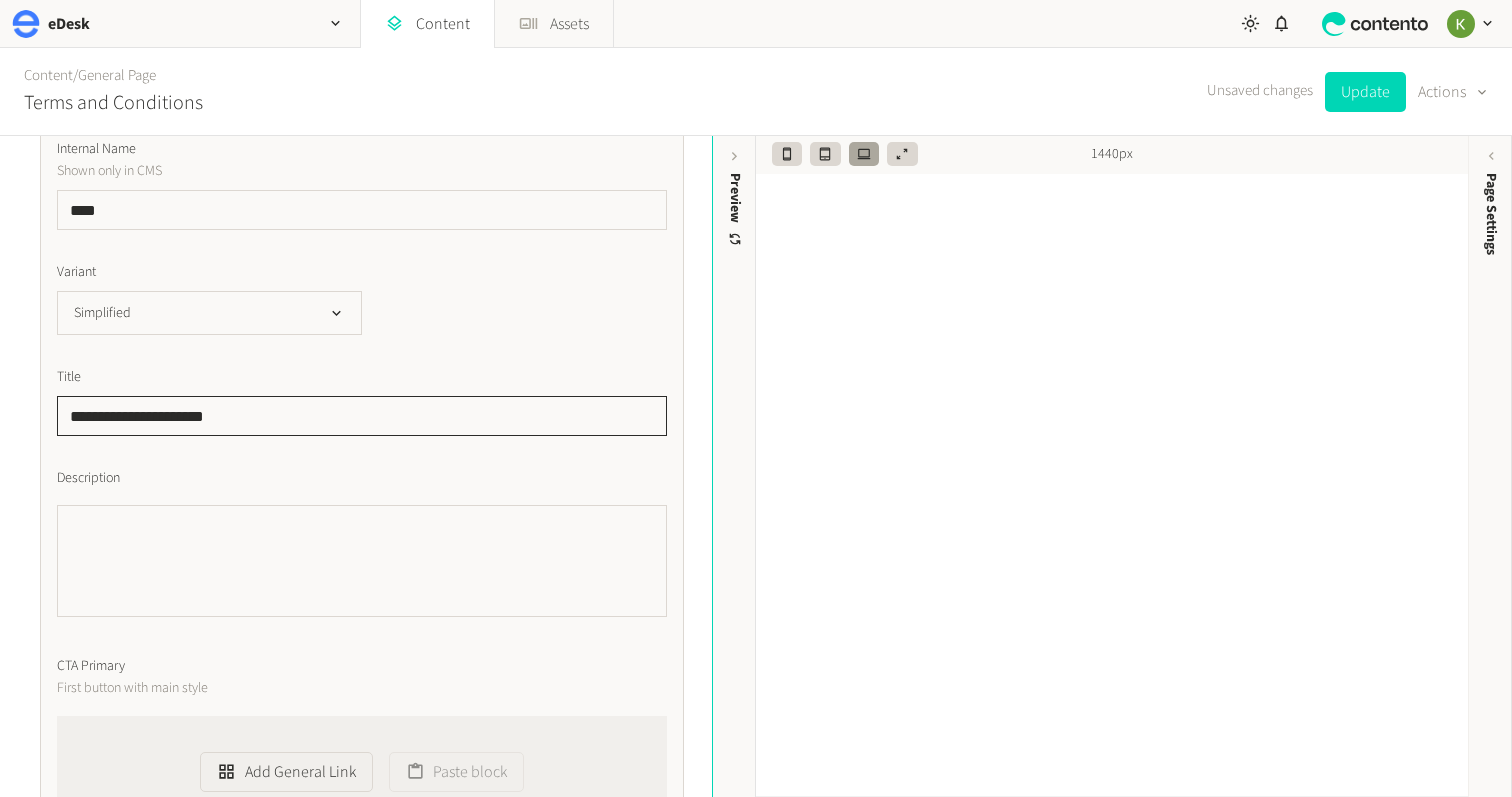 type on "**********" 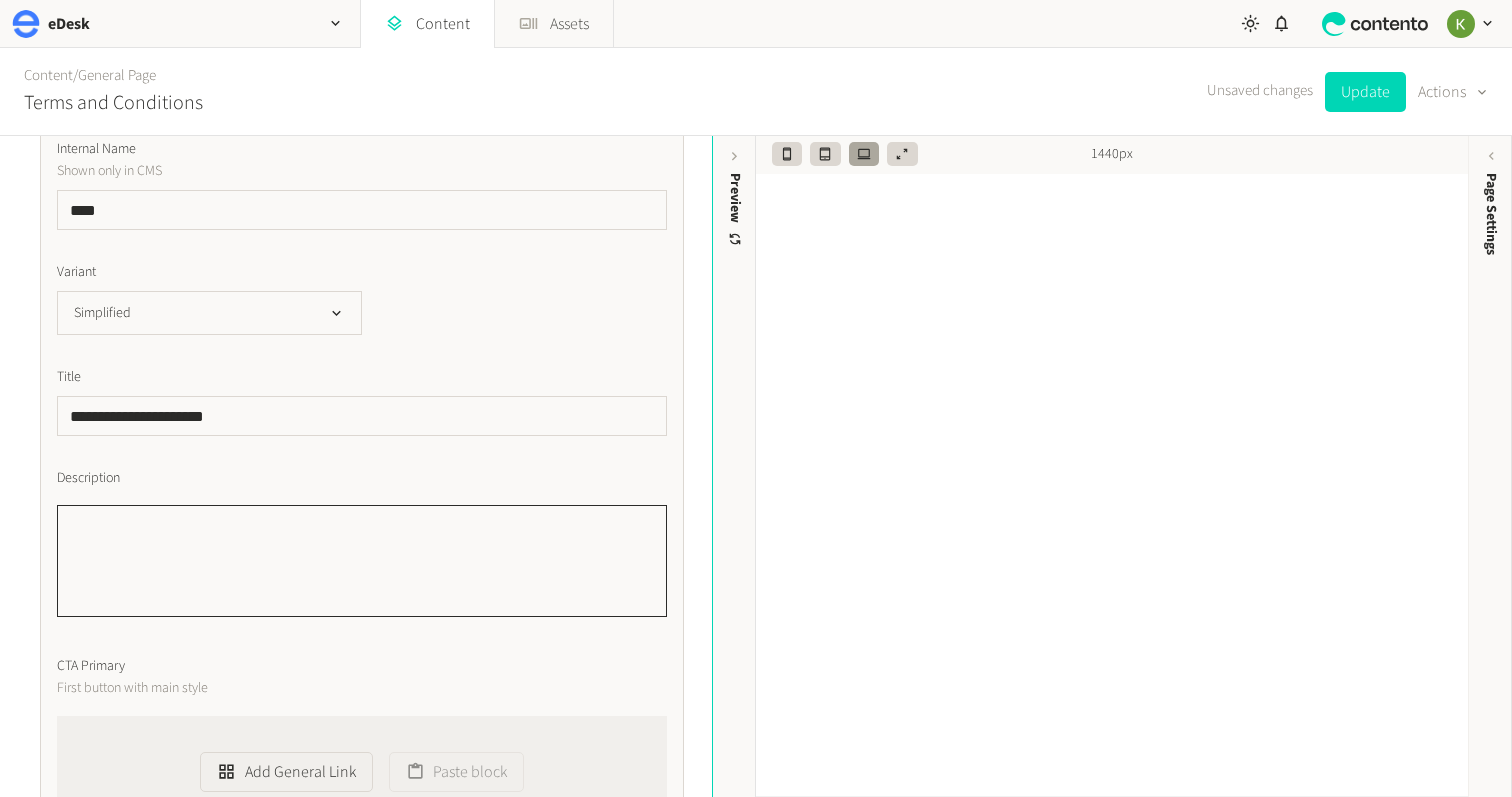 click on "Description" 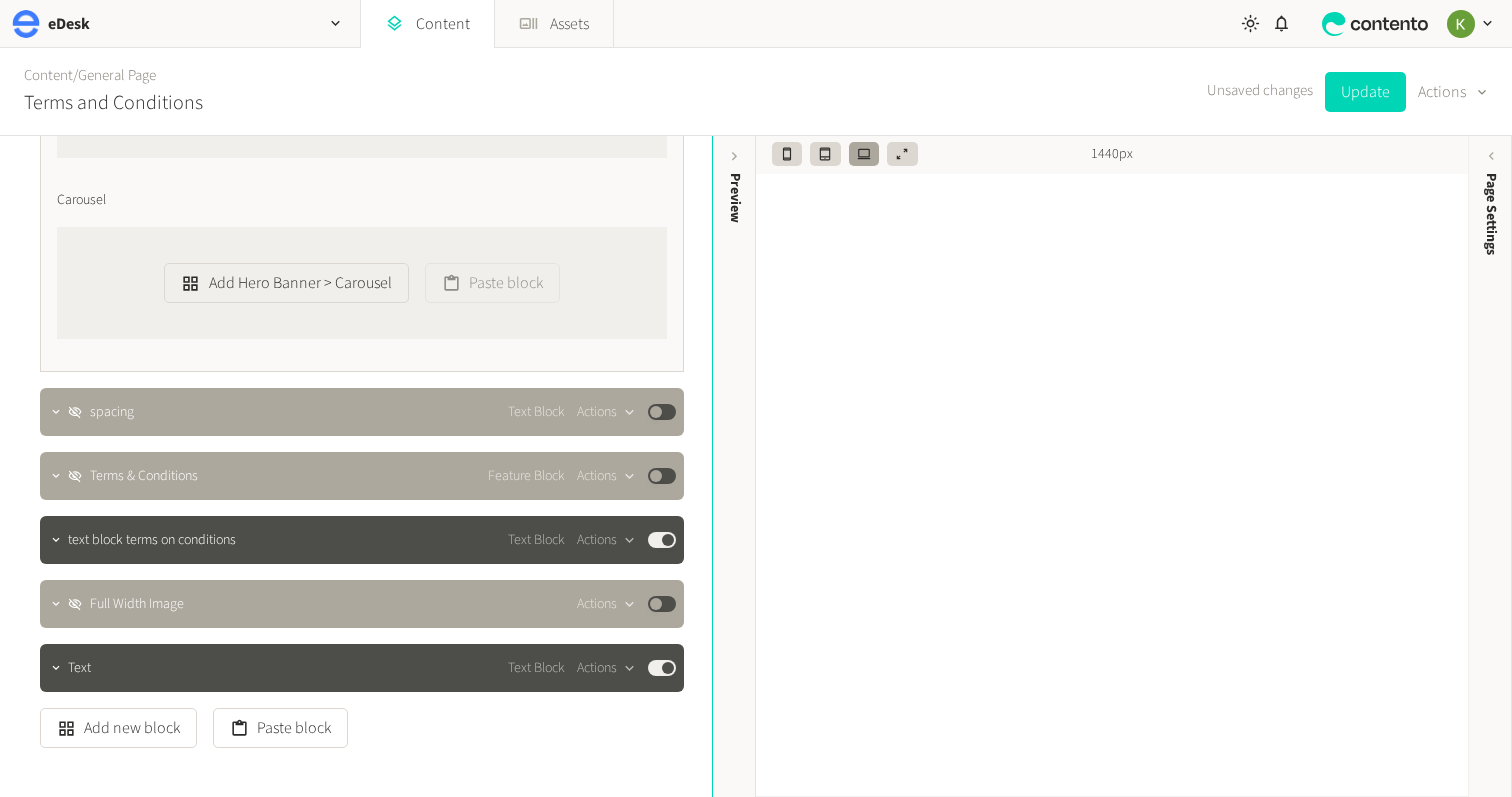 scroll, scrollTop: 1389, scrollLeft: 0, axis: vertical 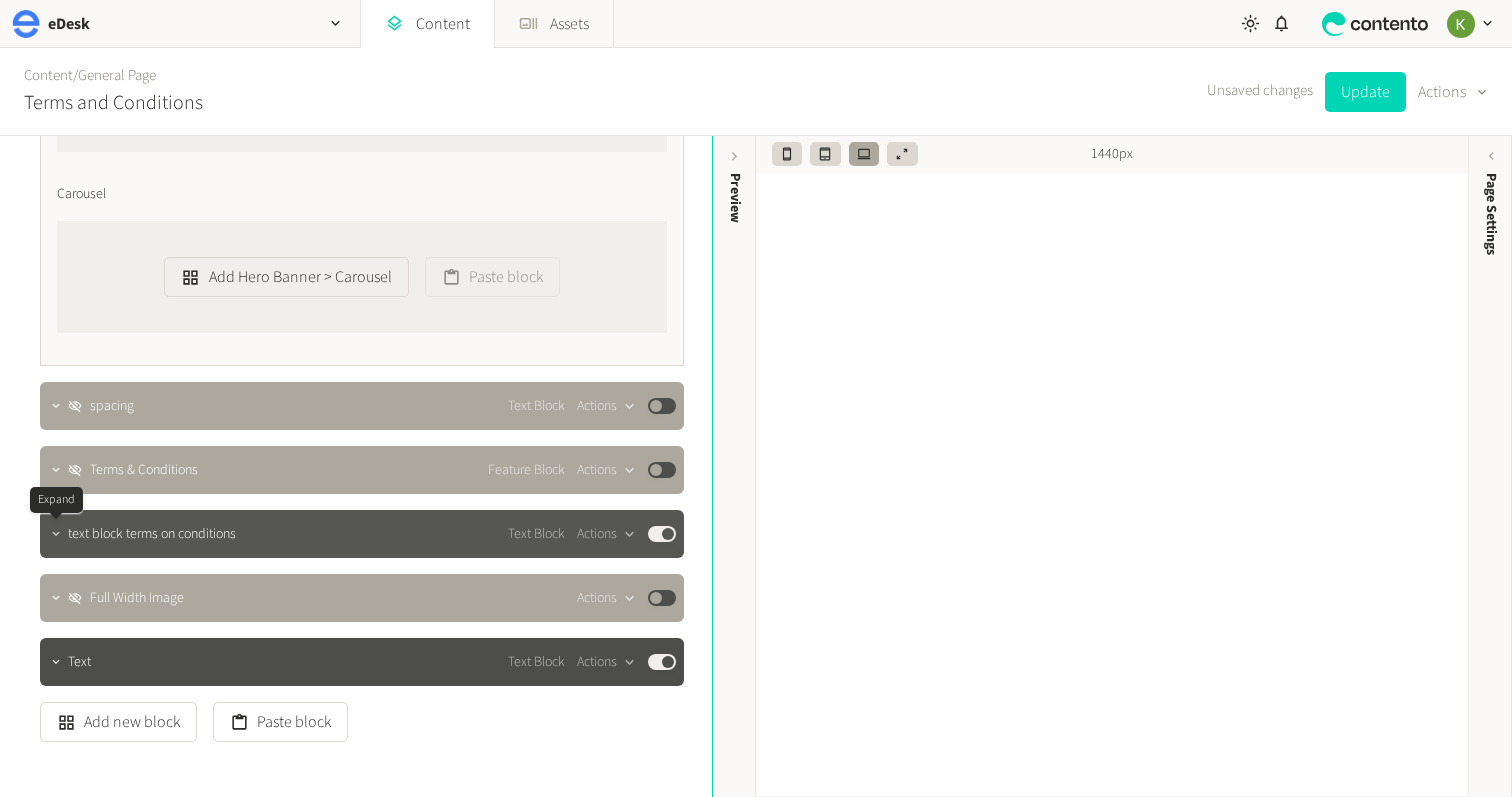 type on "**********" 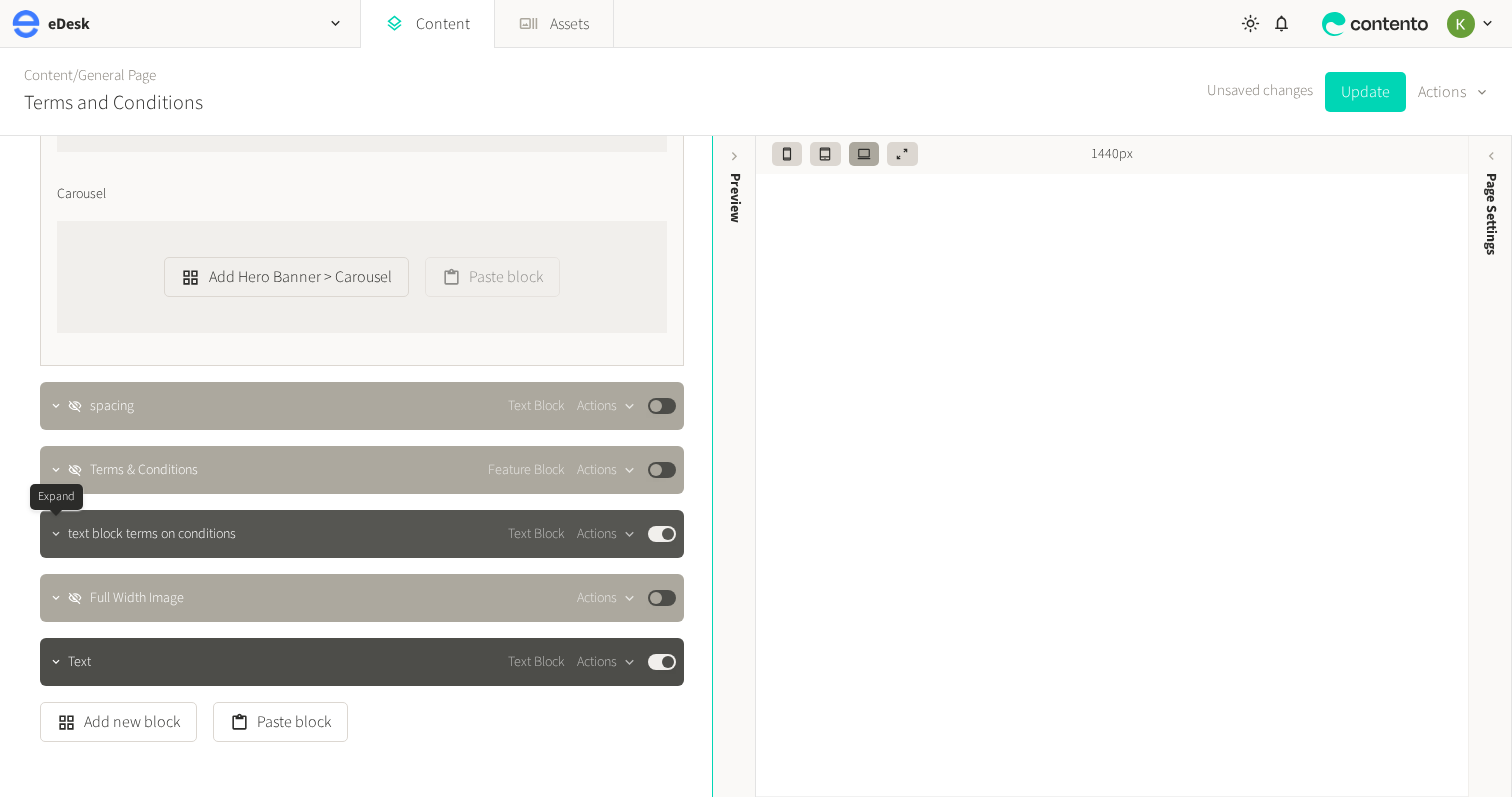 click 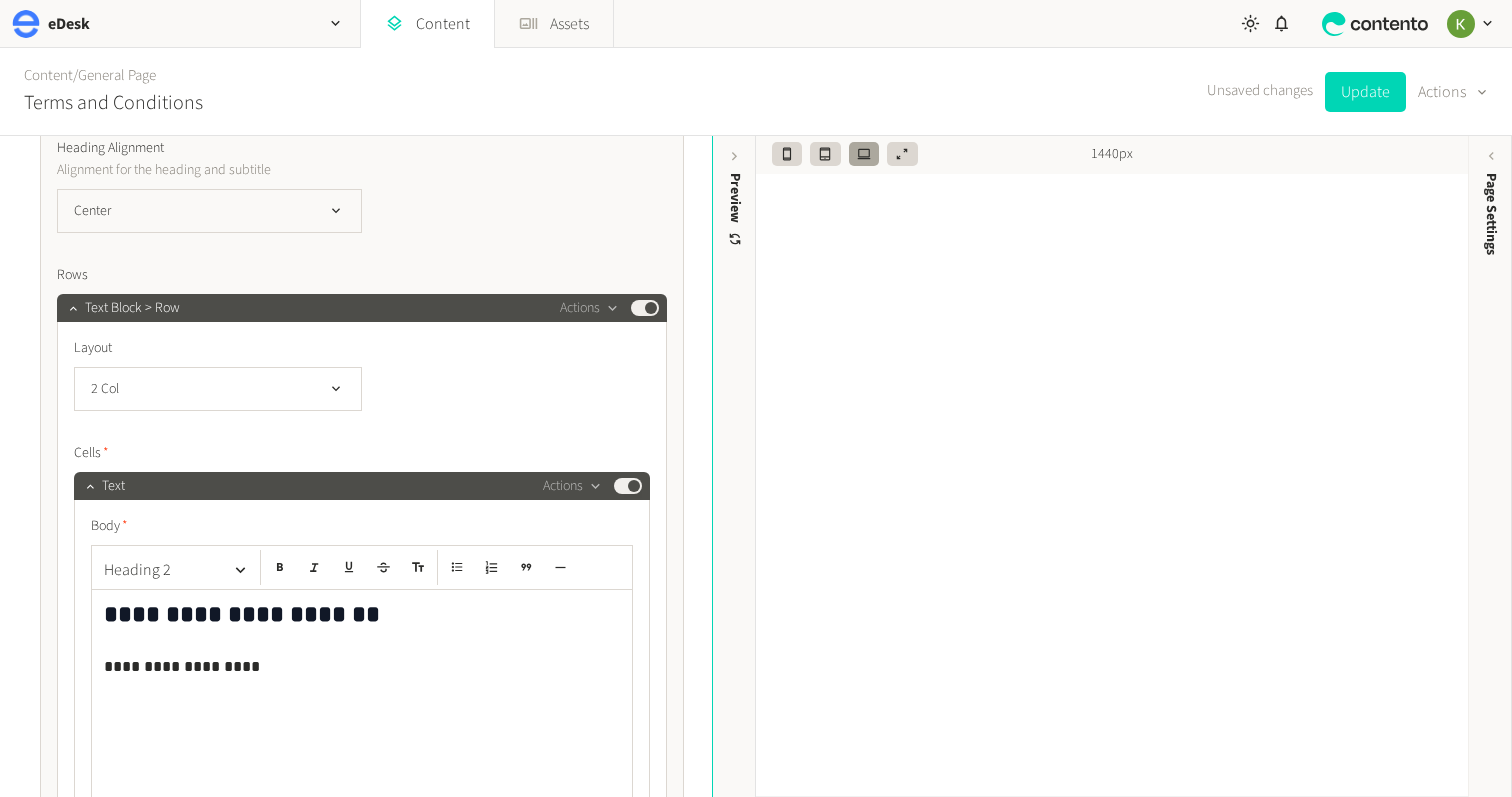 scroll, scrollTop: 2179, scrollLeft: 0, axis: vertical 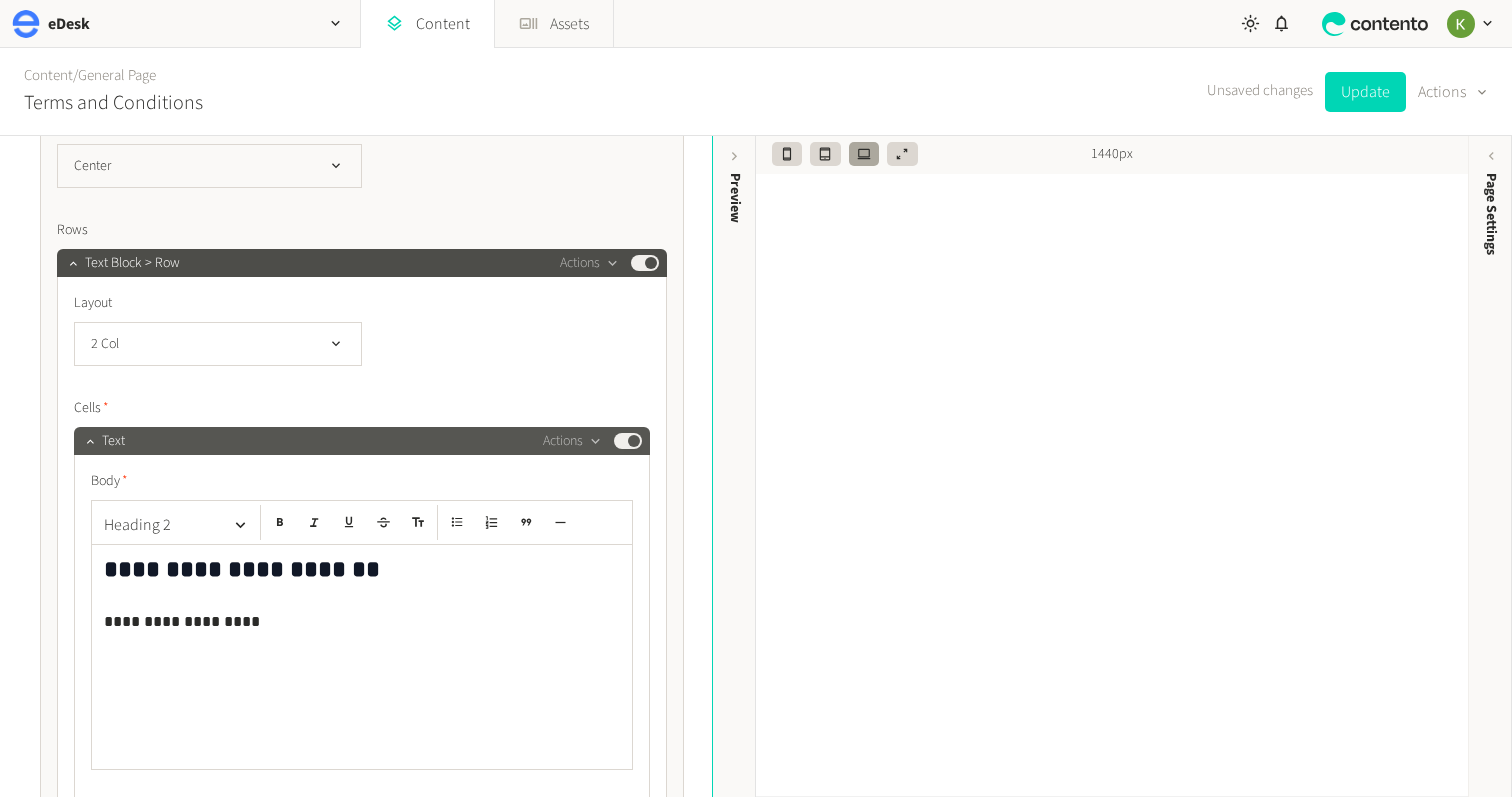 click on "Published" 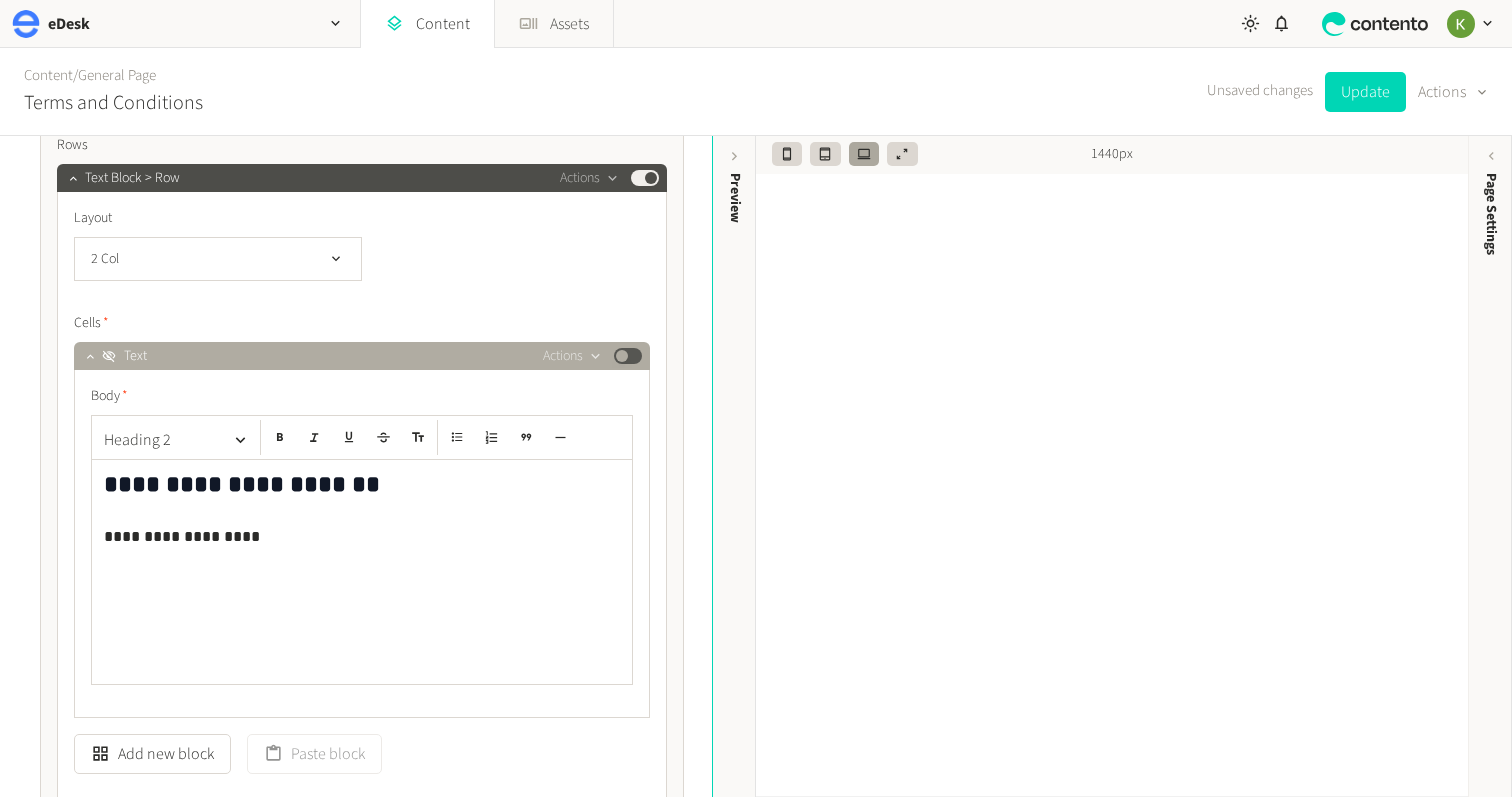 scroll, scrollTop: 2172, scrollLeft: 0, axis: vertical 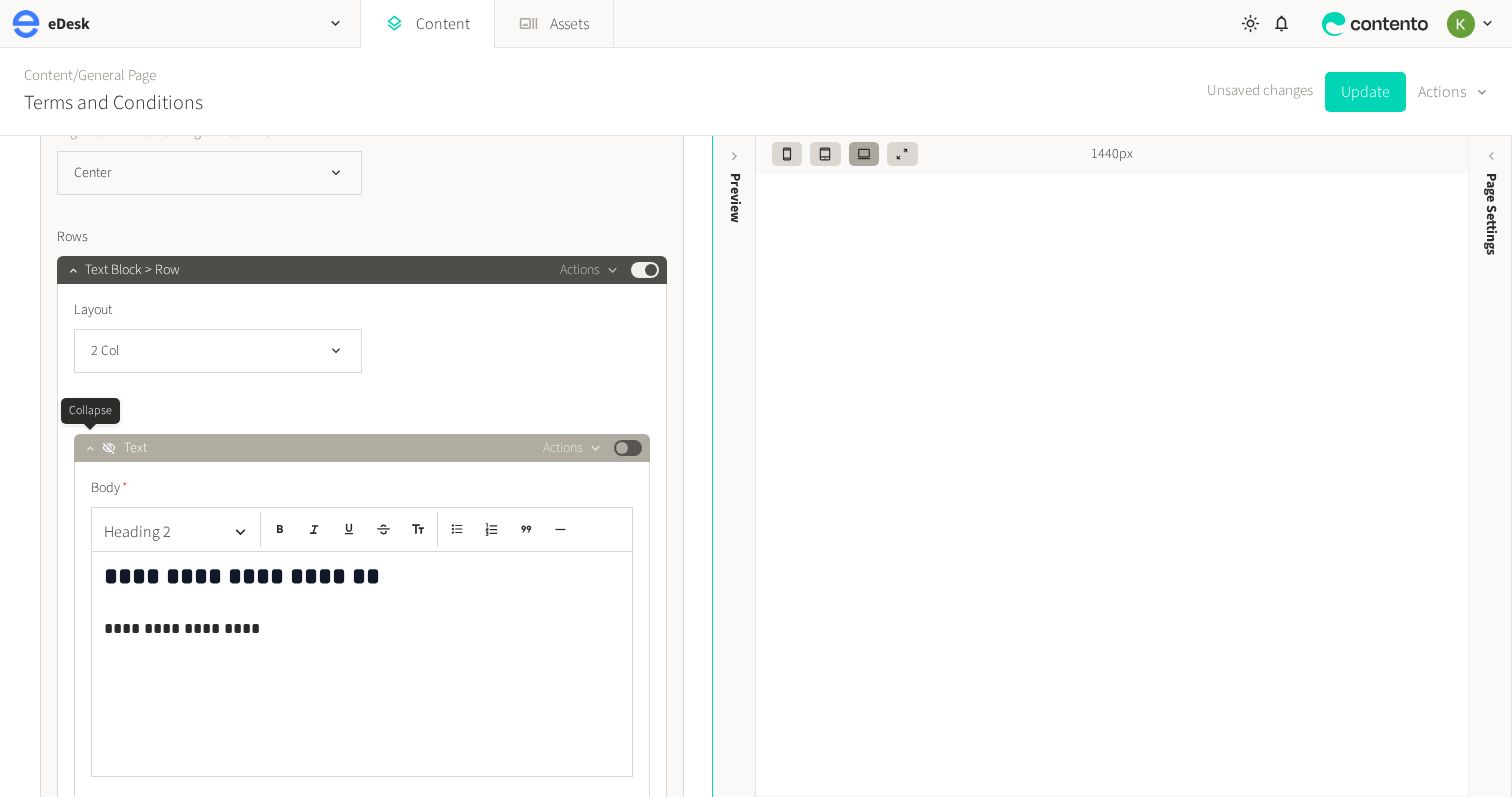 click 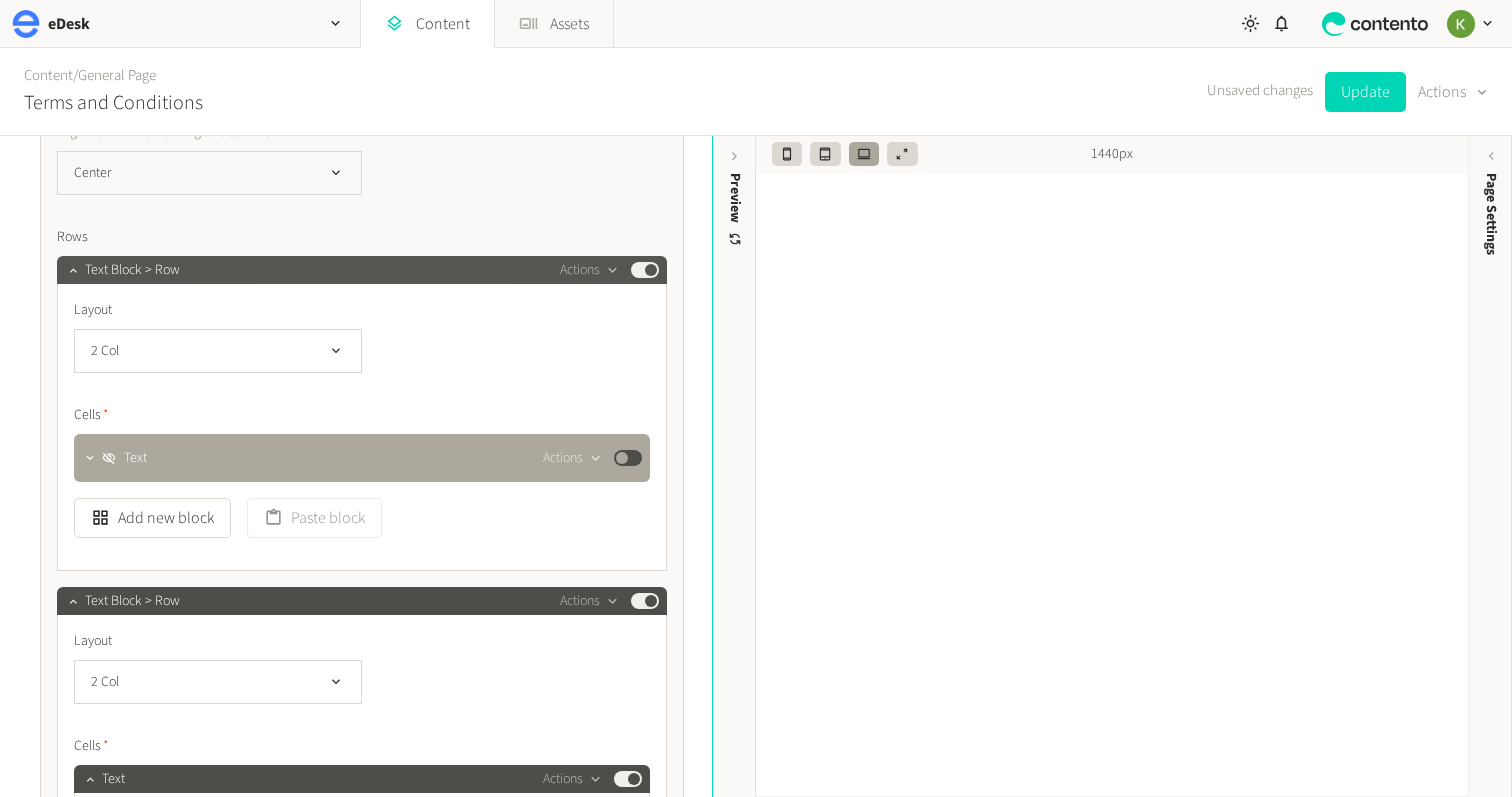 click on "Published" 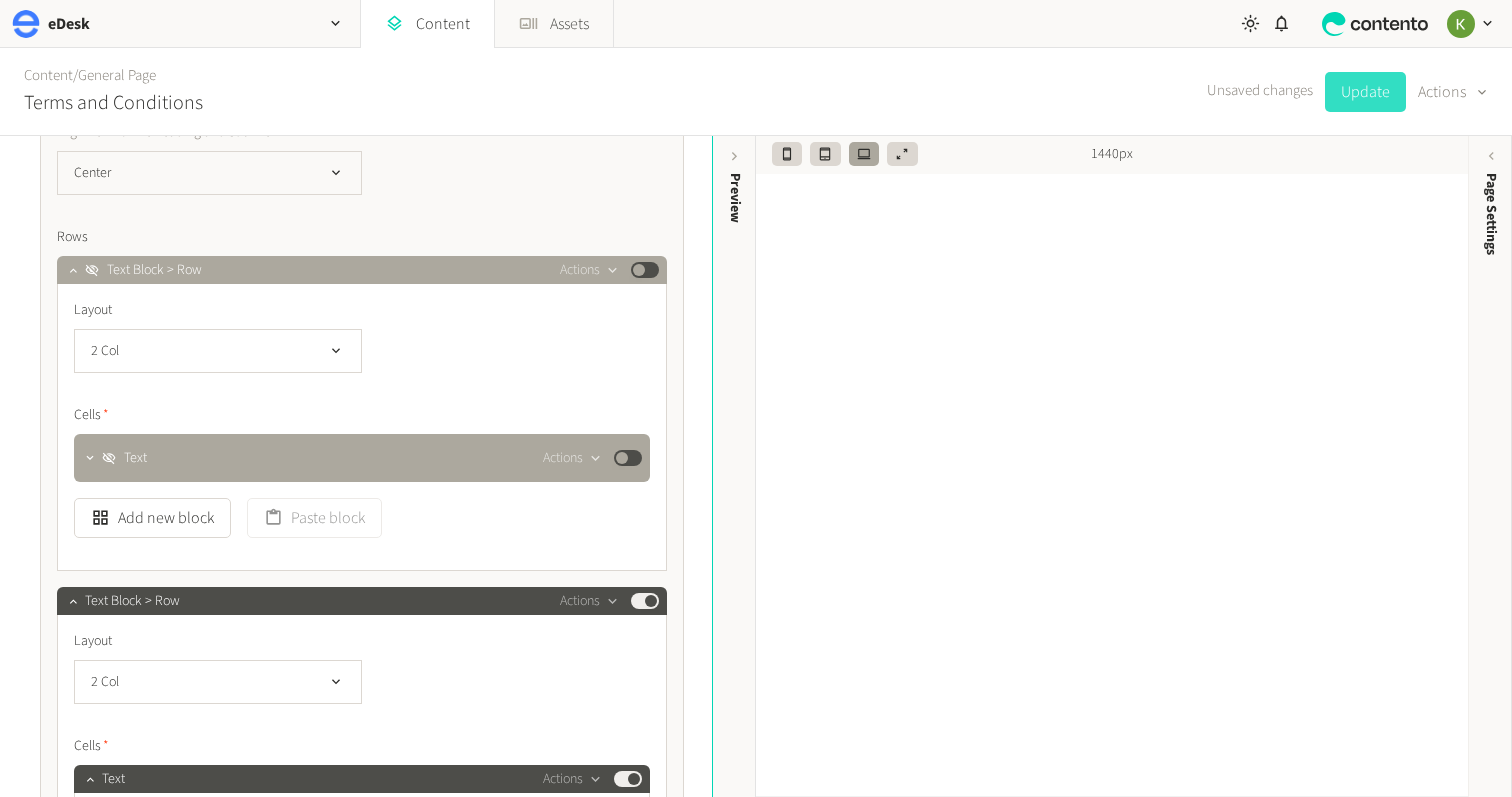 click on "Update" 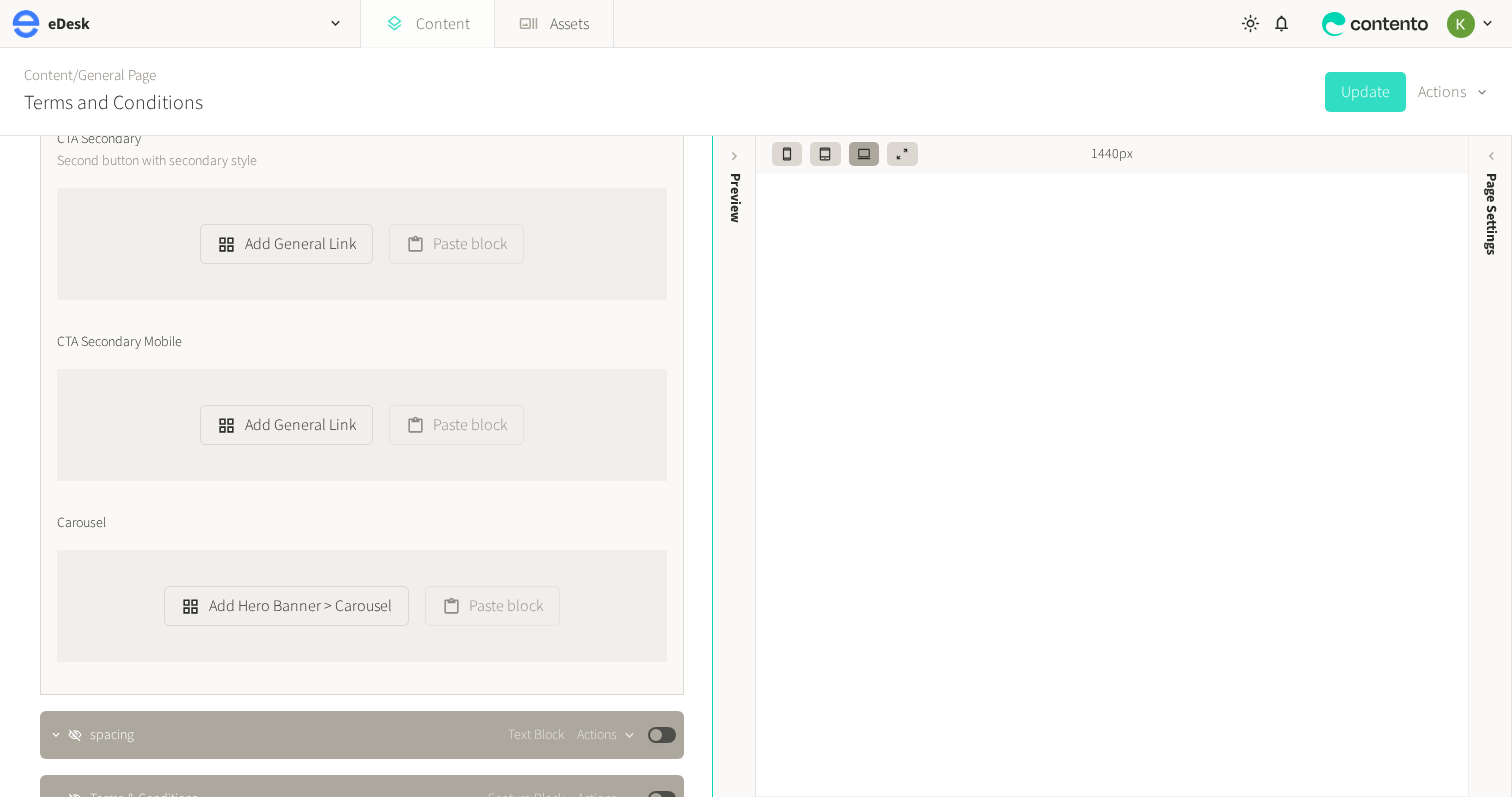 scroll, scrollTop: 1032, scrollLeft: 0, axis: vertical 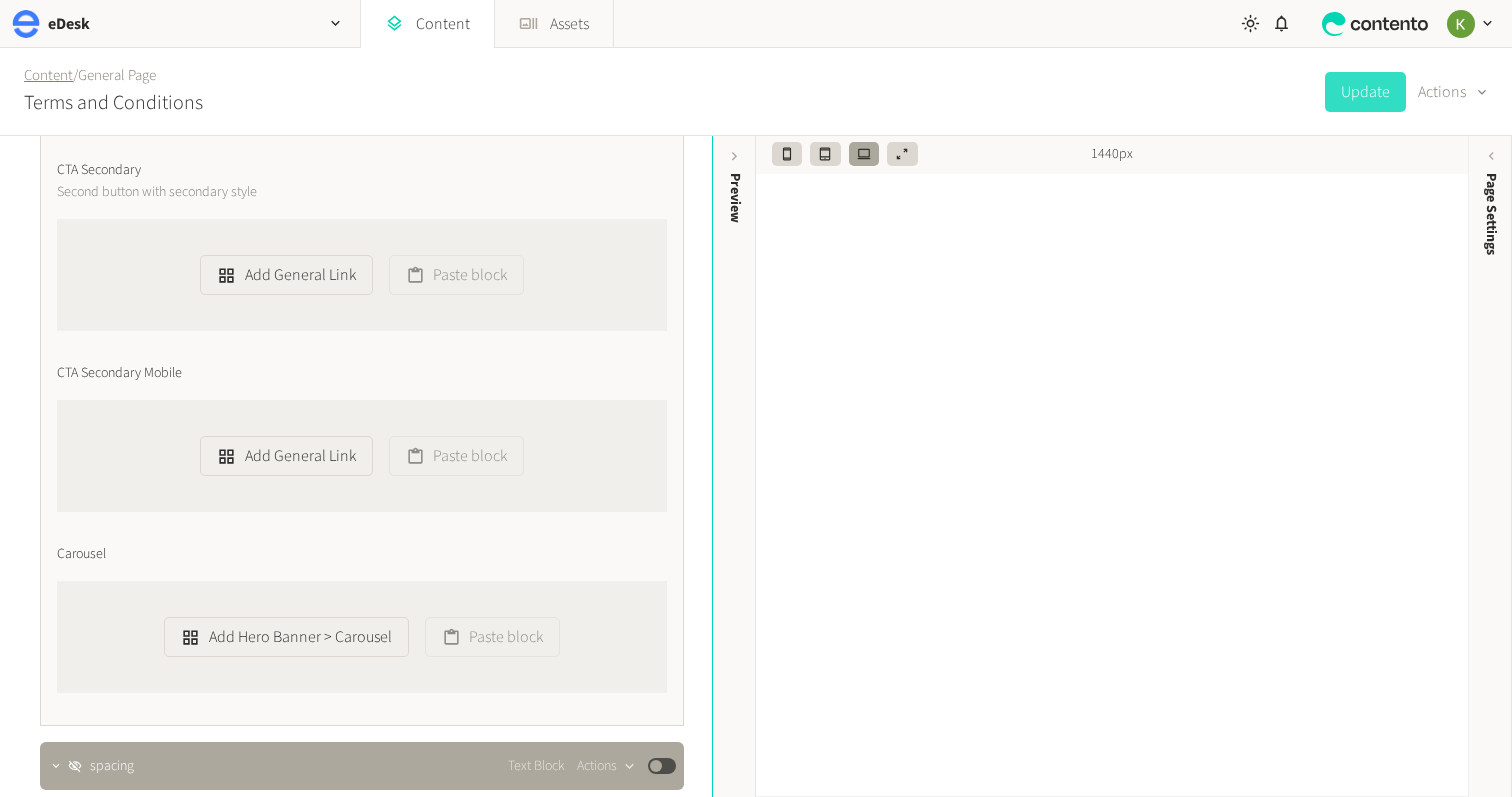 click on "Content" 